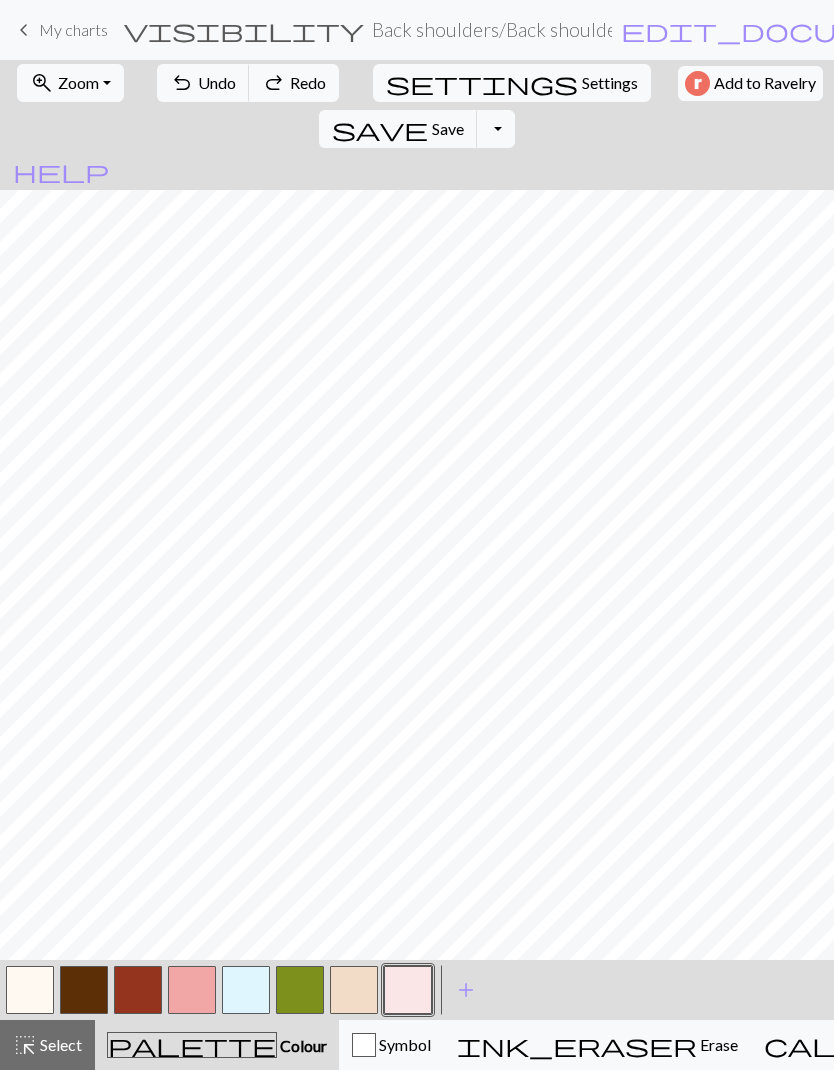 scroll, scrollTop: 0, scrollLeft: 0, axis: both 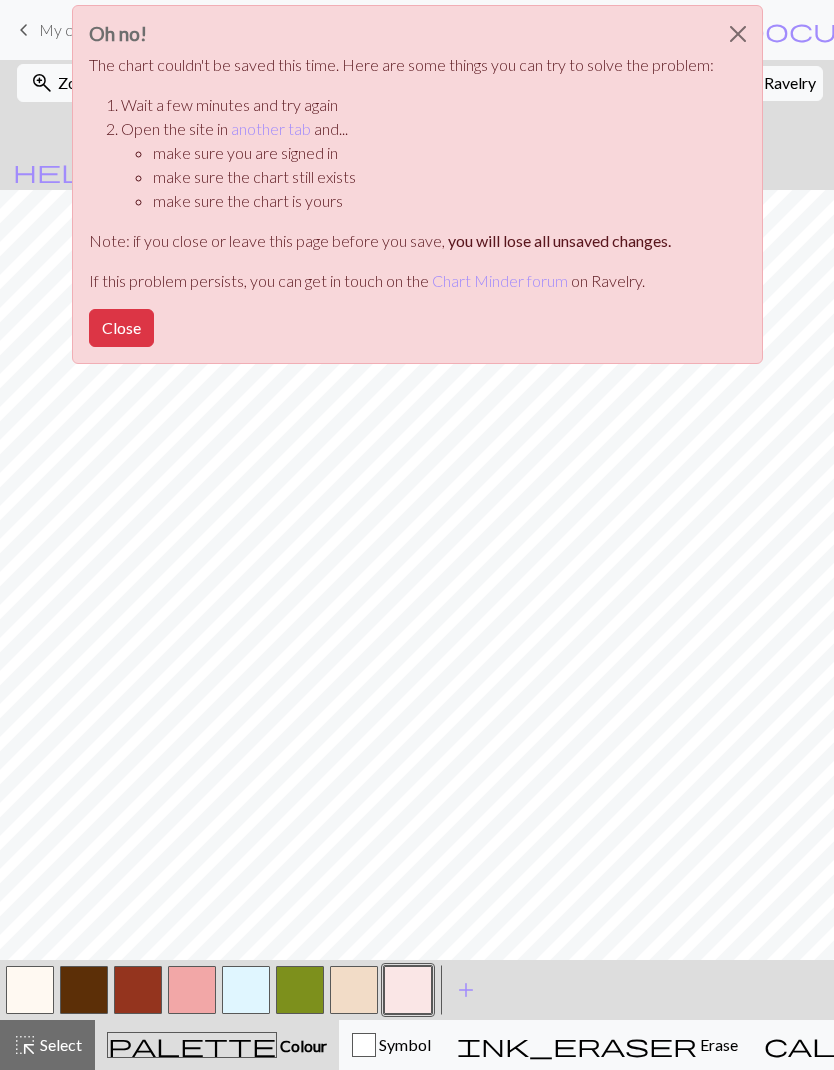 click on "Close" at bounding box center [121, 328] 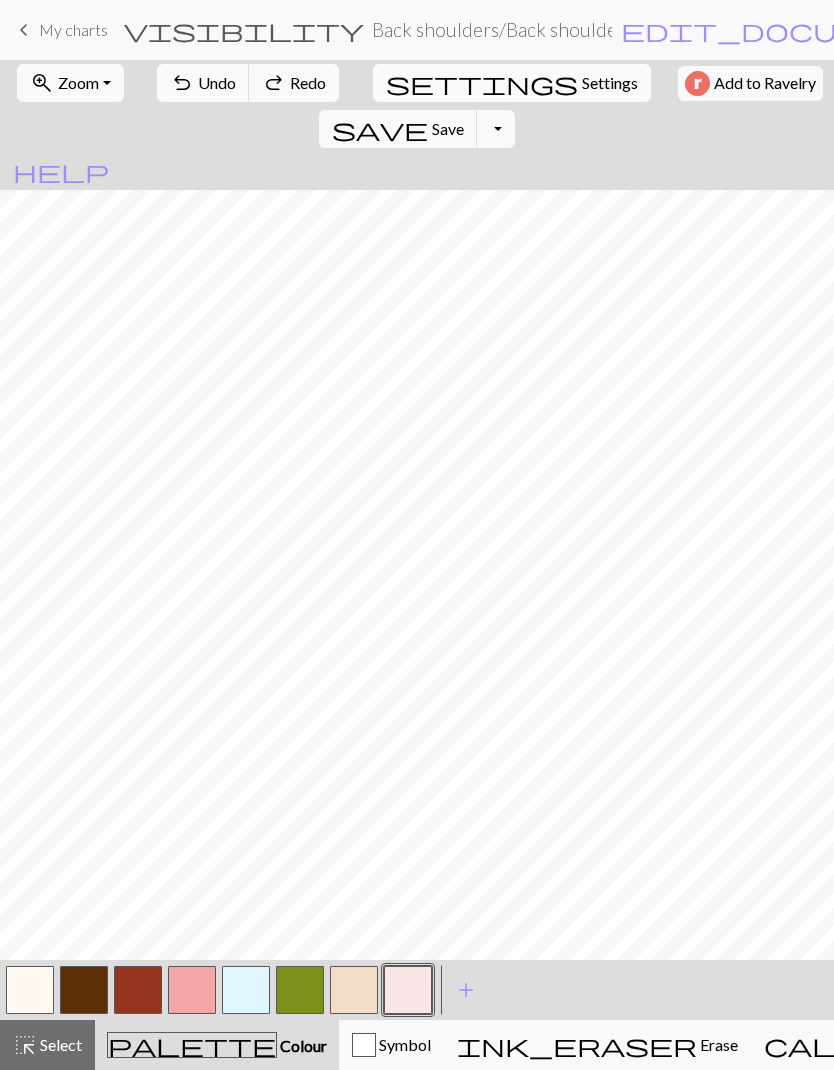 click on "Save" at bounding box center (448, 128) 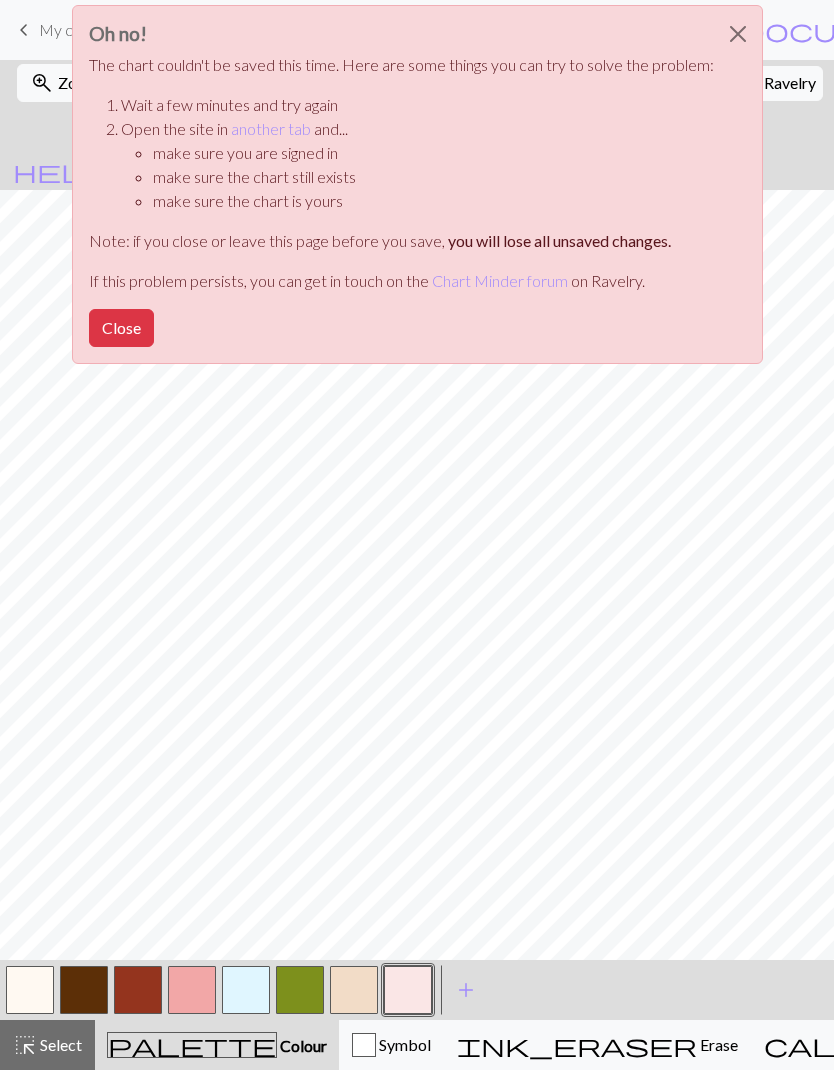 click at bounding box center [738, 34] 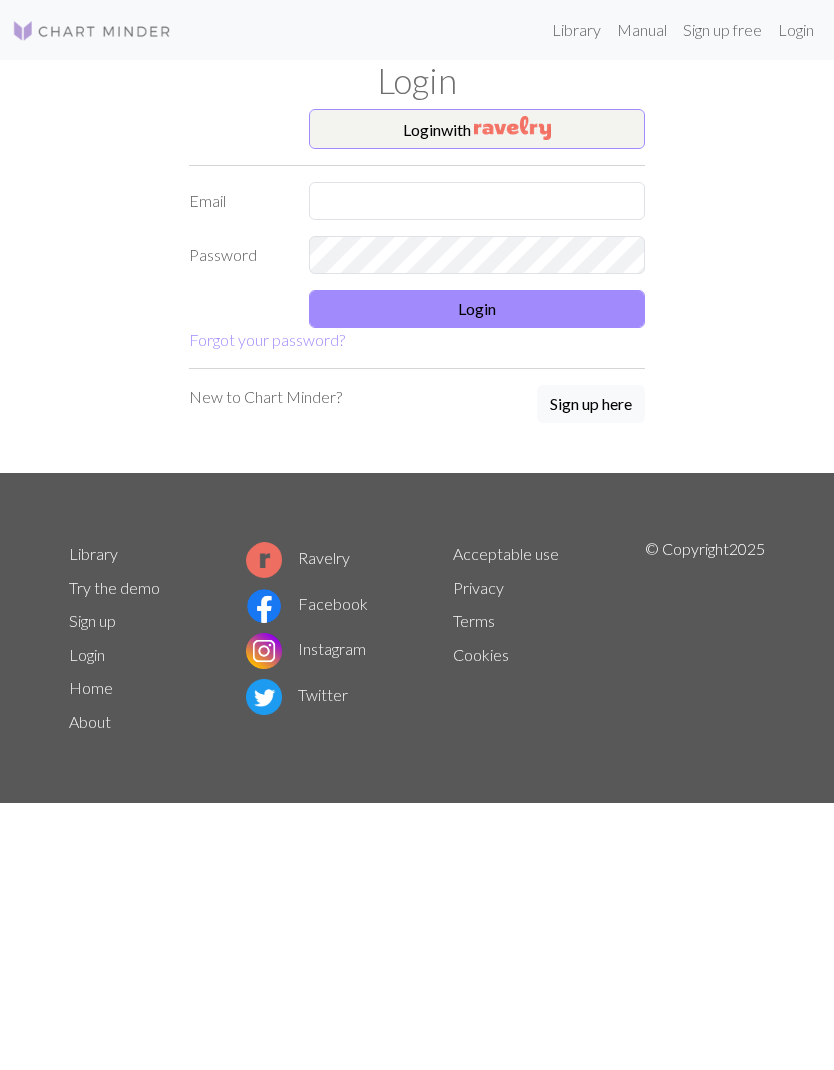 scroll, scrollTop: 0, scrollLeft: 0, axis: both 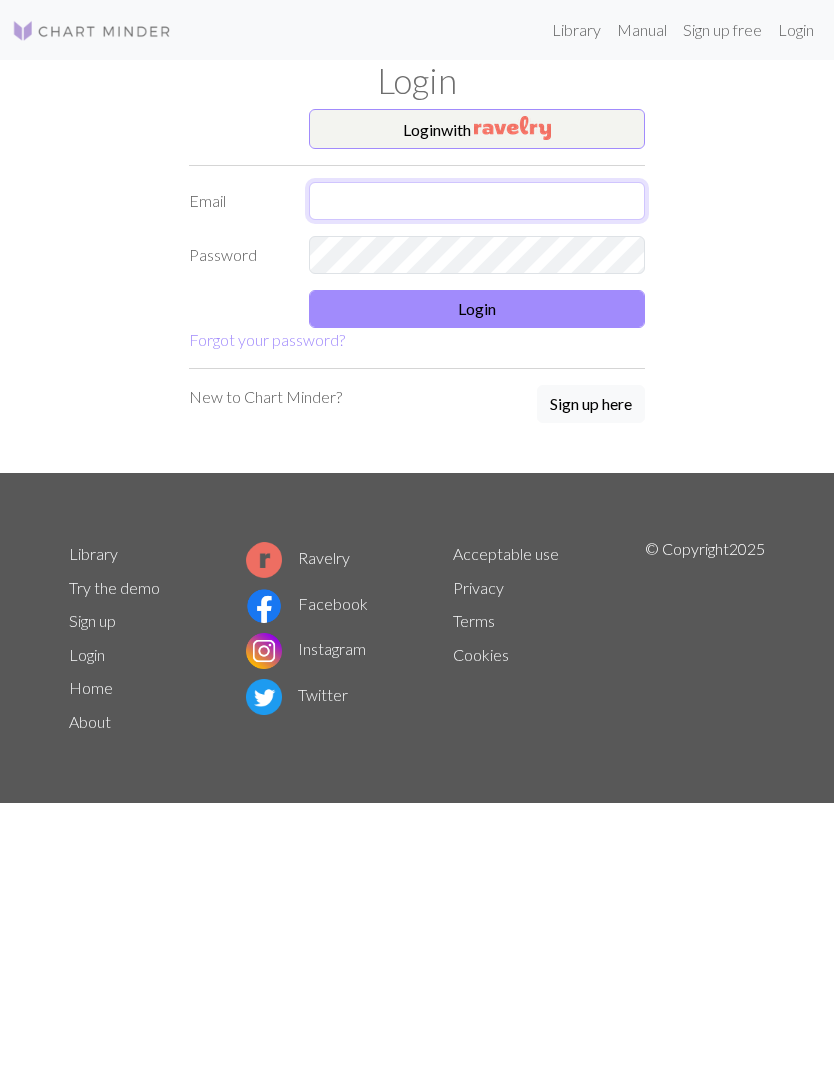 click at bounding box center (477, 201) 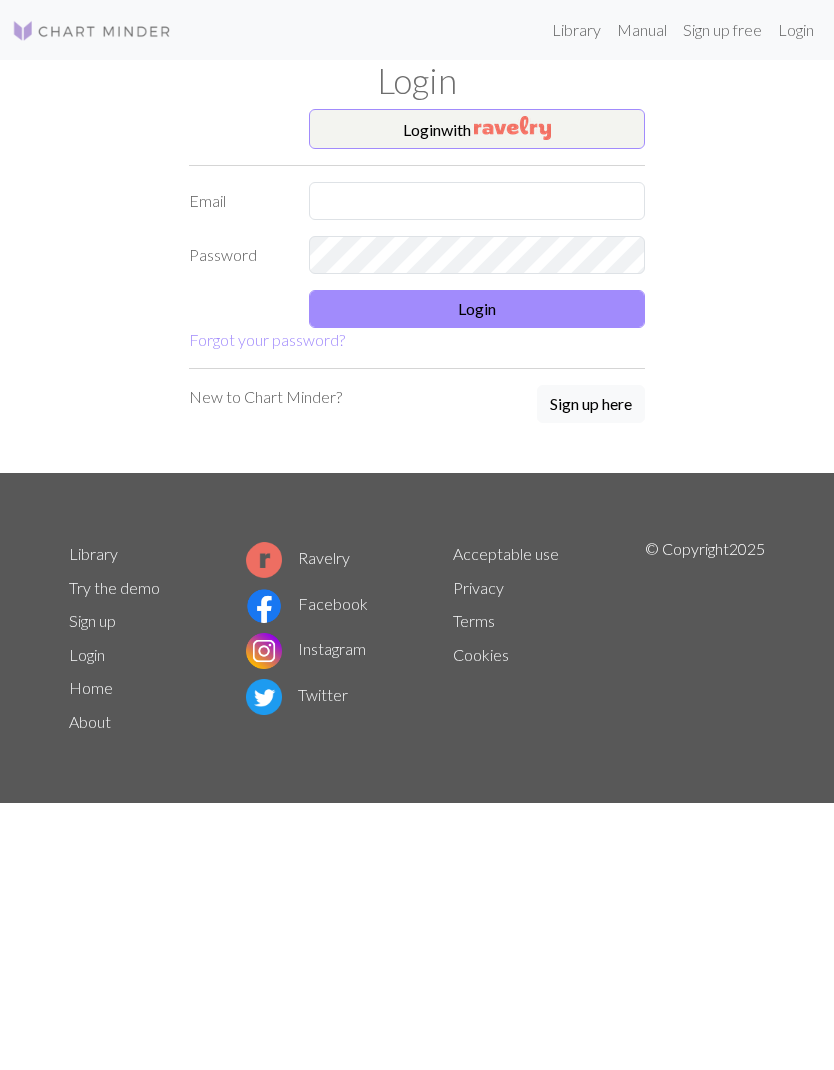 click on "Login  with" at bounding box center [477, 129] 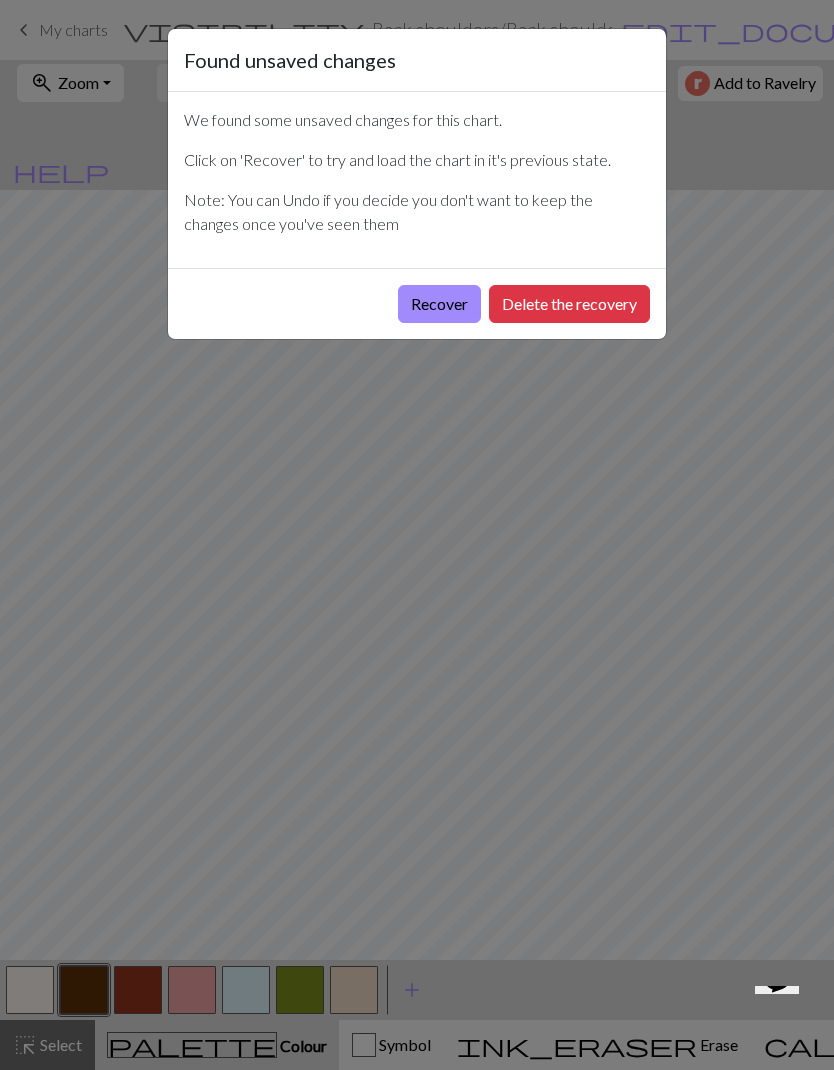 click on "Delete the recovery" at bounding box center [569, 304] 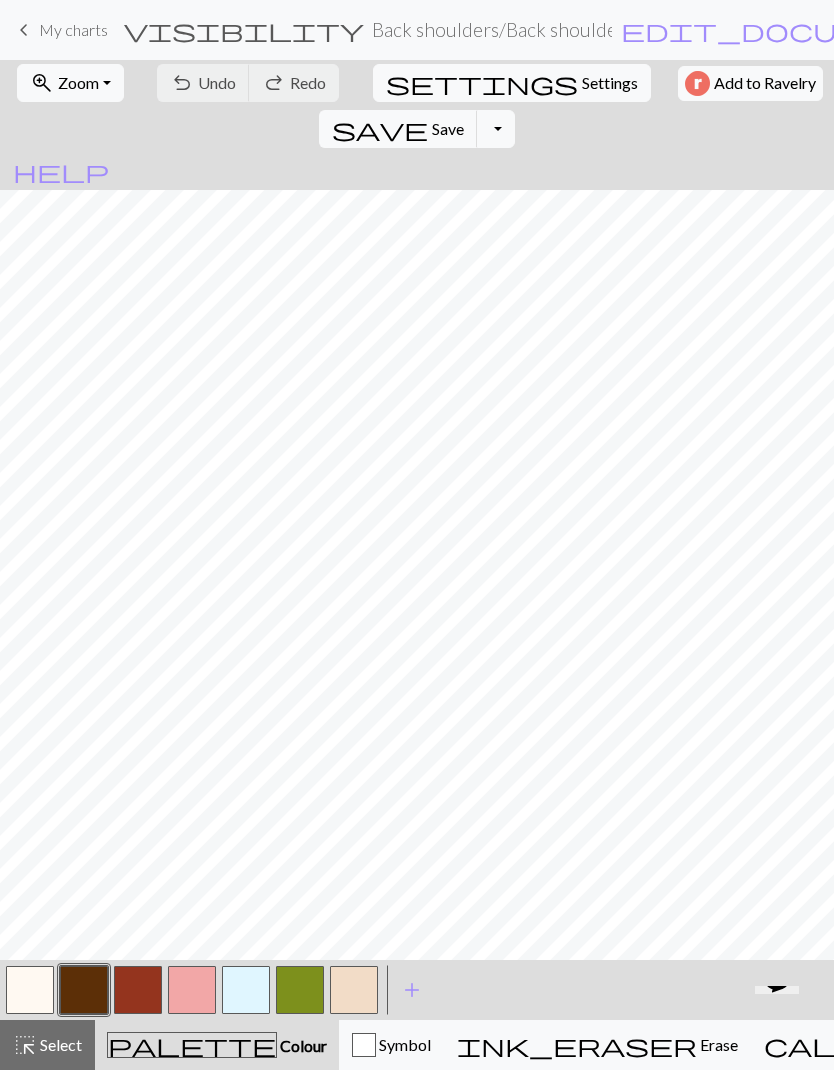 click on "My charts" at bounding box center [73, 29] 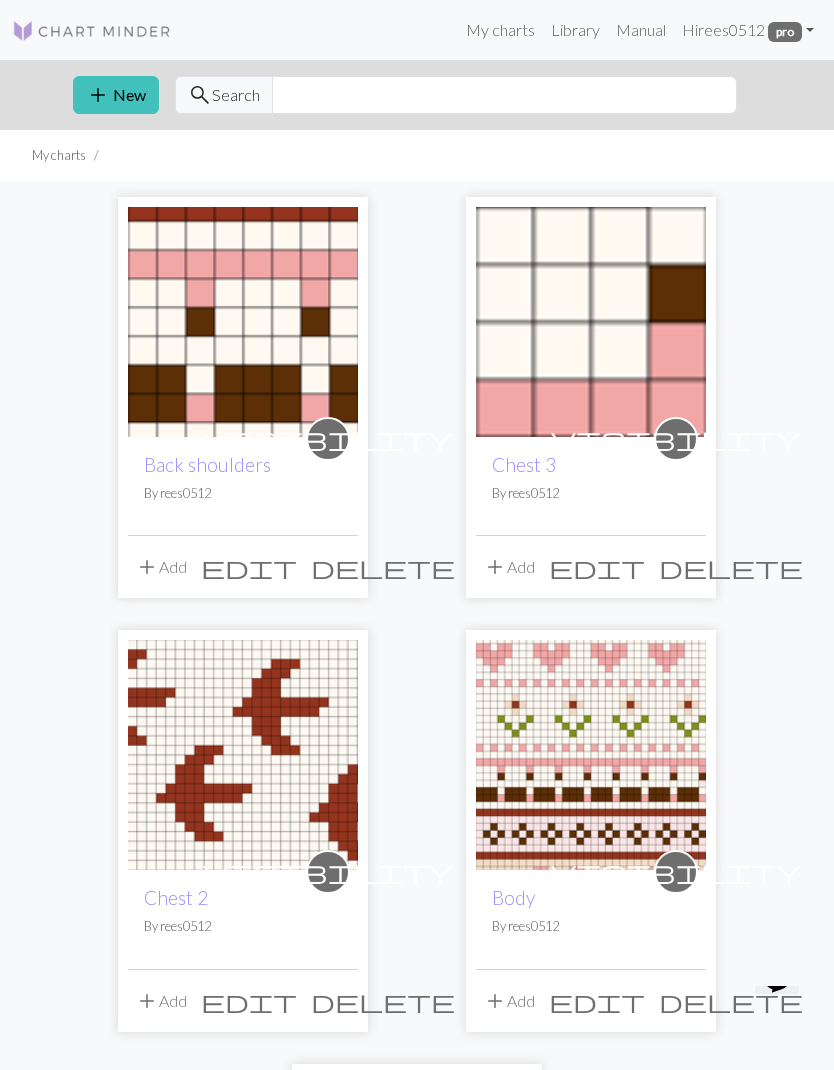 click at bounding box center [591, 755] 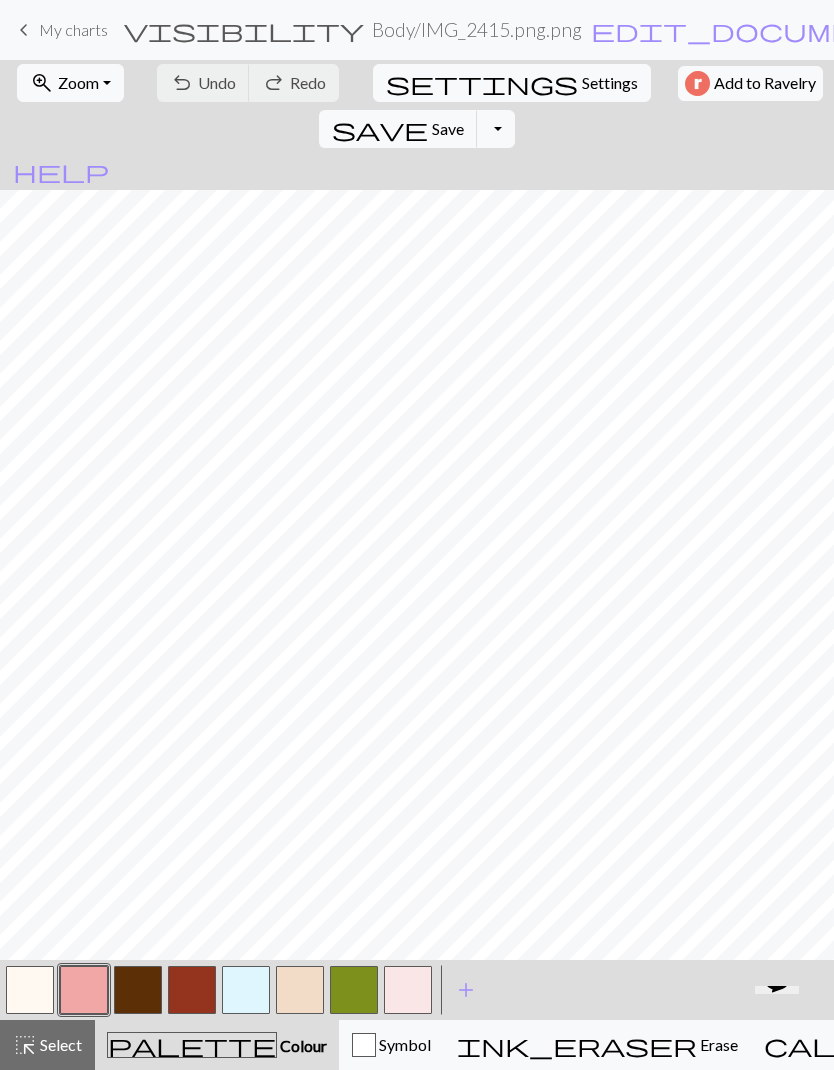 click at bounding box center [408, 990] 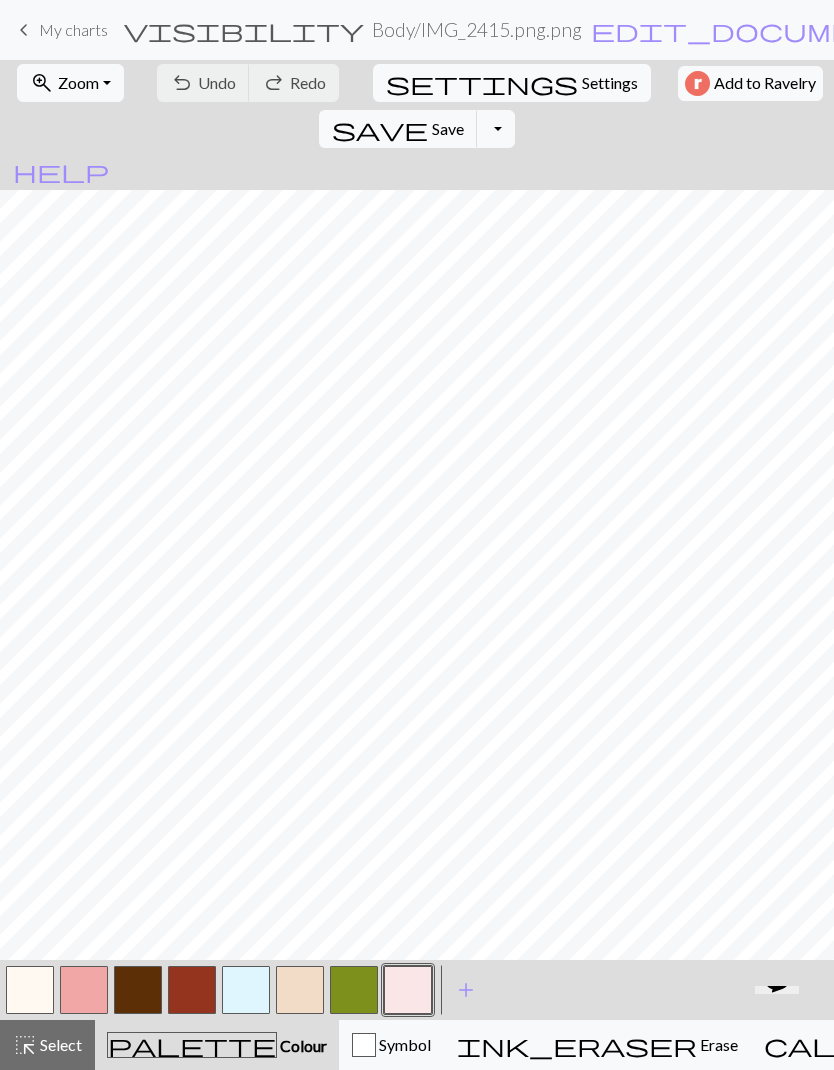 click at bounding box center [246, 990] 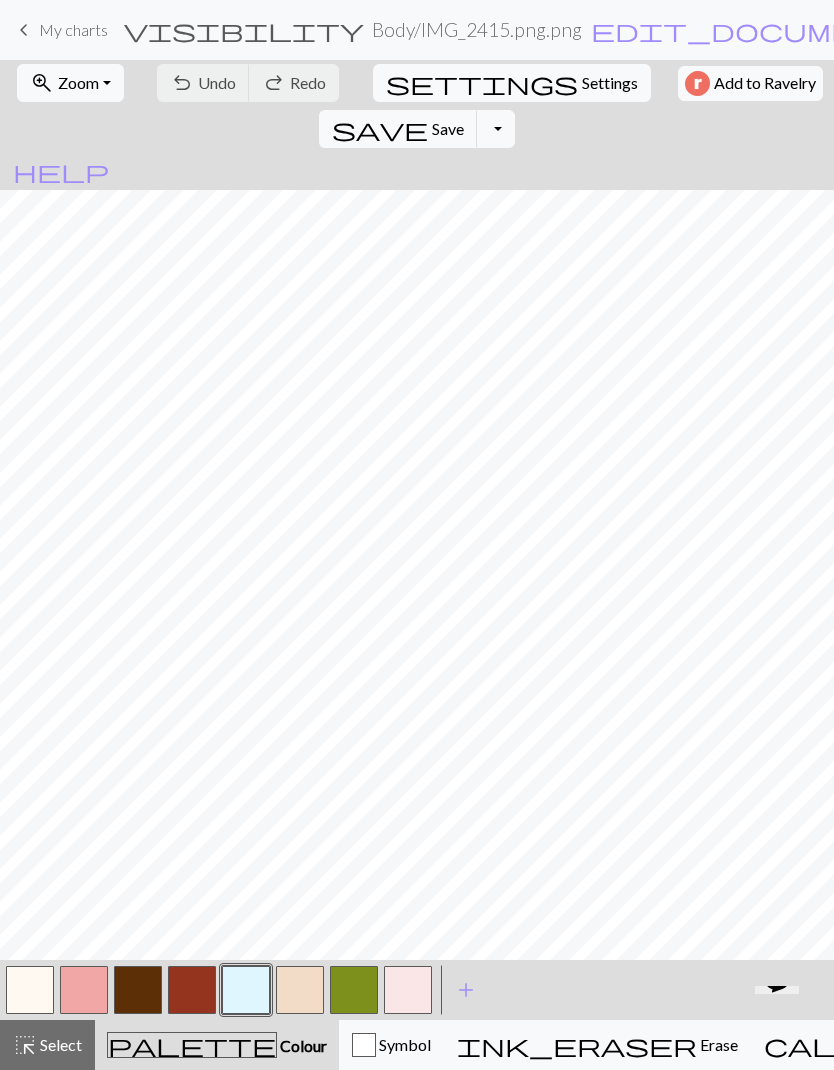 click at bounding box center [408, 990] 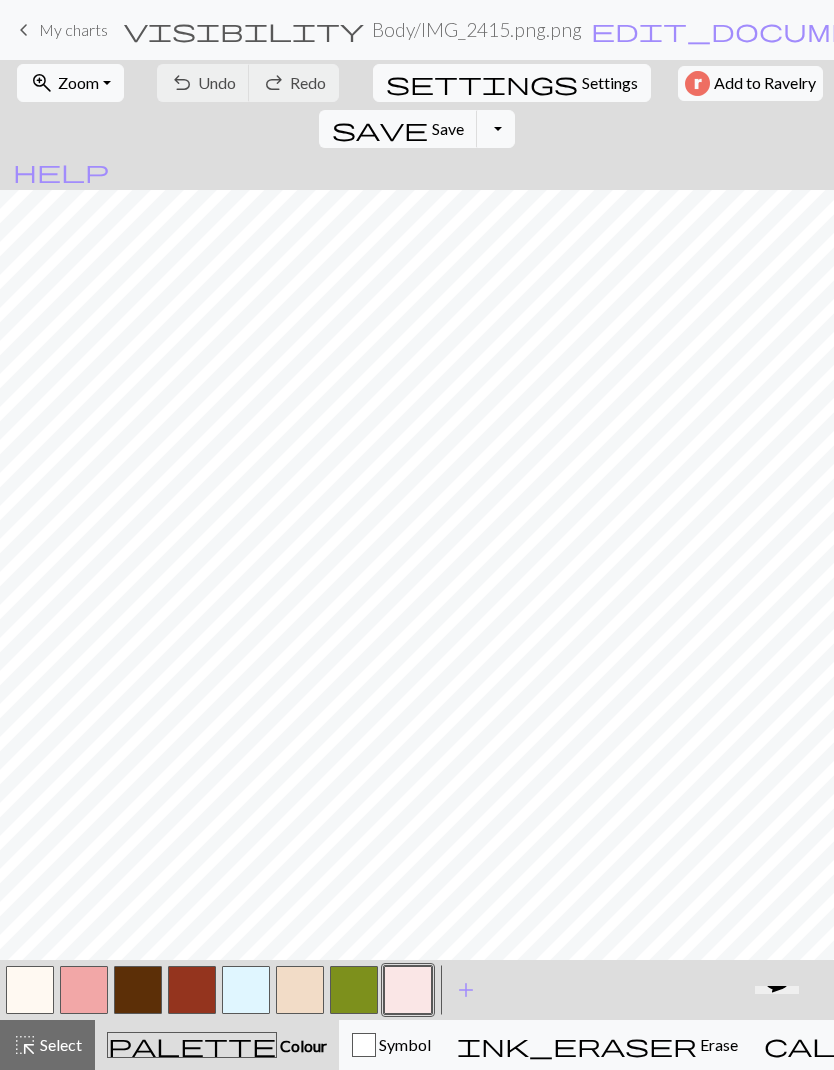 click at bounding box center [408, 990] 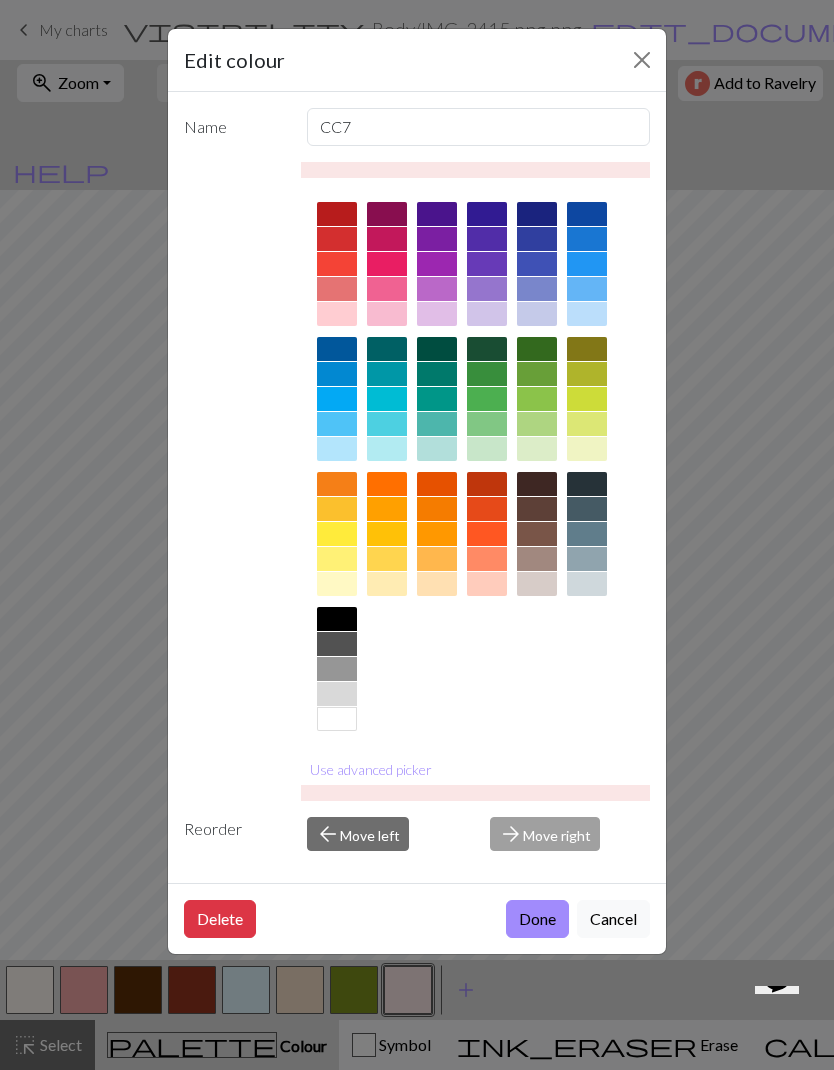 click on "Edit colour Name CC7 Use advanced picker Reorder arrow_back Move left arrow_forward Move right Delete Done Cancel" at bounding box center (417, 535) 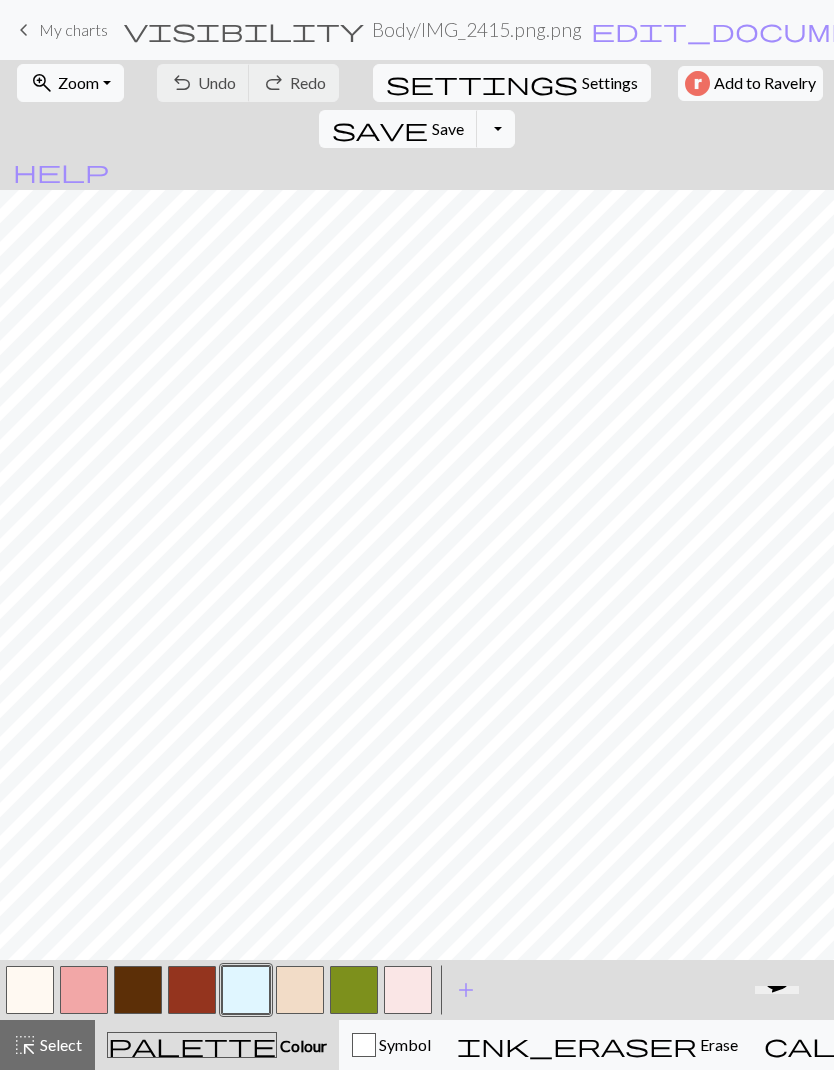 click at bounding box center (246, 990) 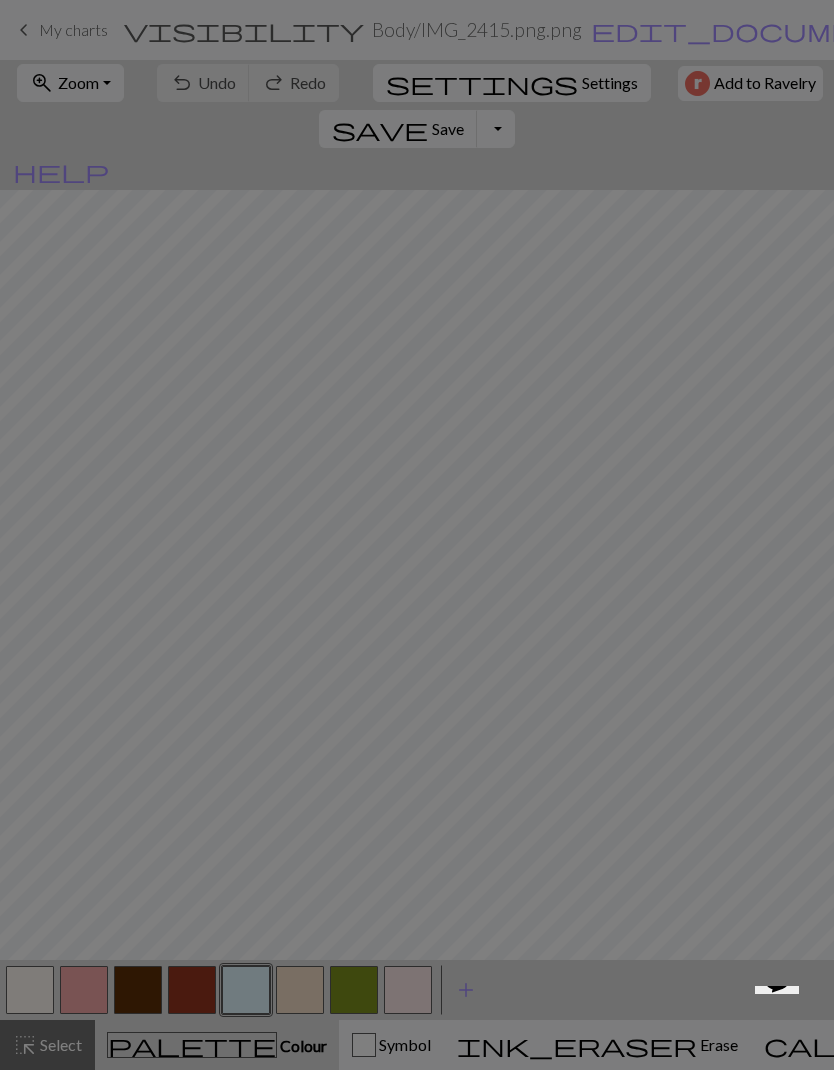 click on "Edit colour Name CC4, CC12 Use advanced picker Reorder arrow_back Move left arrow_forward Move right Delete Done Cancel" at bounding box center (417, 535) 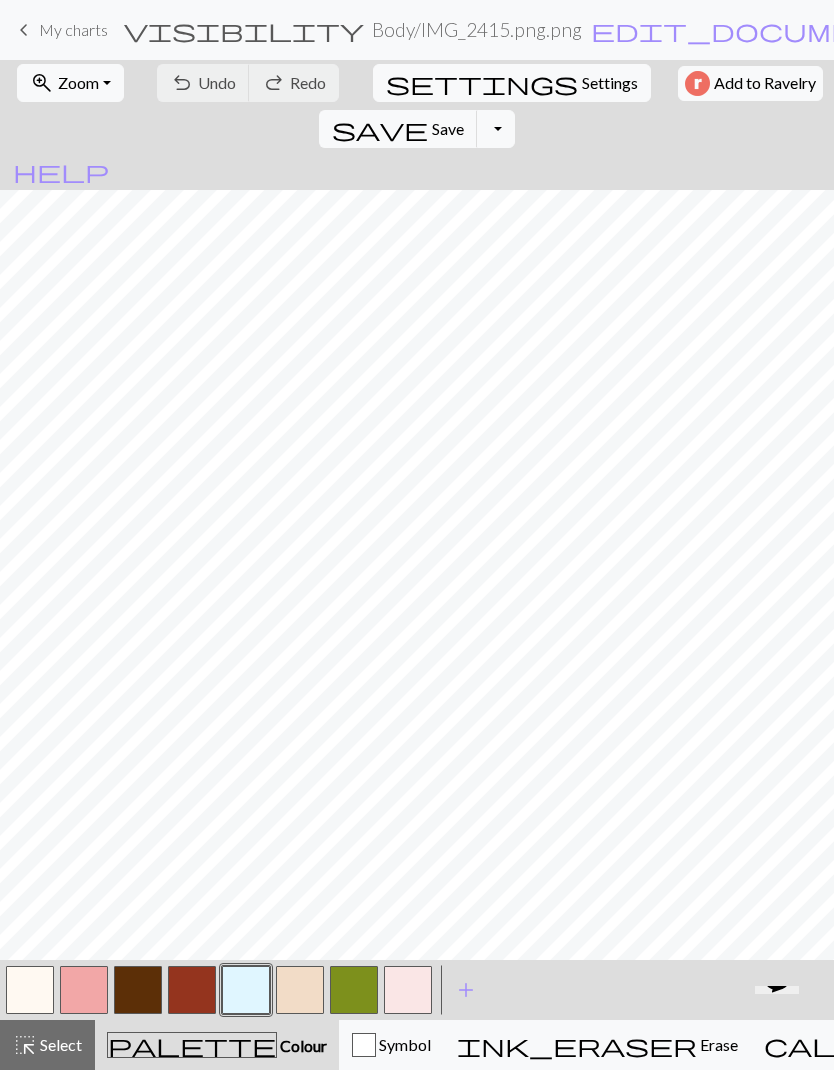 click at bounding box center (246, 990) 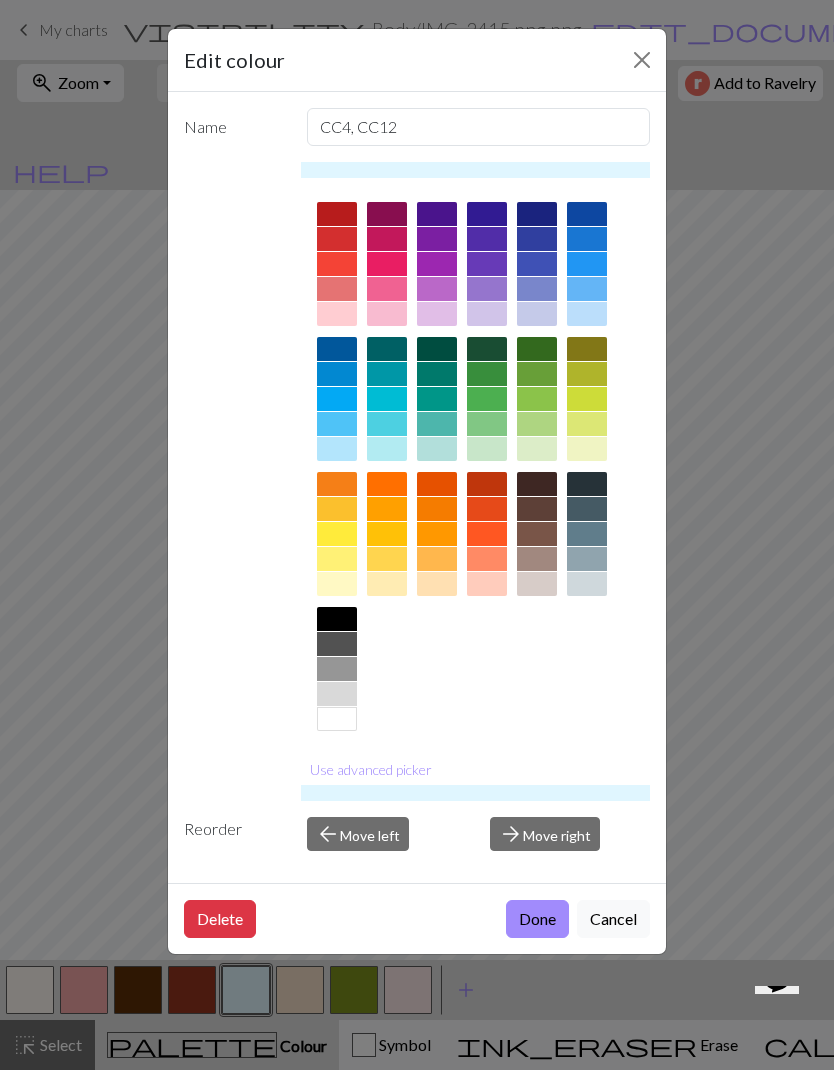click on "Use advanced picker" at bounding box center [371, 769] 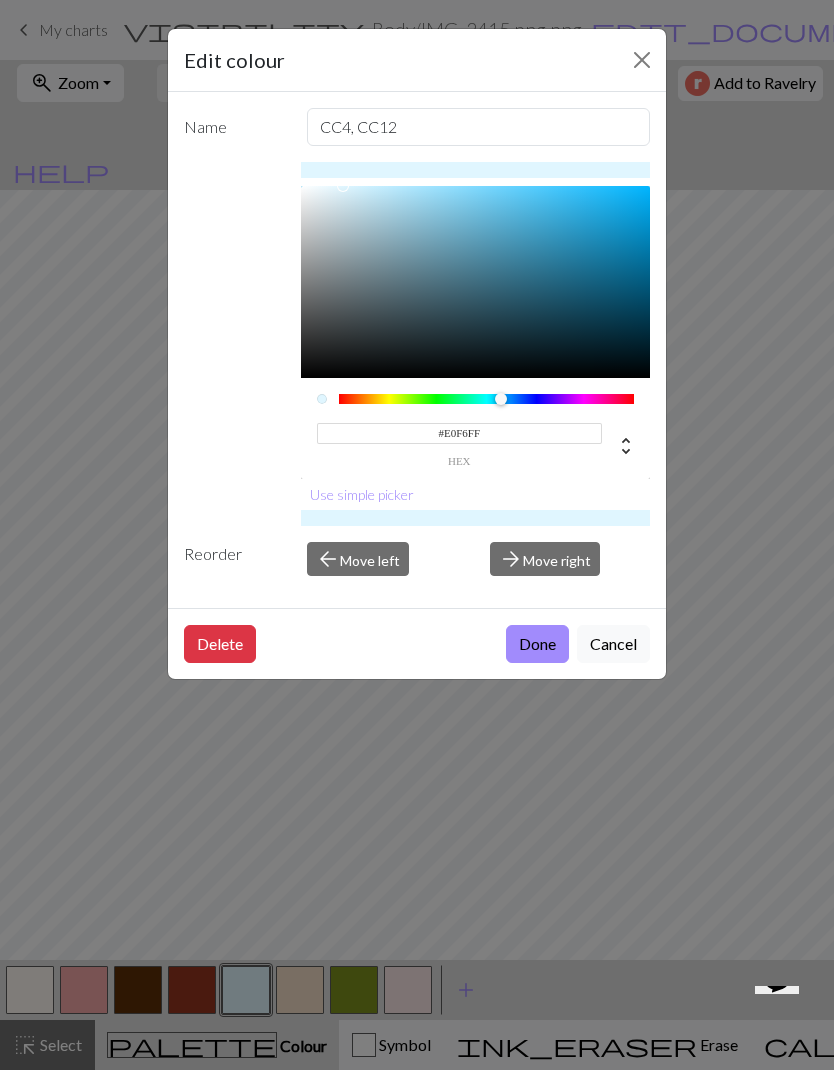 click on "Edit colour Name CC4, CC12 #E0F6FF hex Use simple picker Reorder arrow_back Move left arrow_forward Move right Delete Done Cancel" at bounding box center [417, 535] 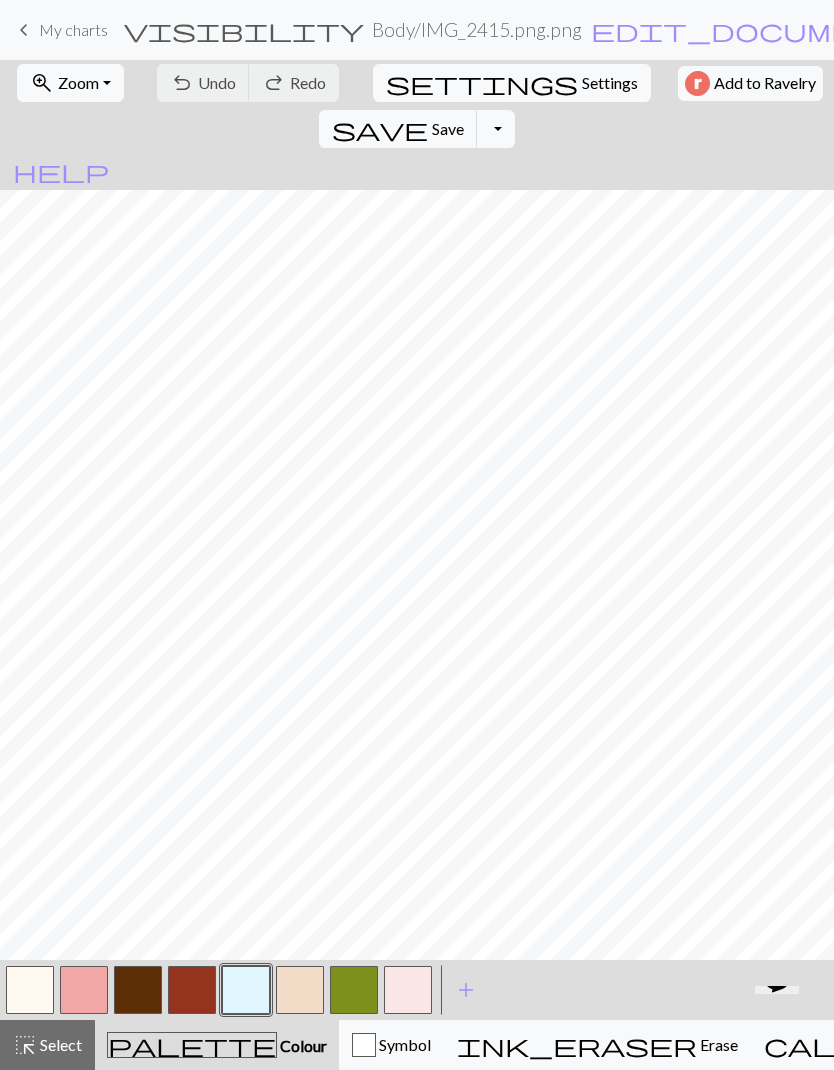 click at bounding box center (408, 990) 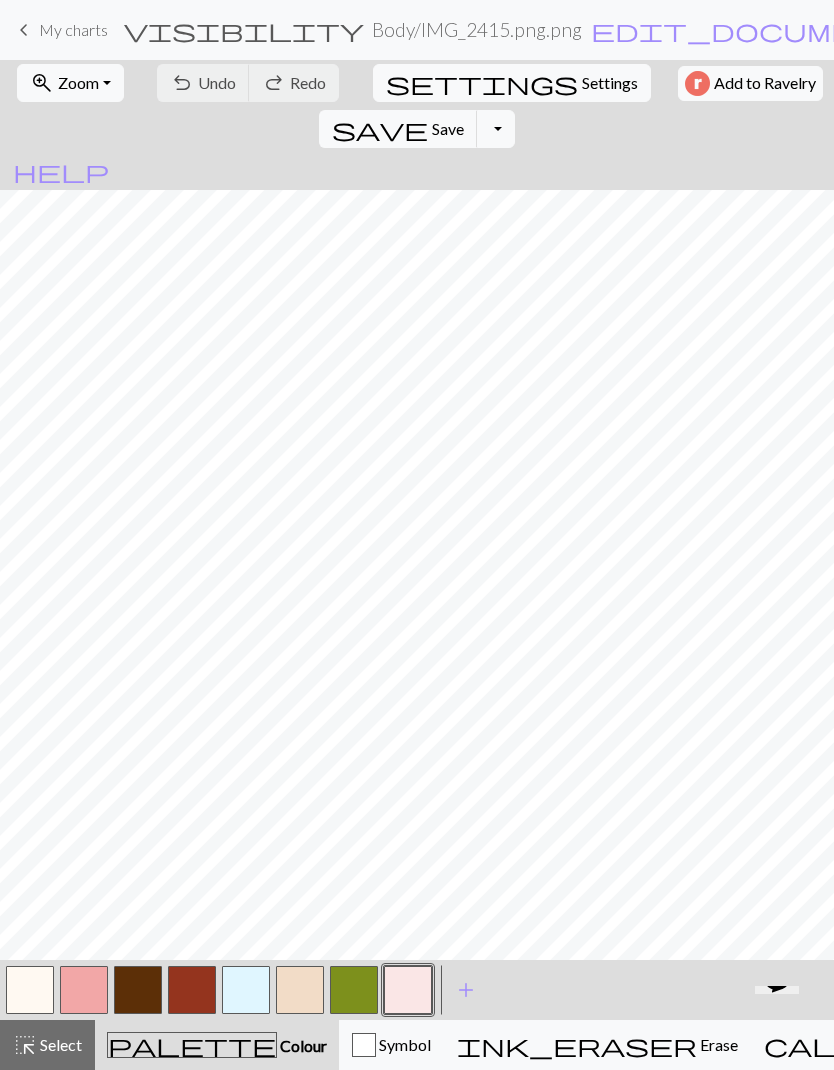 click at bounding box center (408, 990) 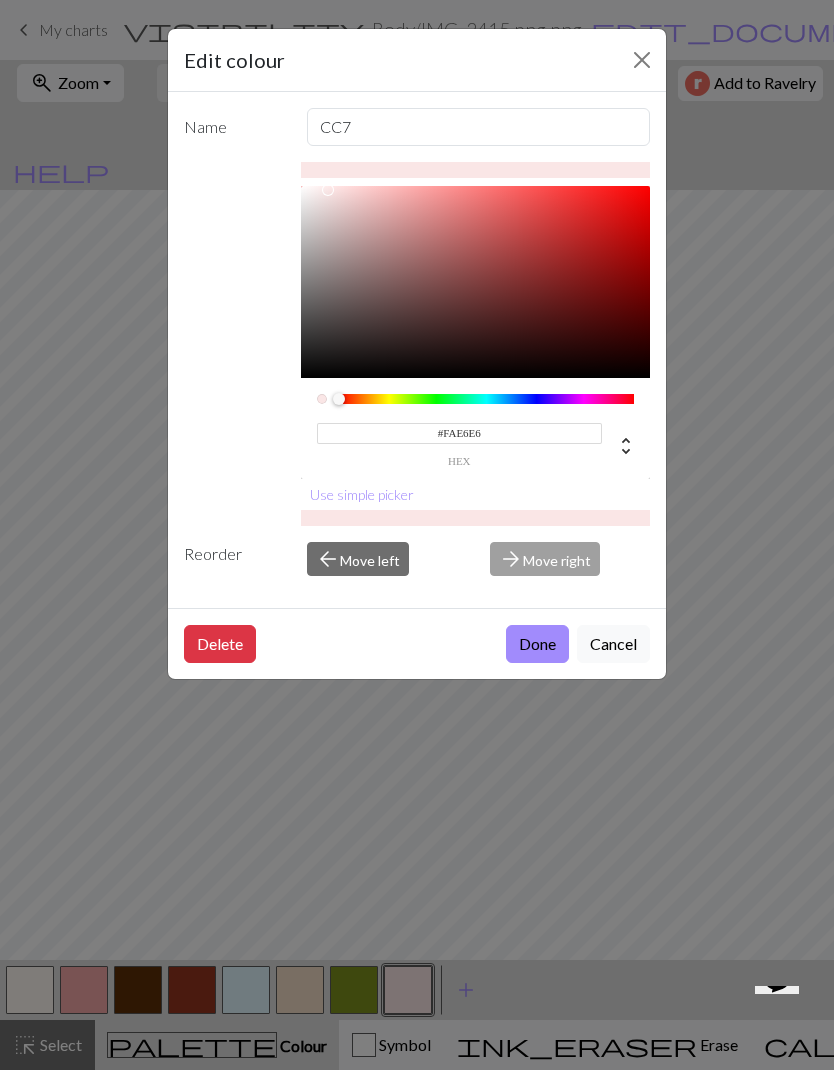 click on "#FAE6E6" at bounding box center [460, 433] 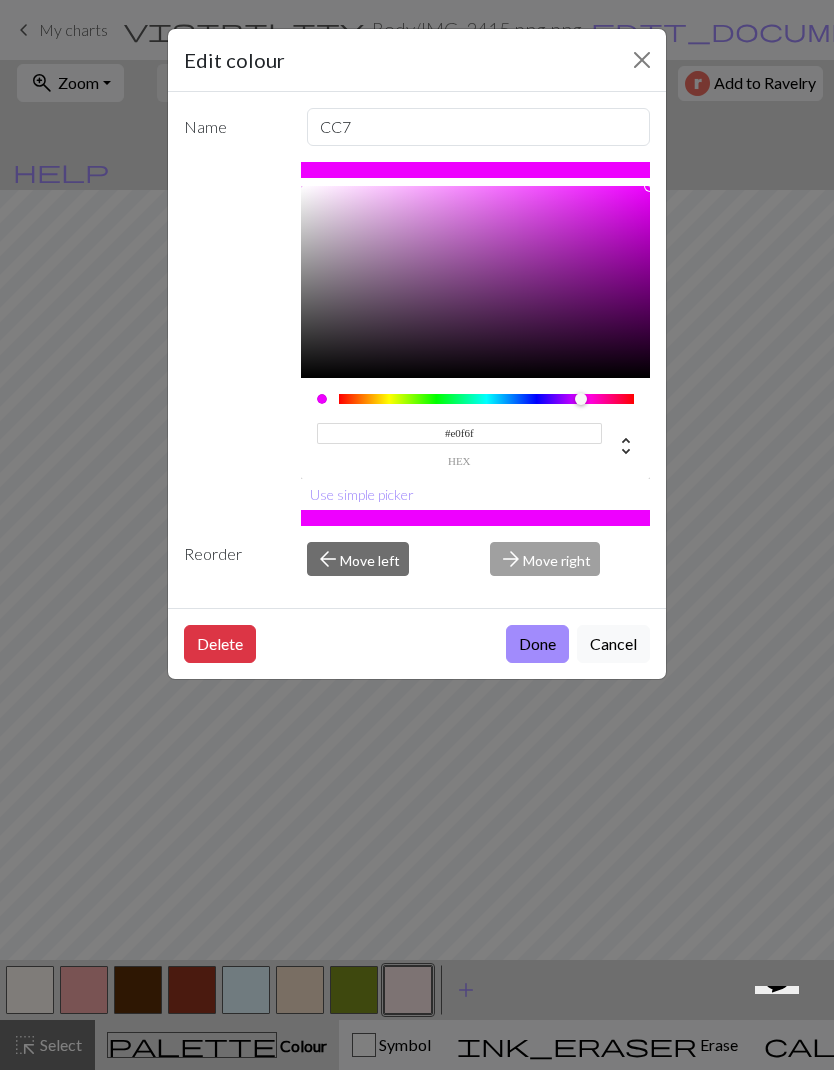 type on "#e0f6ff" 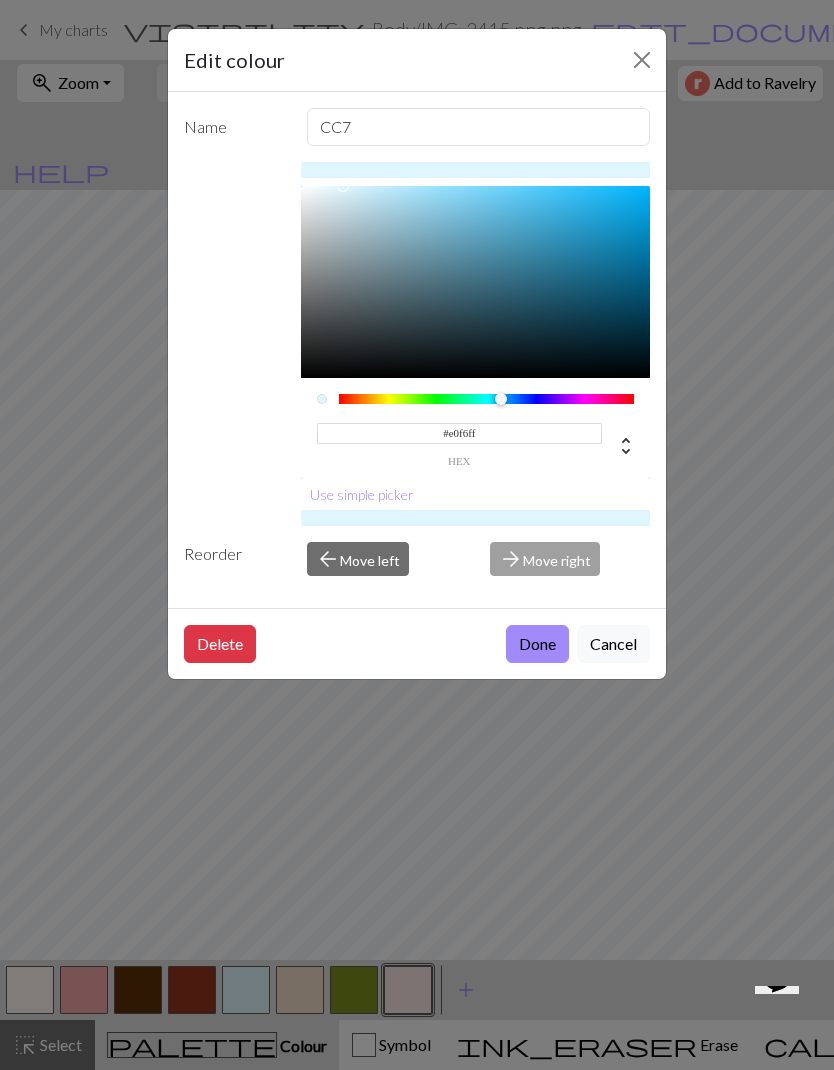 click on "Done" at bounding box center (537, 644) 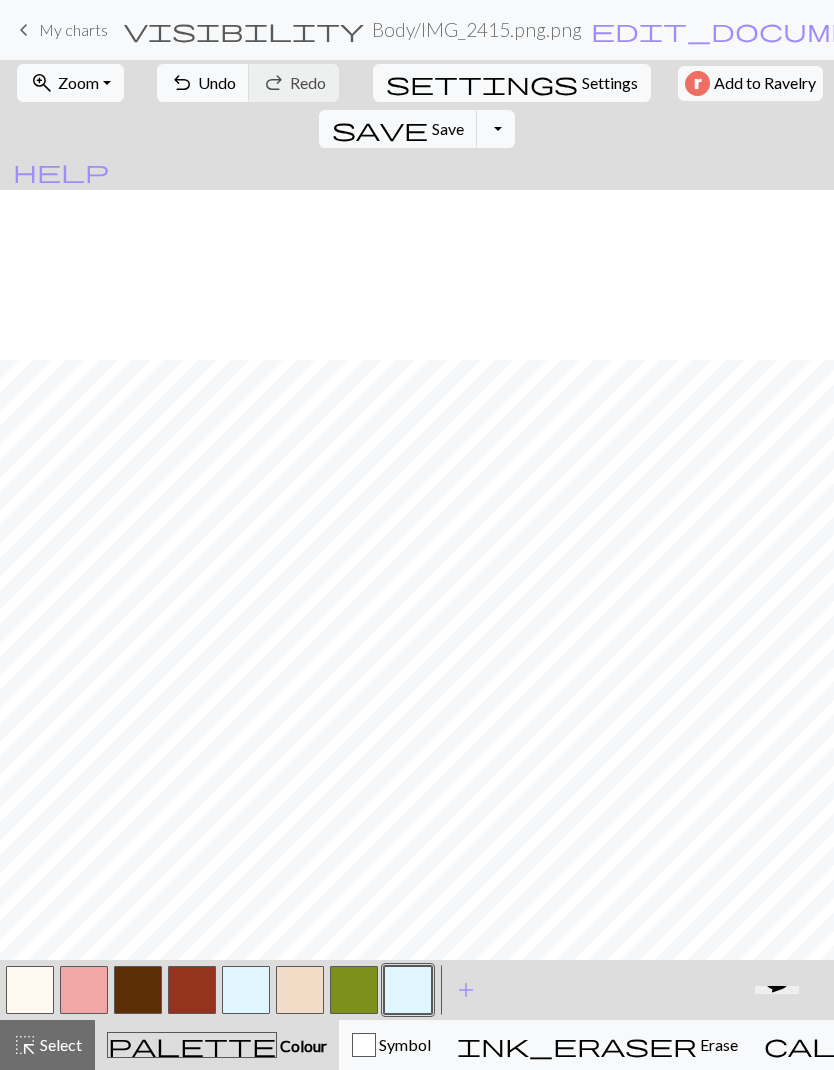 scroll, scrollTop: 482, scrollLeft: 0, axis: vertical 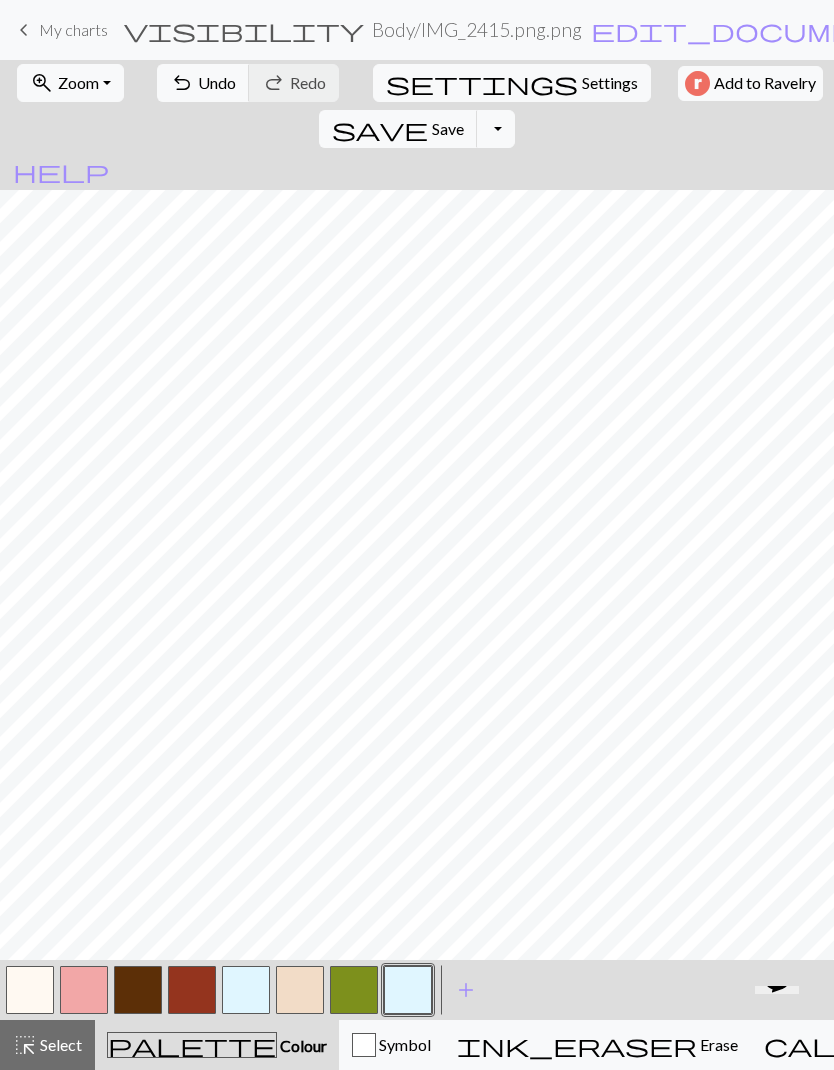 click on "Undo" at bounding box center [217, 82] 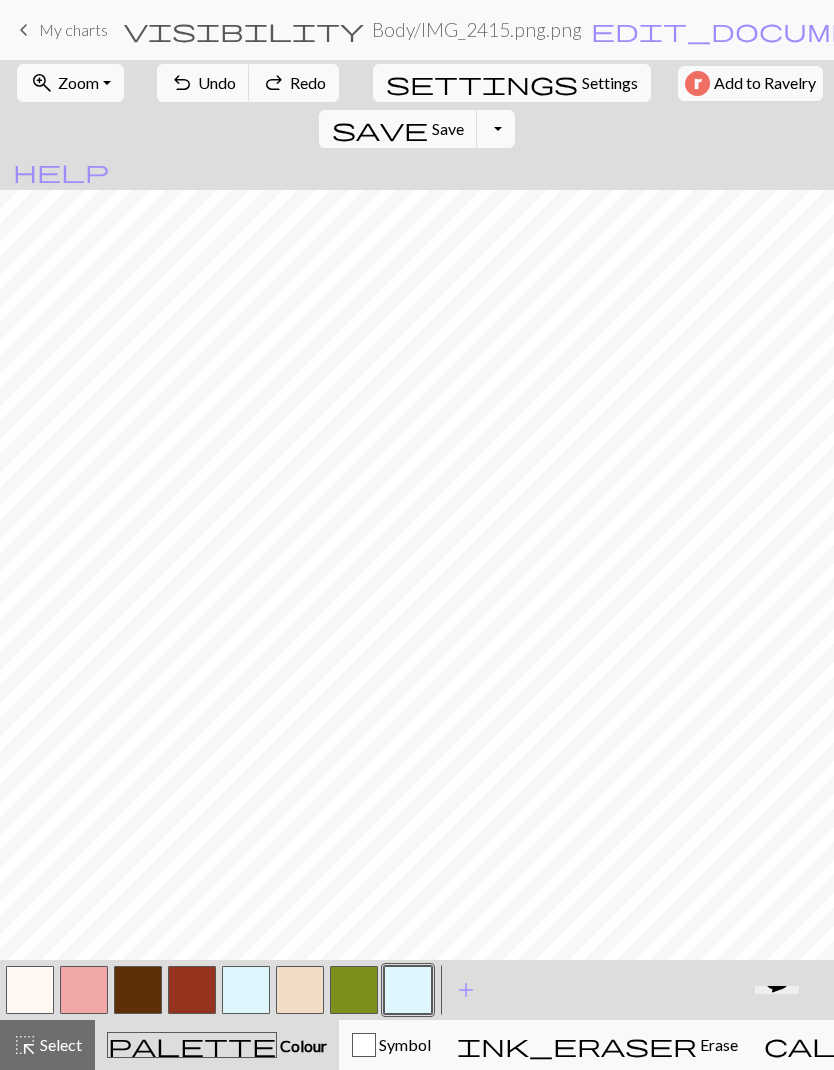 click on "Undo" at bounding box center (217, 82) 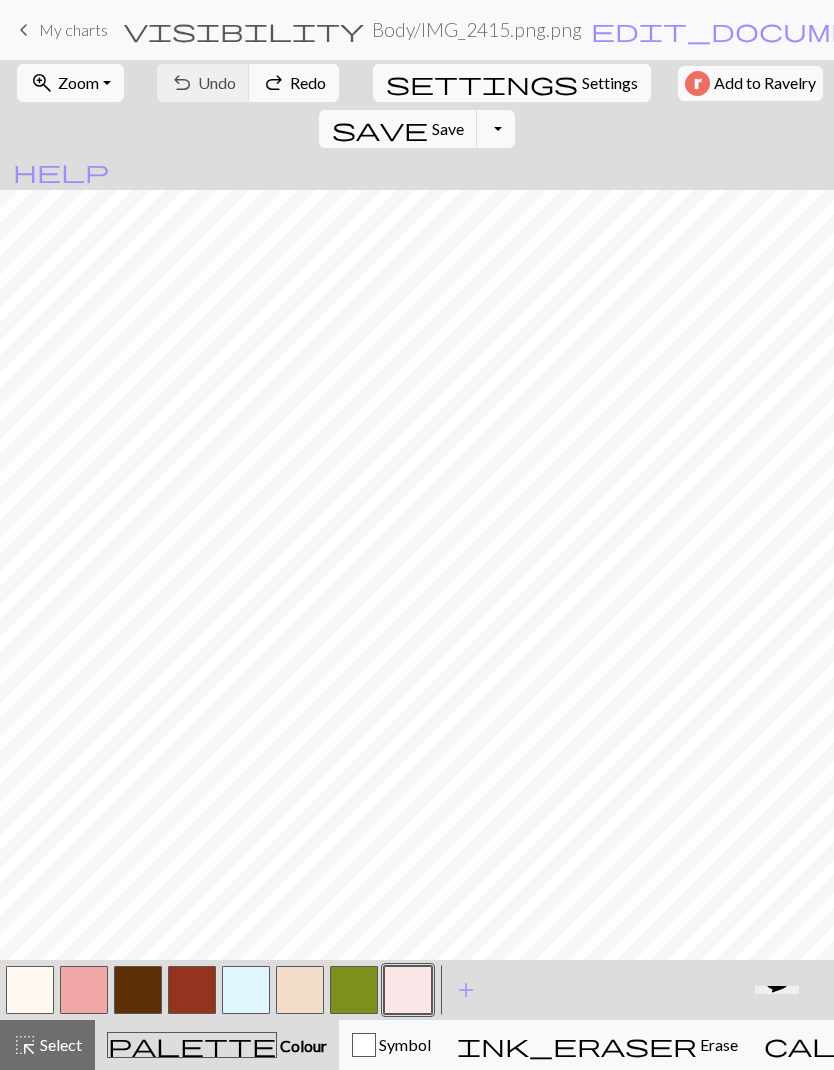 click on "redo Redo Redo" at bounding box center (294, 83) 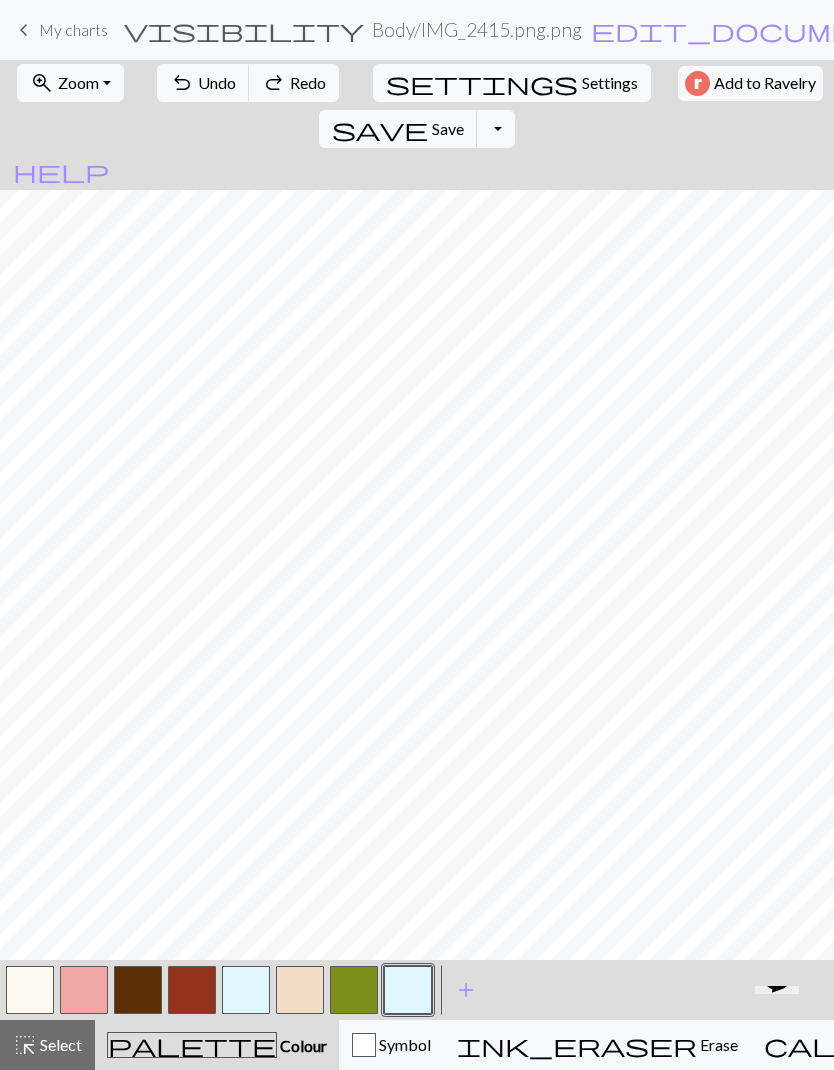 click at bounding box center [30, 990] 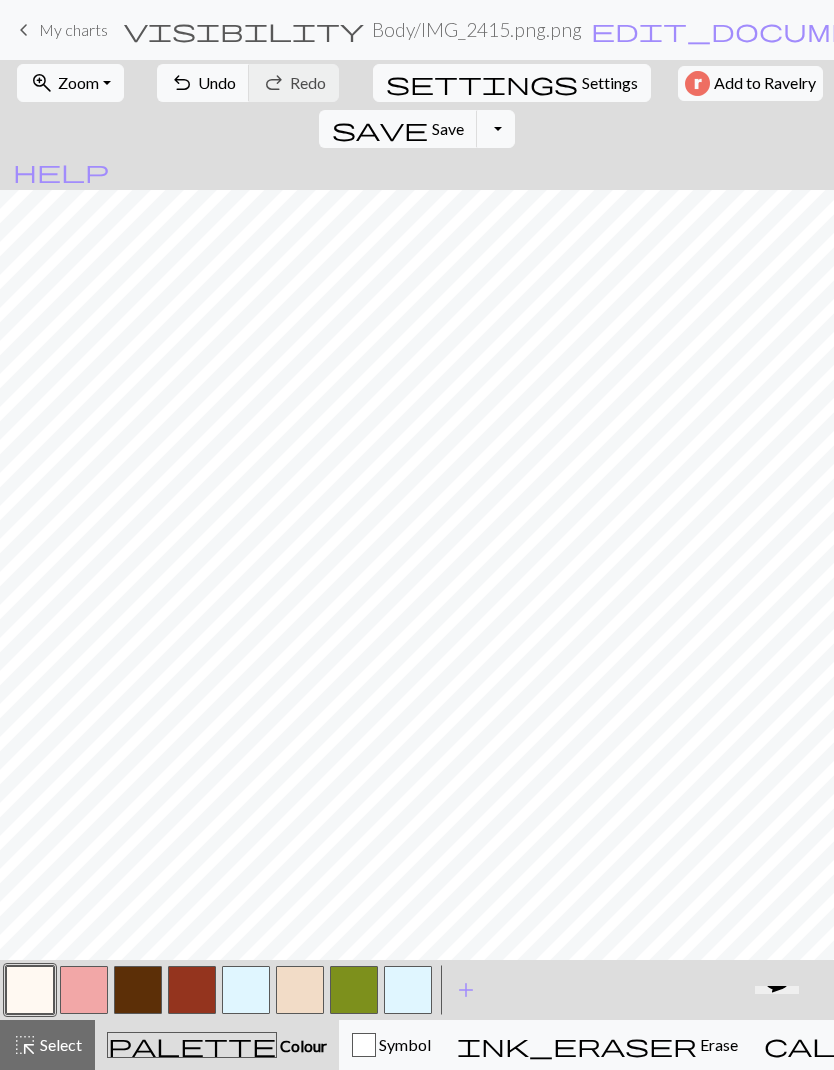 click at bounding box center (246, 990) 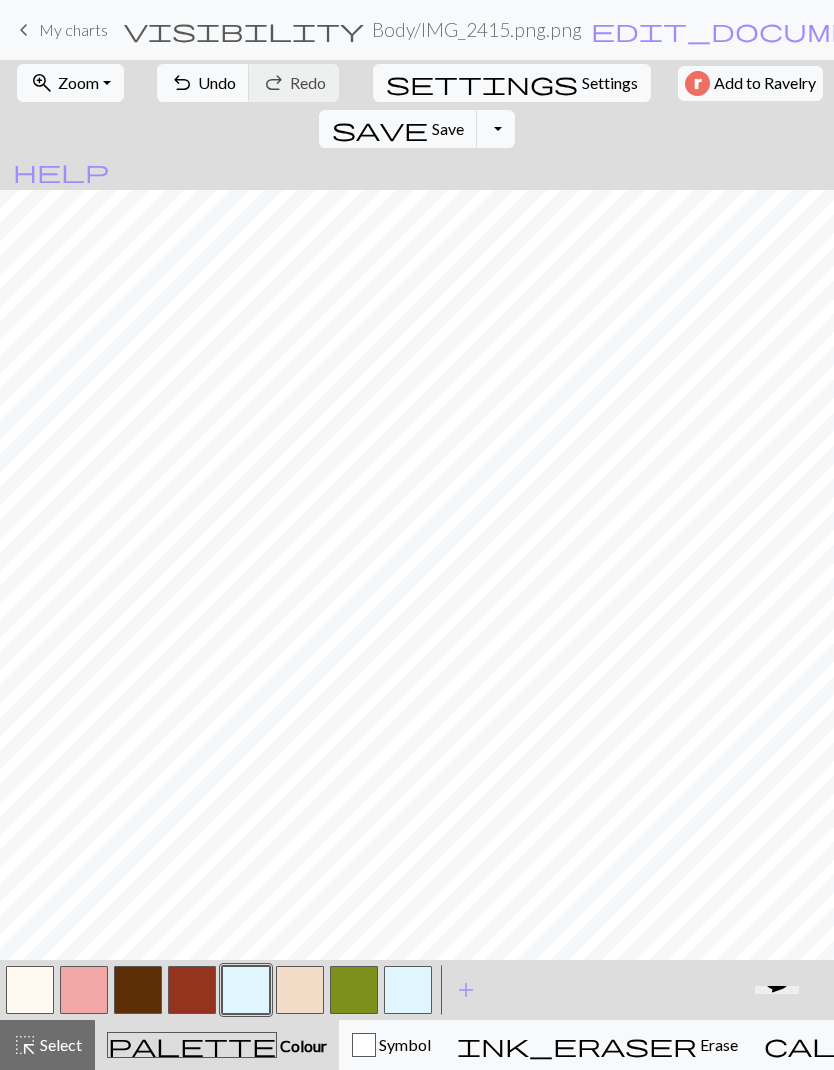 click at bounding box center (408, 990) 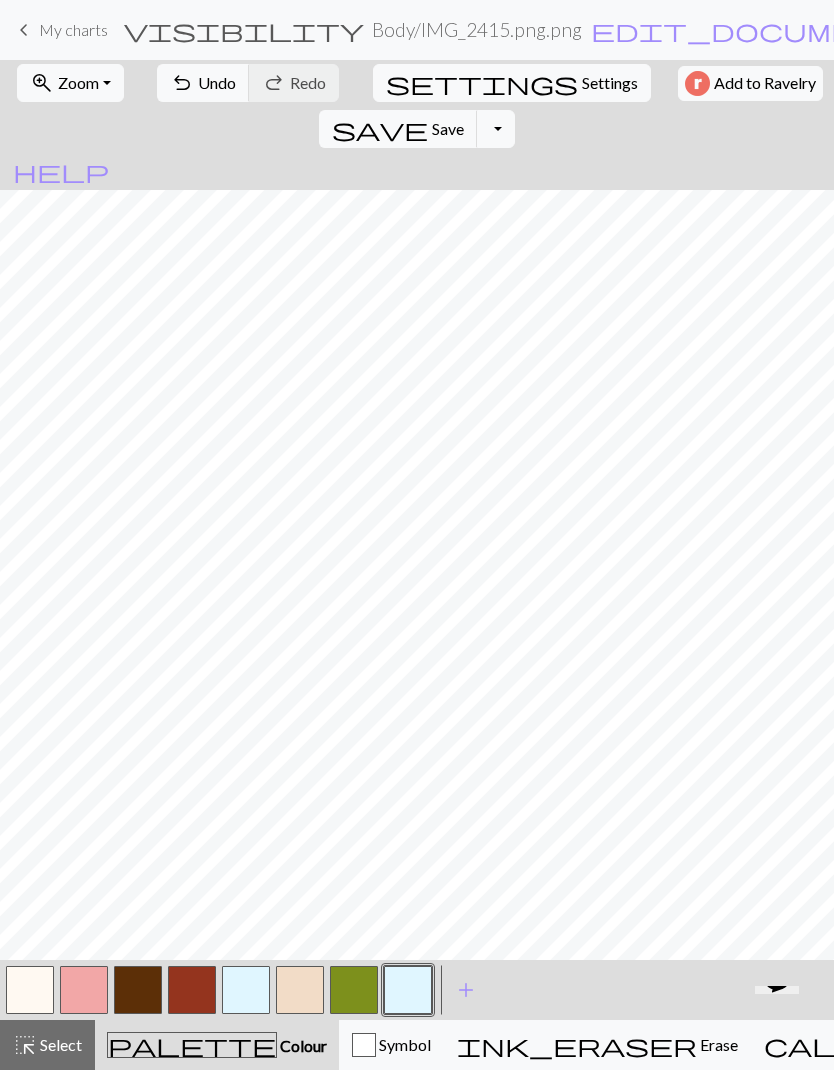click at bounding box center (246, 990) 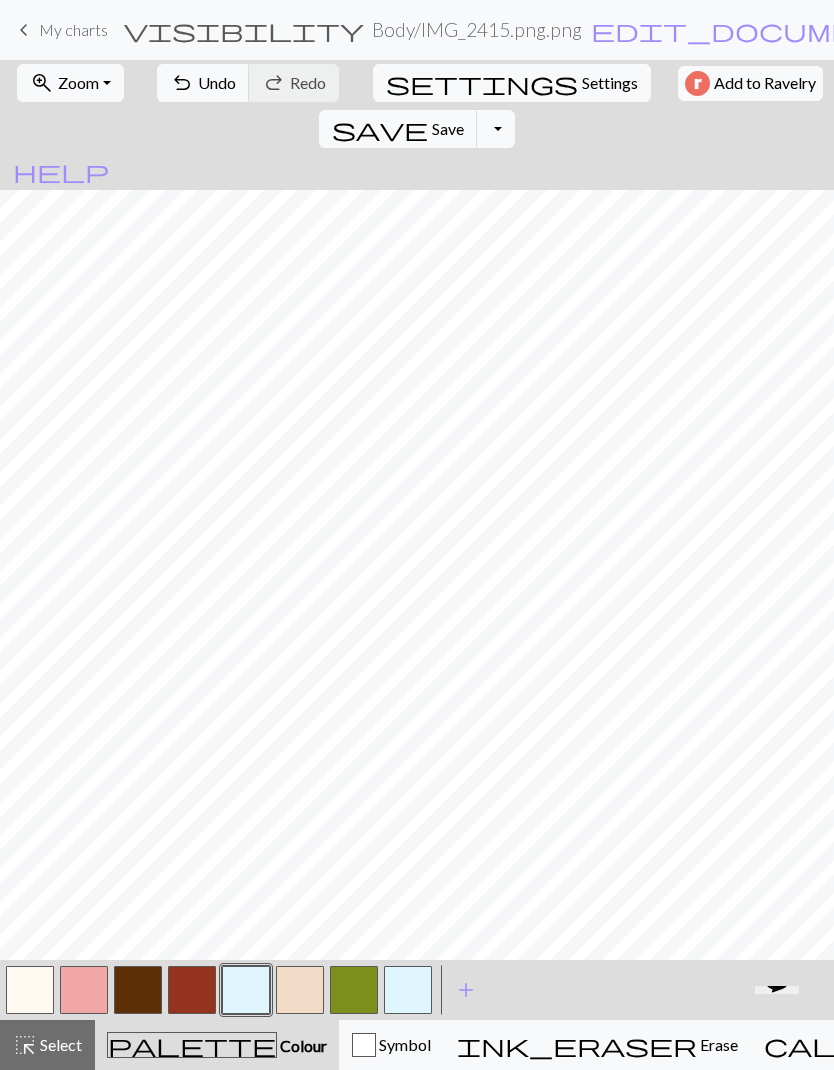 click at bounding box center (408, 990) 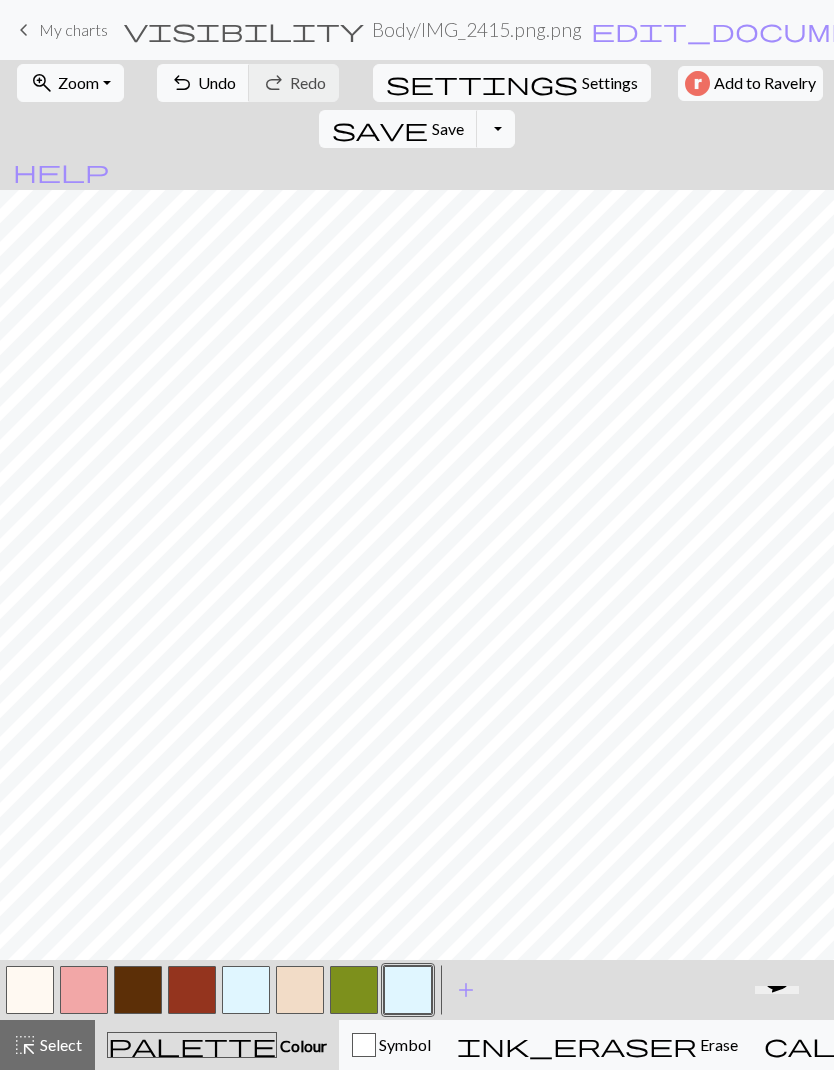 click at bounding box center [408, 990] 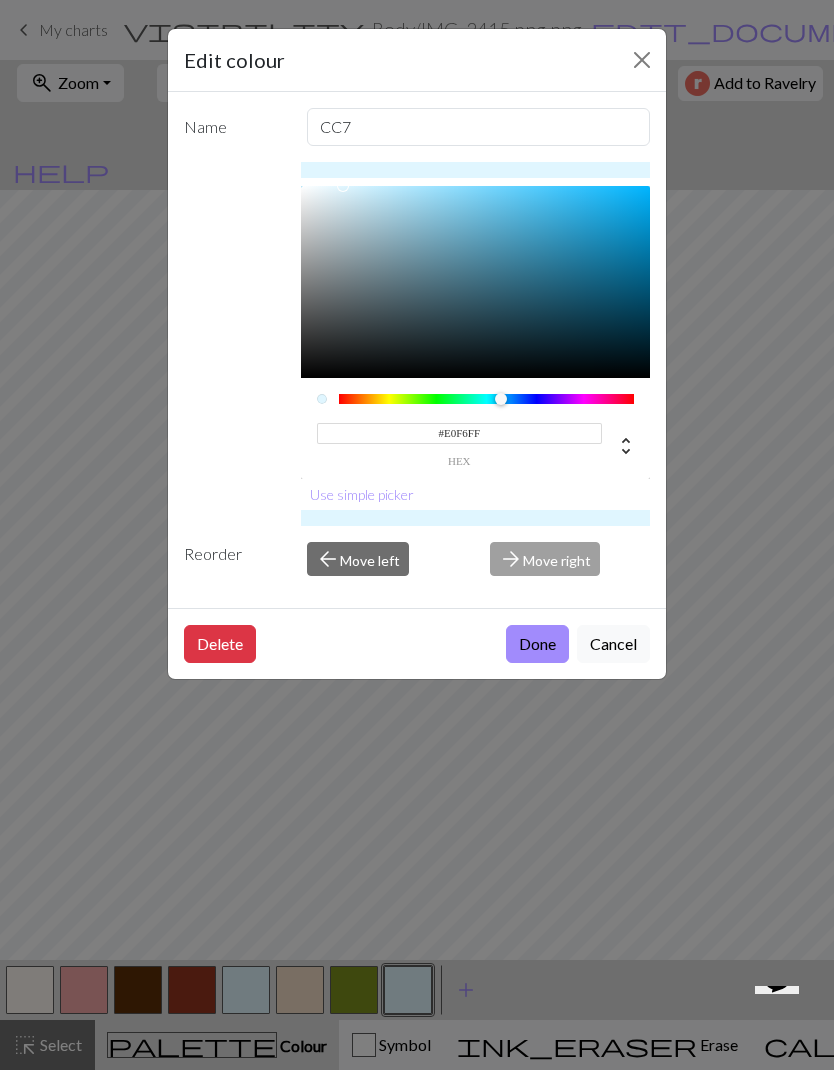 click on "Edit colour Name CC7 #E0F6FF hex Use simple picker Reorder arrow_back Move left arrow_forward Move right Delete Done Cancel" at bounding box center [417, 535] 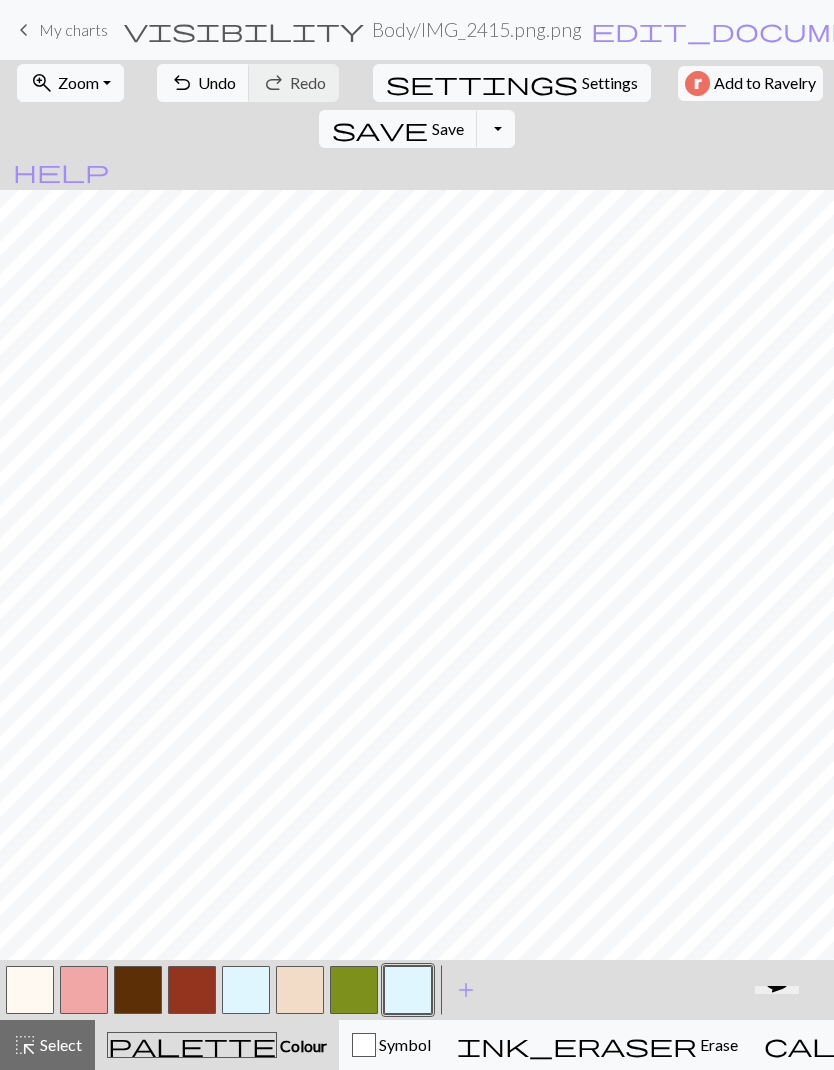 click at bounding box center (246, 990) 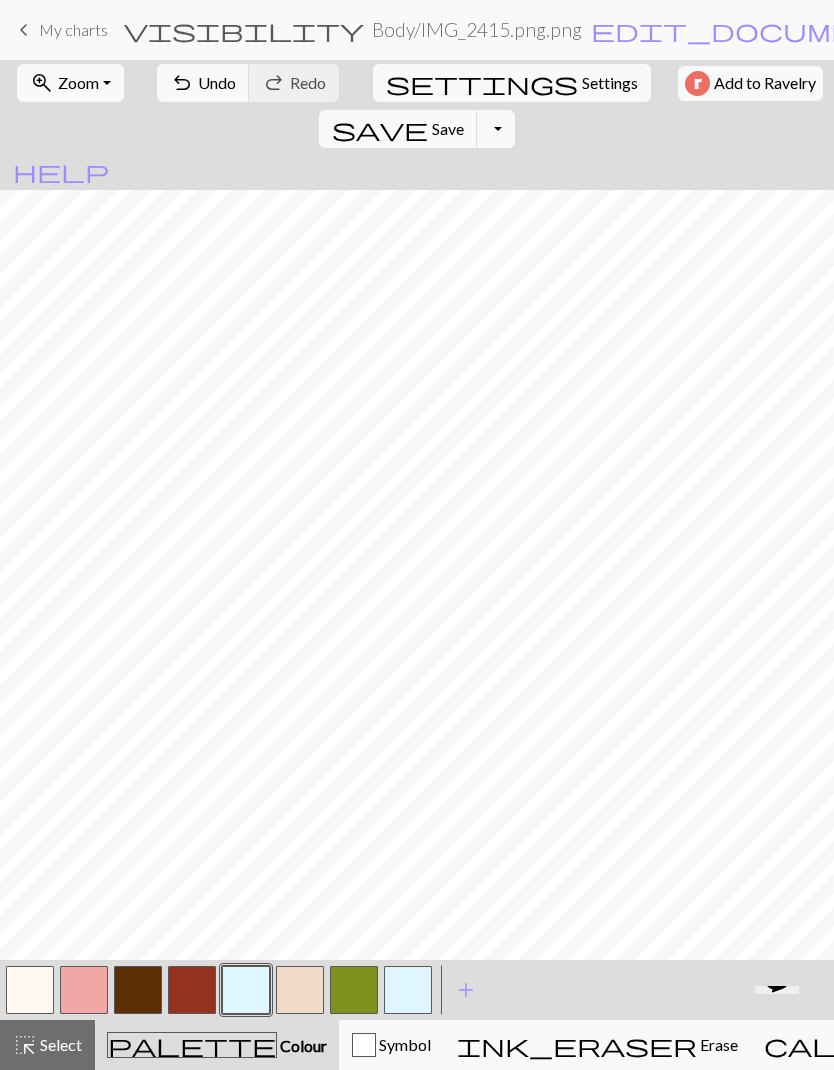 click at bounding box center (246, 990) 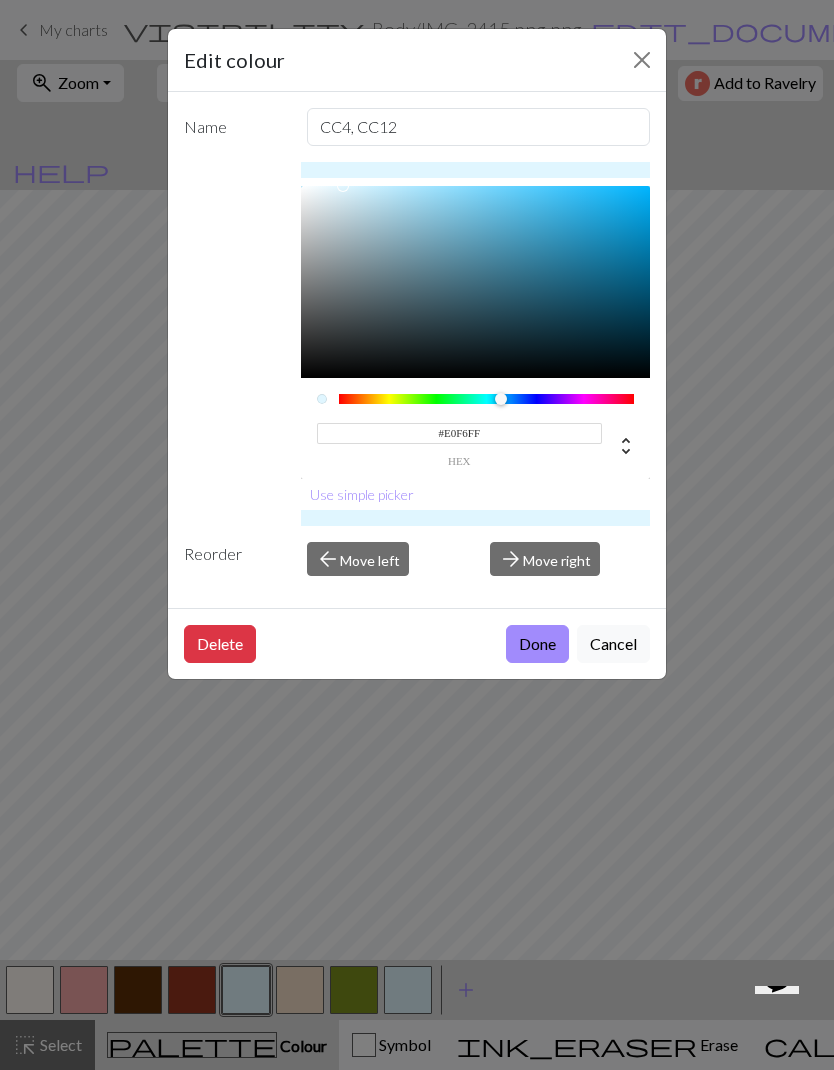 click on "Edit colour Name CC4, CC12 #E0F6FF hex Use simple picker Reorder arrow_back Move left arrow_forward Move right Delete Done Cancel" at bounding box center (417, 535) 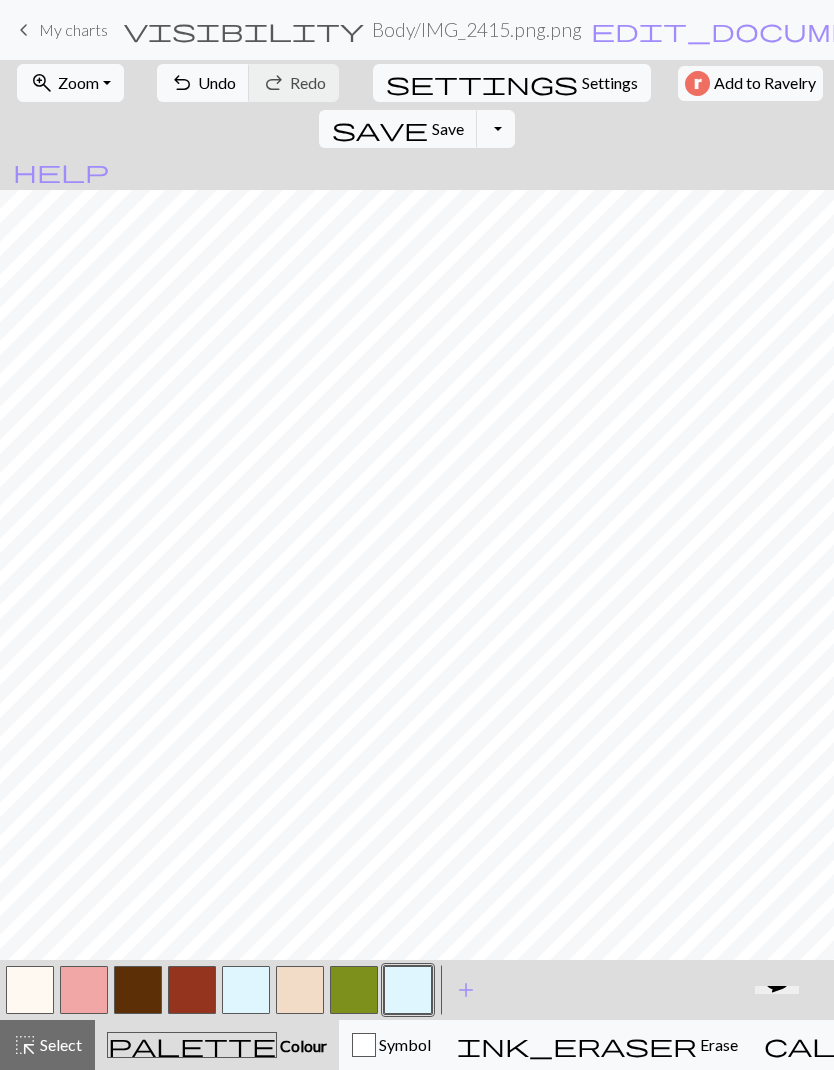 click at bounding box center (408, 990) 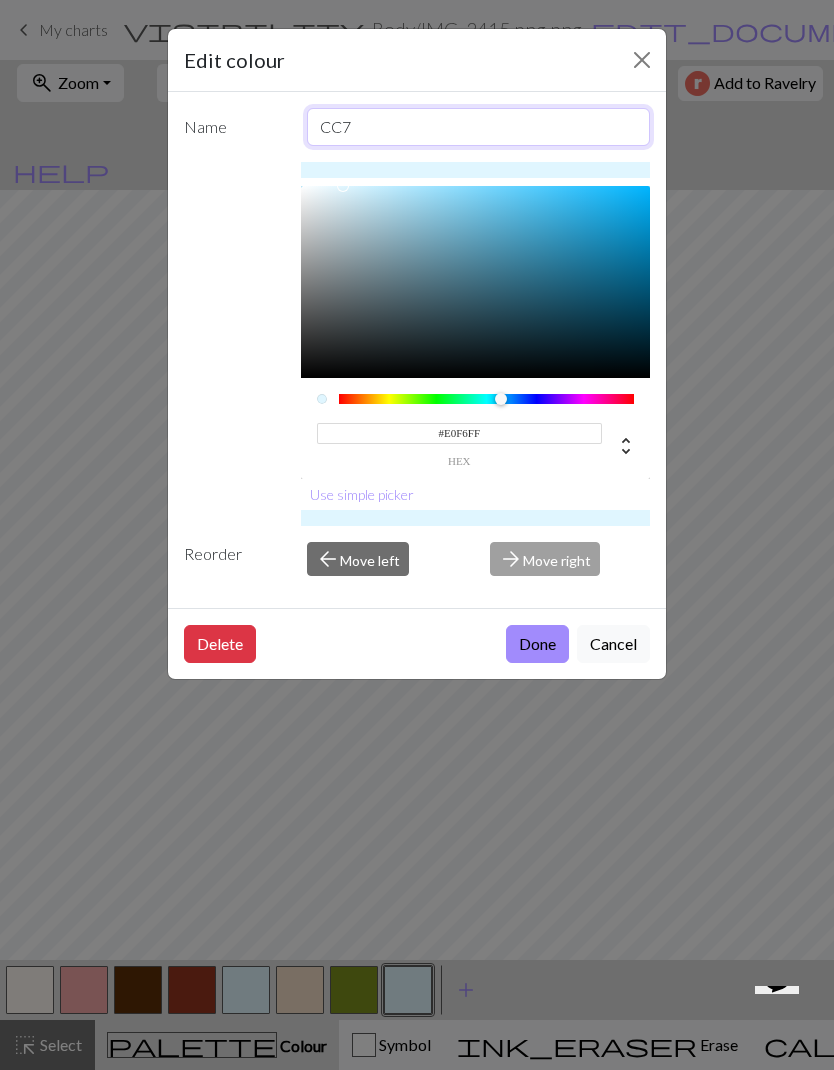 click on "CC7" at bounding box center (479, 127) 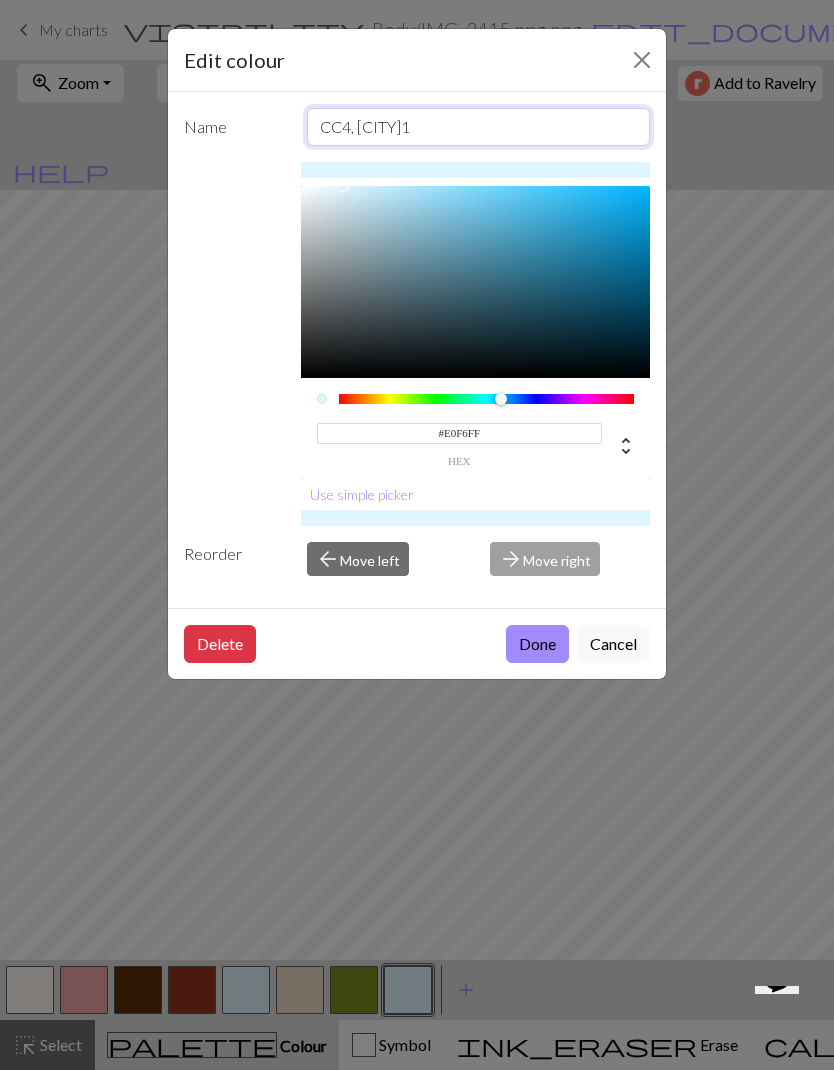 type on "CC4, CC12" 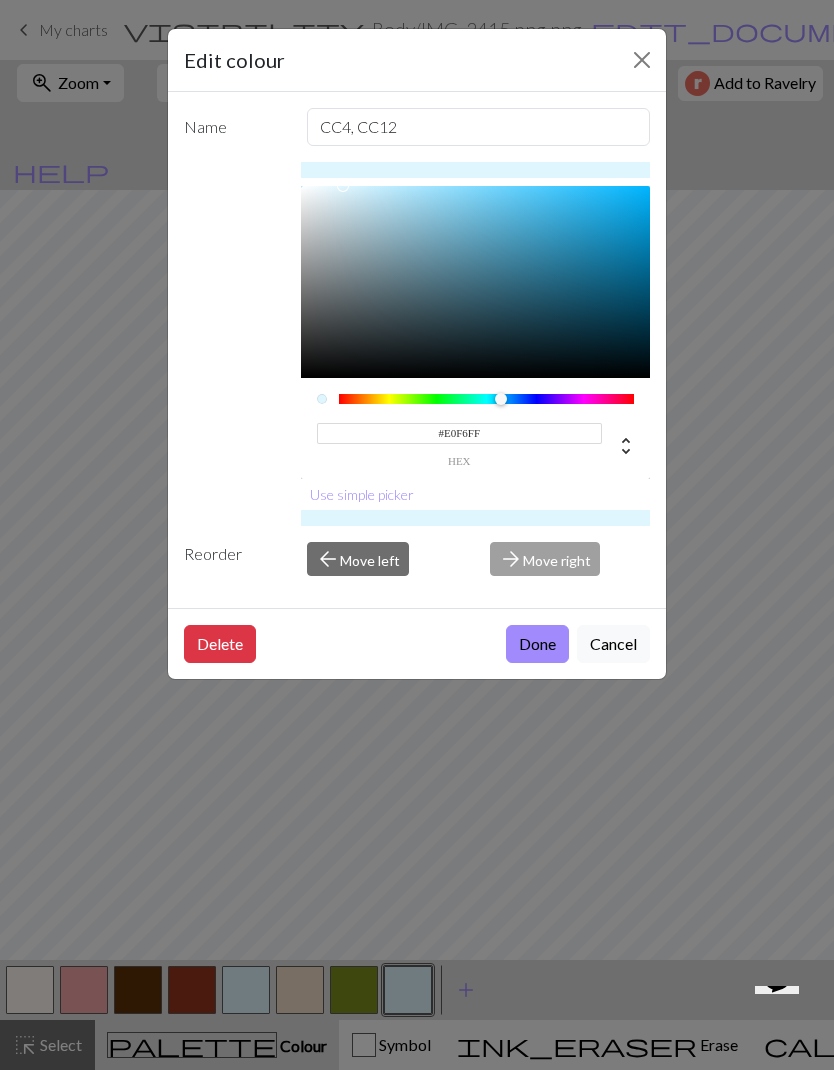 click on "Done" at bounding box center (537, 644) 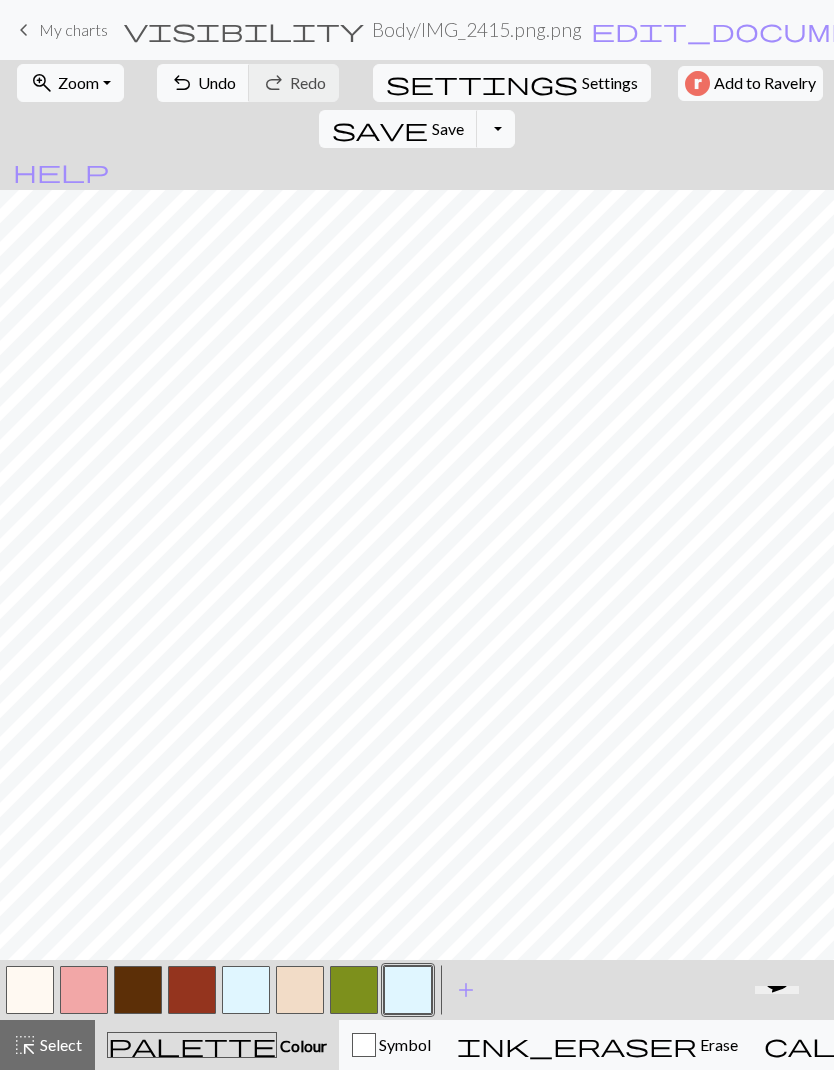 click at bounding box center [246, 990] 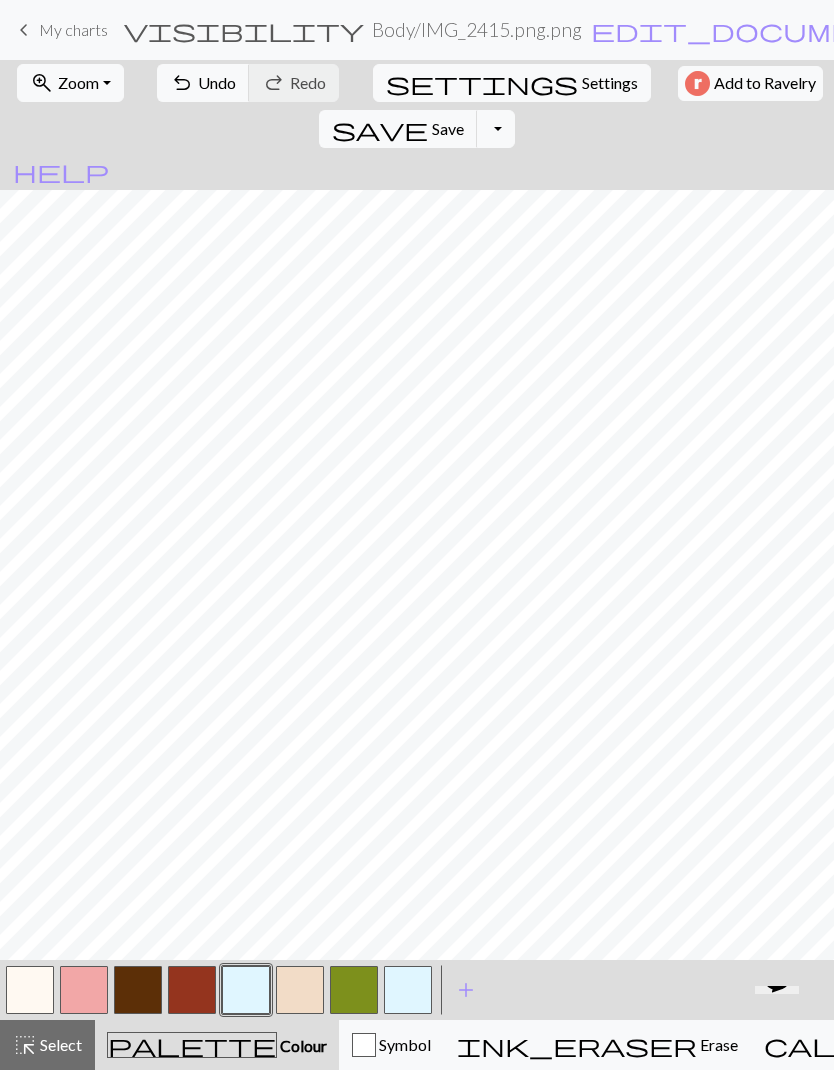 click at bounding box center (246, 990) 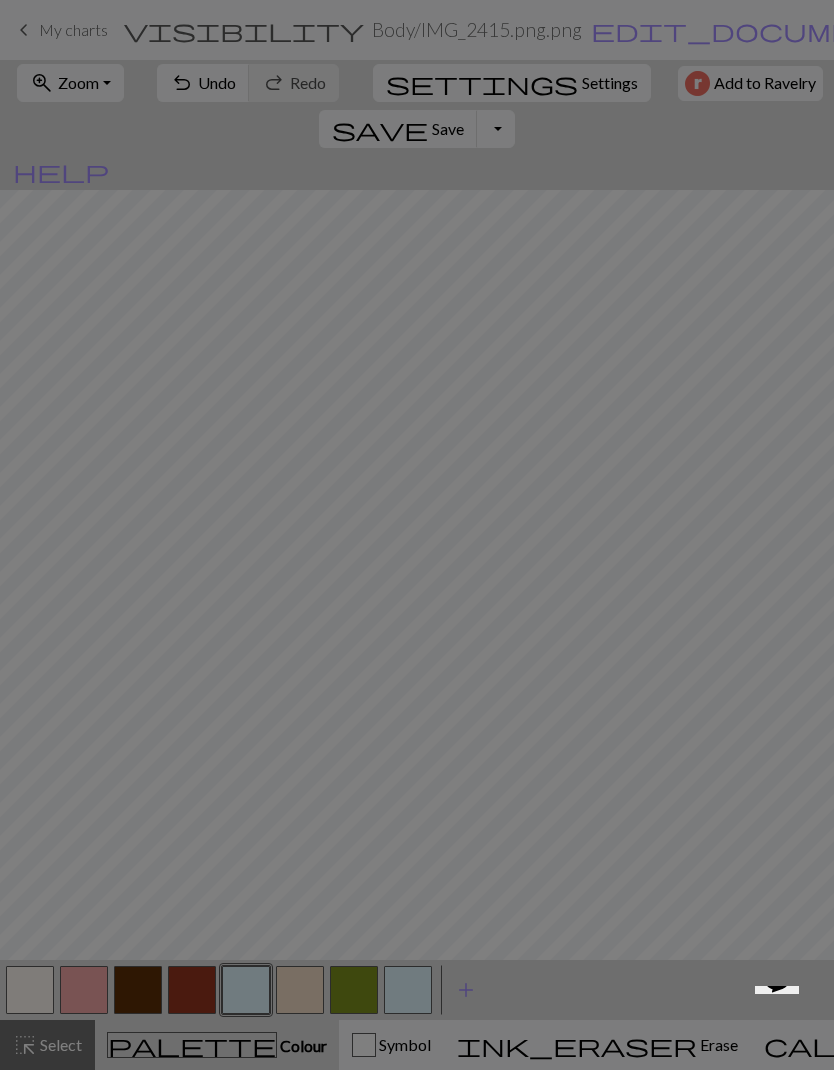 click on "Edit colour Name CC4, CC12 #E0F6FF hex Use simple picker Reorder arrow_back Move left arrow_forward Move right Delete Done Cancel" at bounding box center (417, 535) 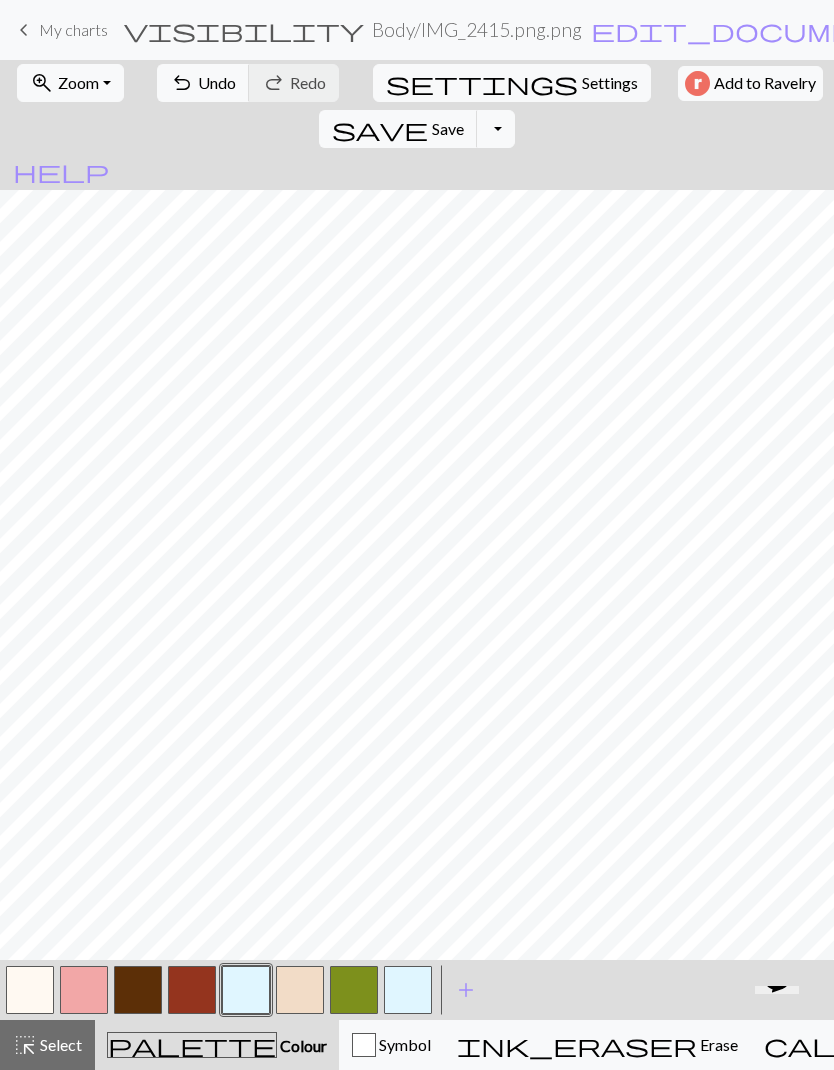 click at bounding box center (246, 990) 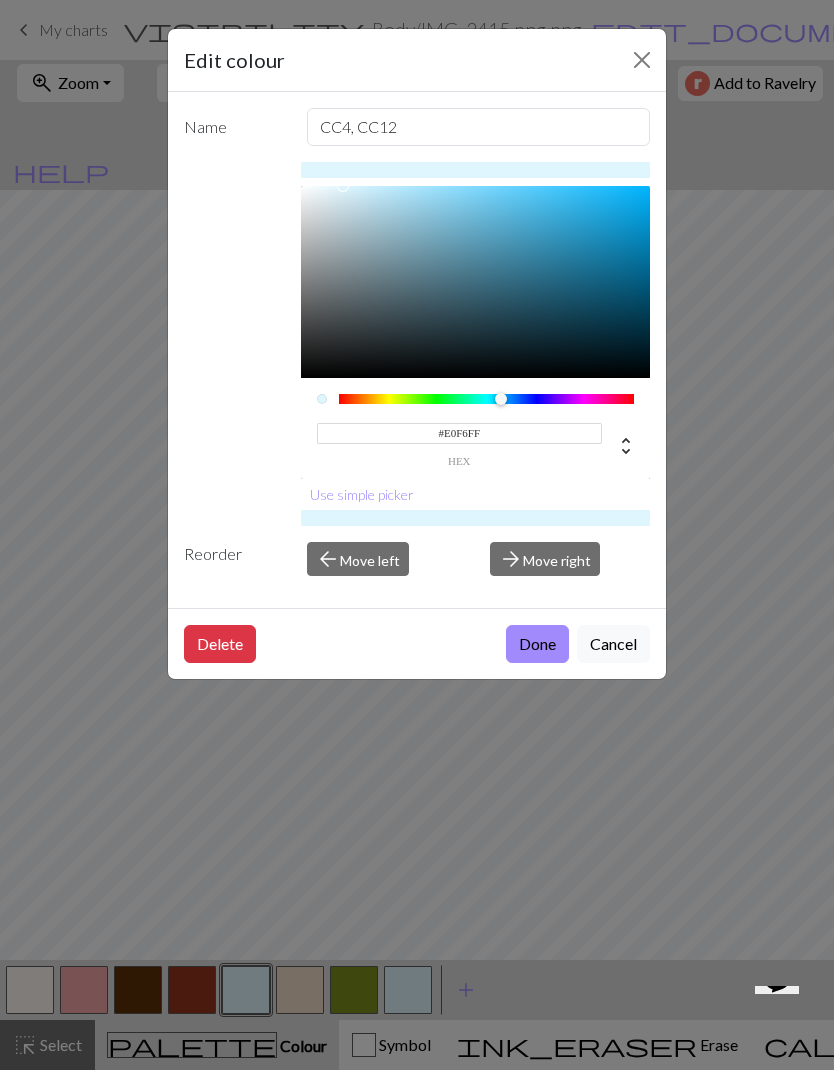 click on "Delete" at bounding box center [220, 644] 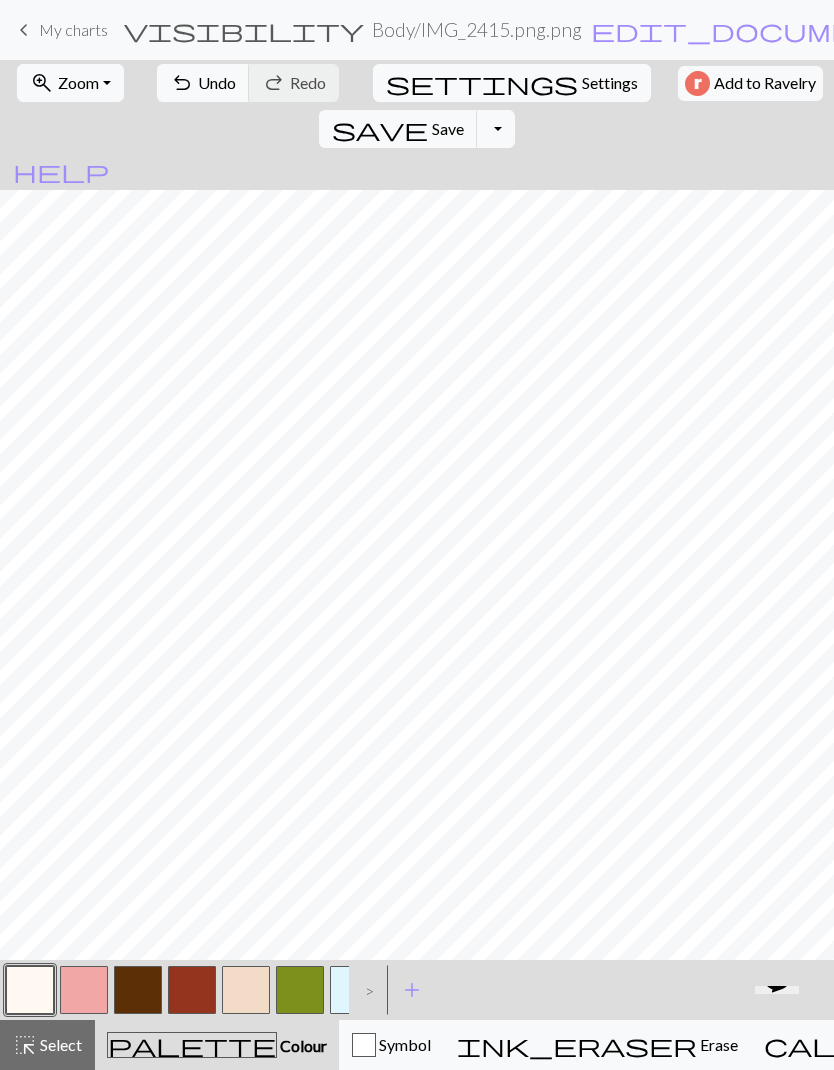 click at bounding box center [354, 990] 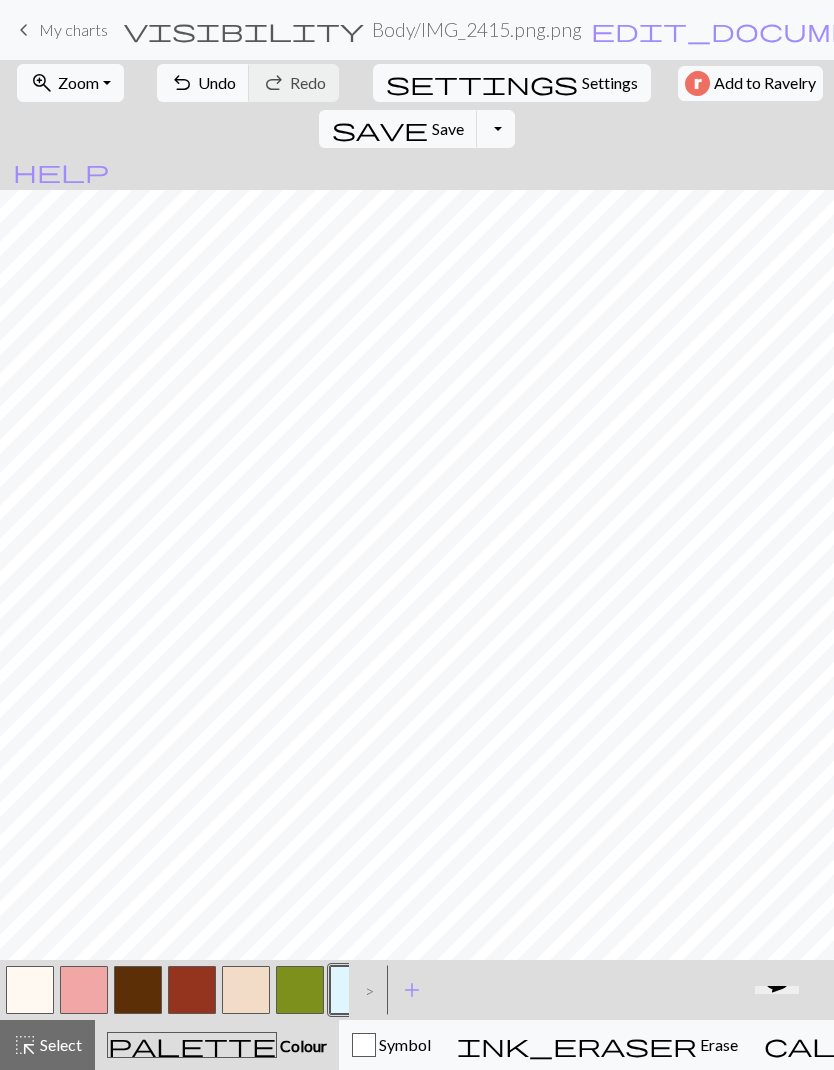 click at bounding box center [30, 990] 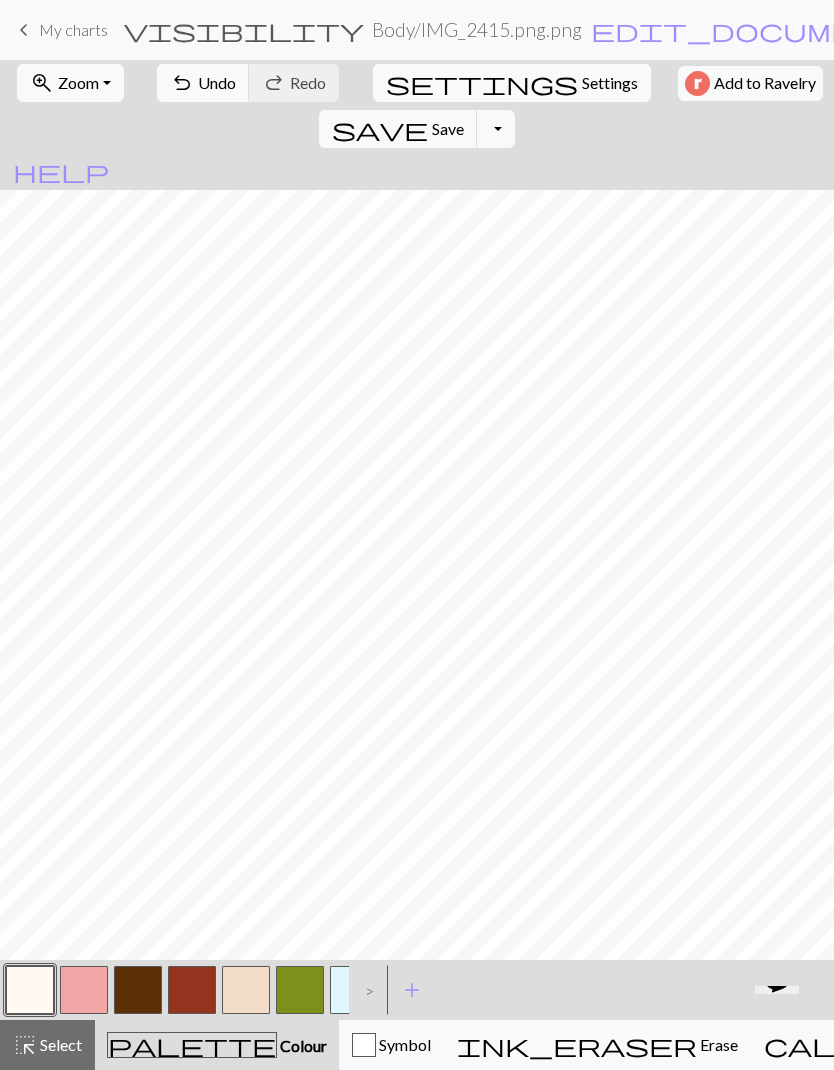 click at bounding box center (354, 990) 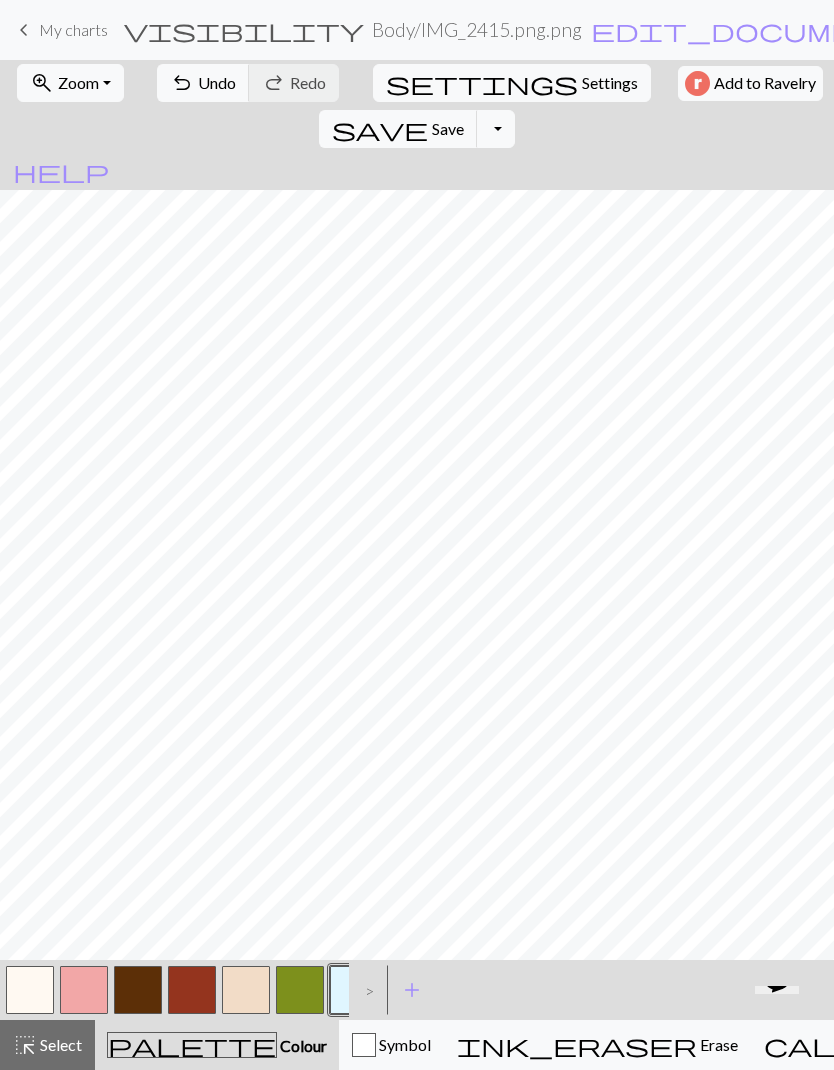 click on "Undo" at bounding box center [217, 82] 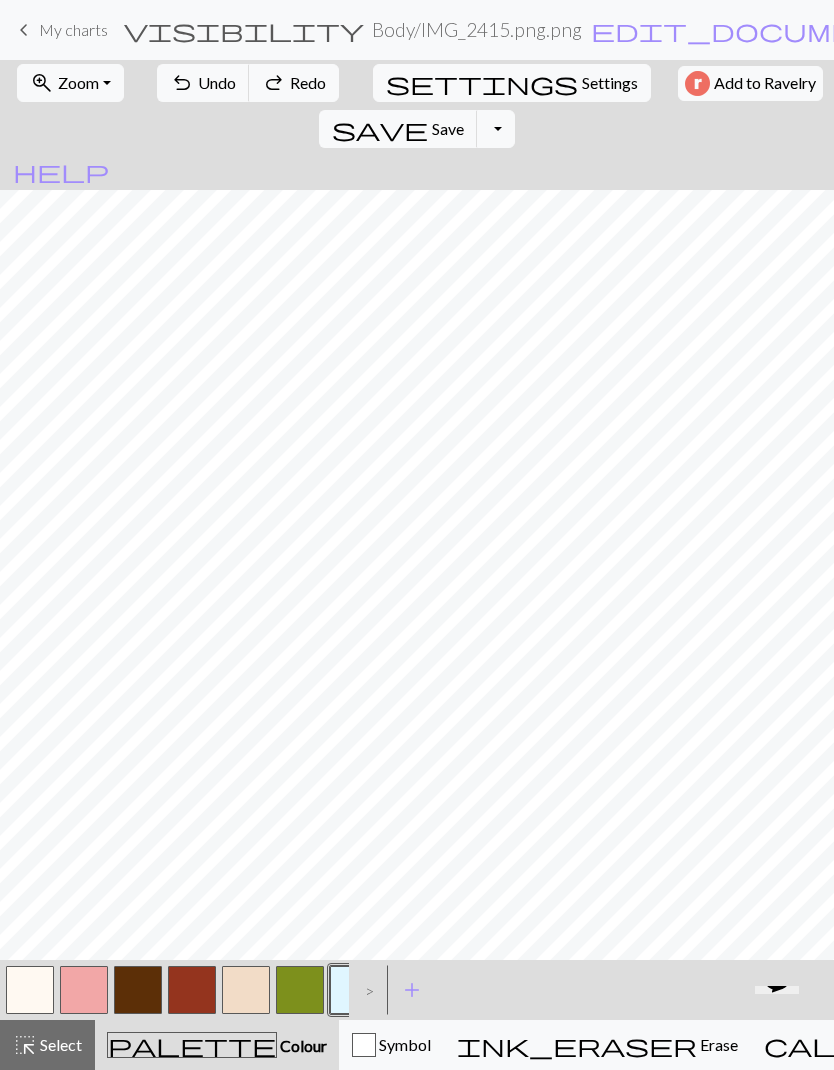 click on "Undo" at bounding box center [217, 82] 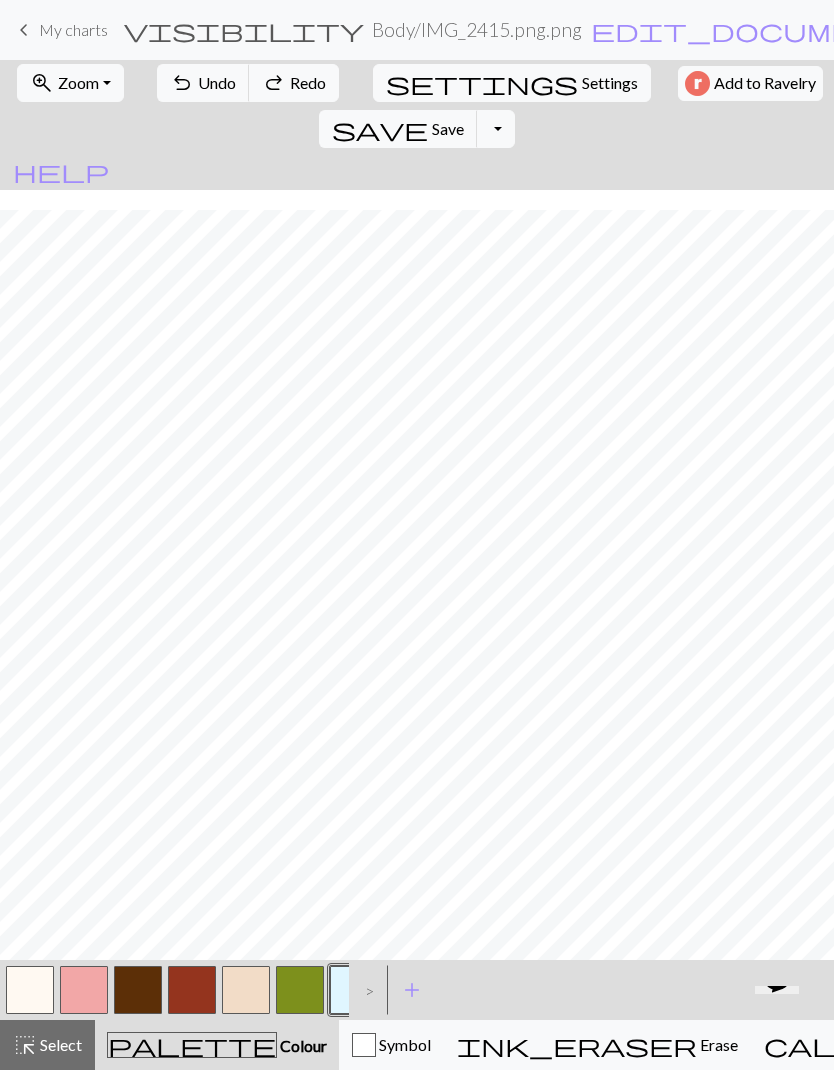scroll, scrollTop: 282, scrollLeft: 0, axis: vertical 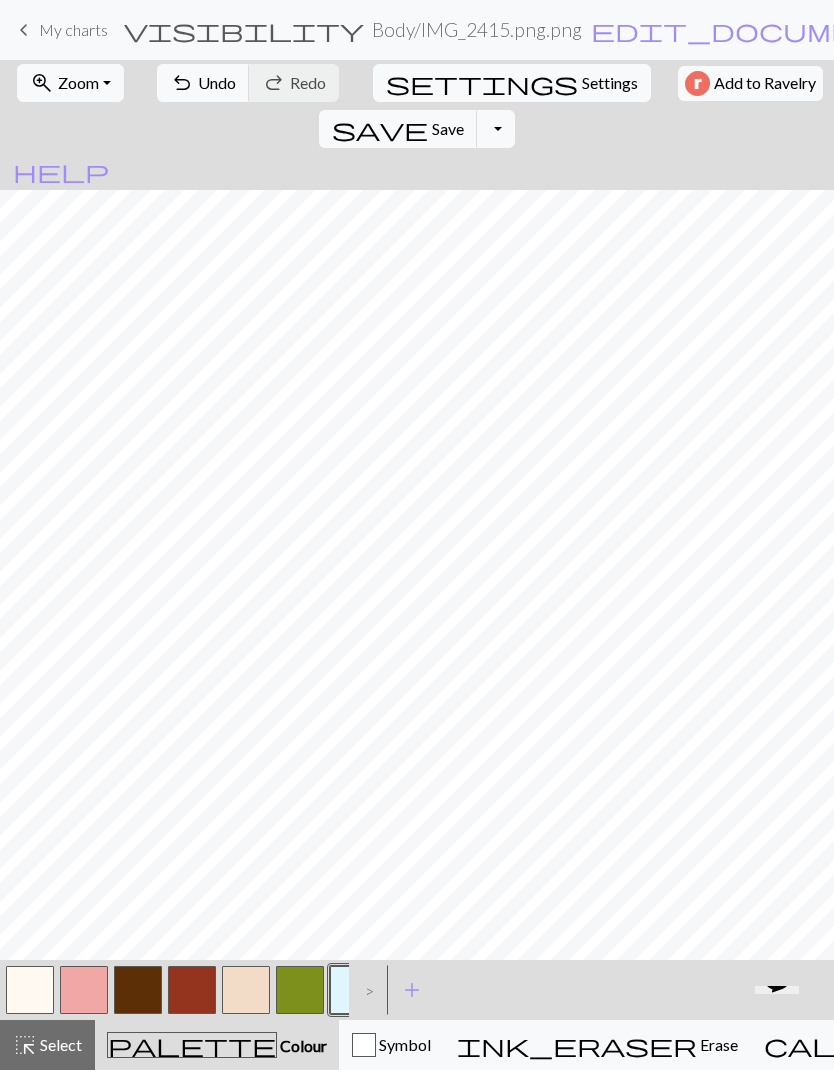 click on "undo Undo Undo" at bounding box center [203, 83] 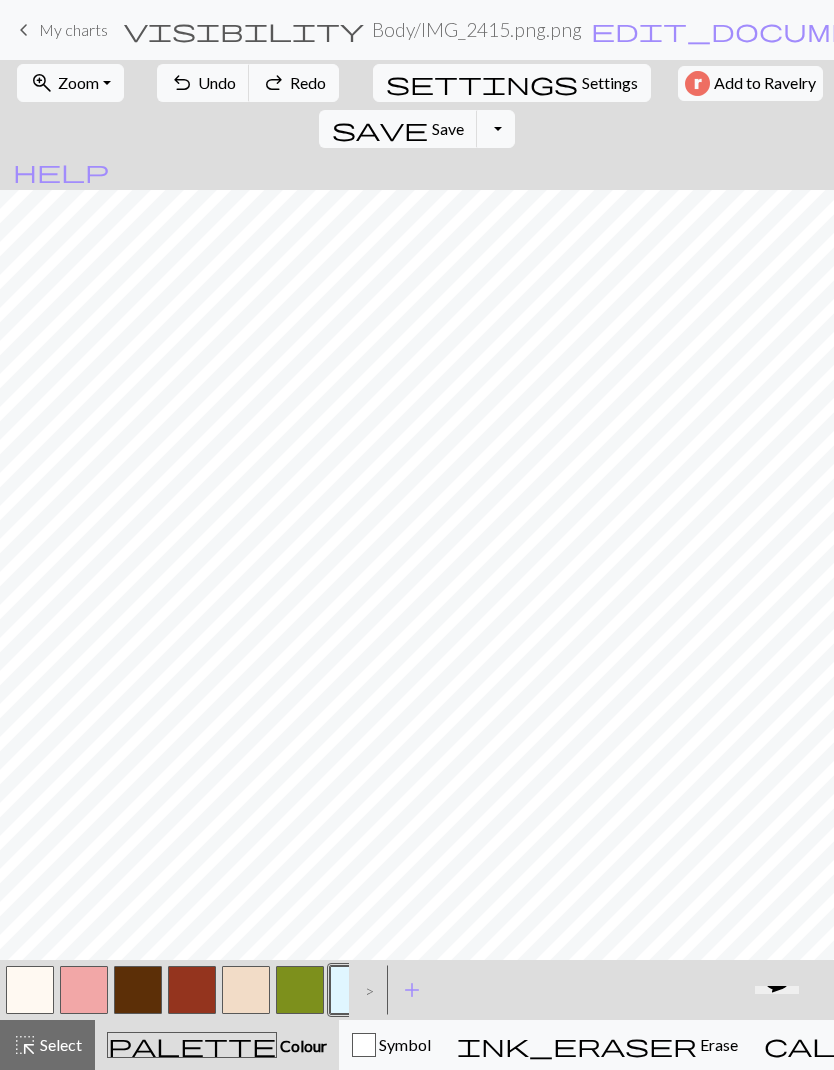click on "Undo" at bounding box center (217, 82) 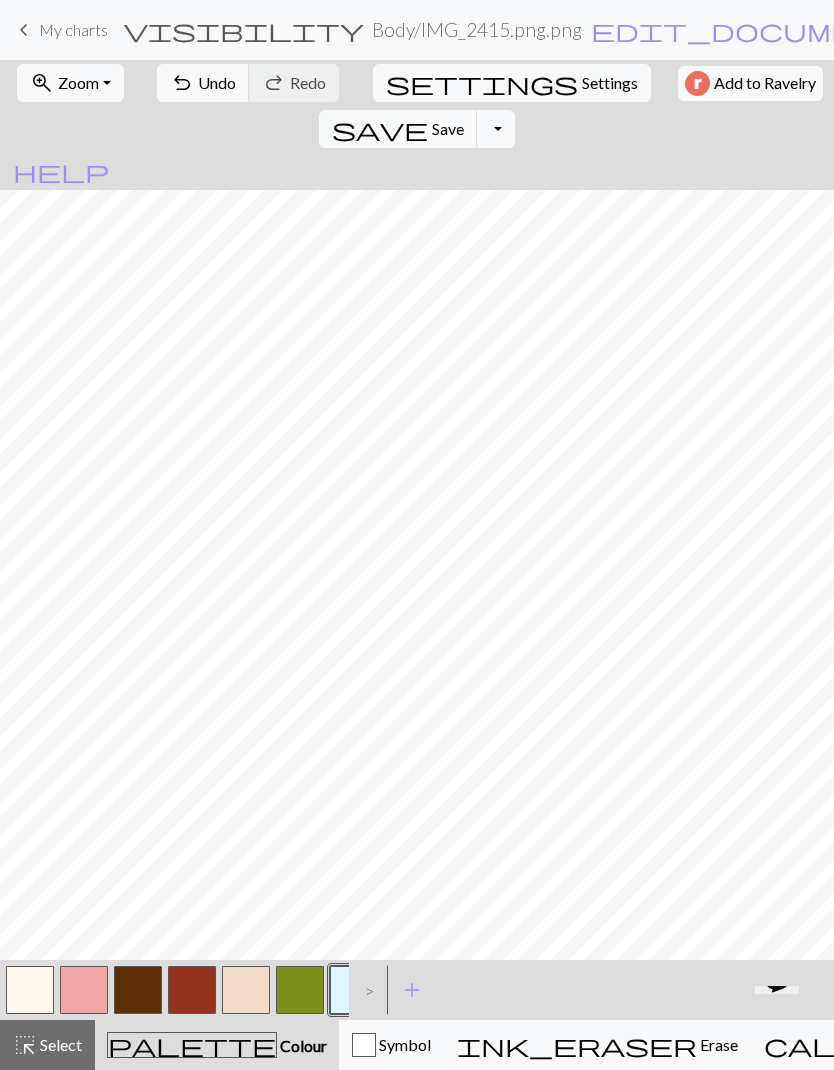 click on "undo Undo Undo" at bounding box center (203, 83) 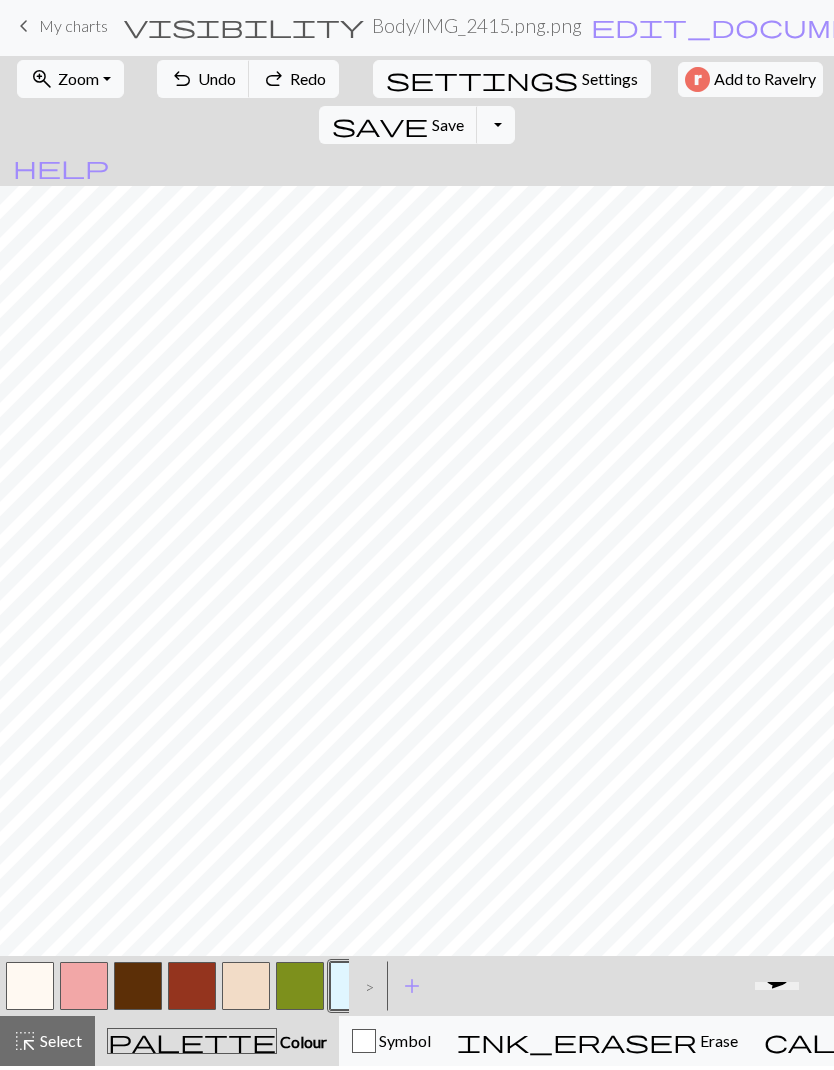 click on "Undo" at bounding box center [217, 82] 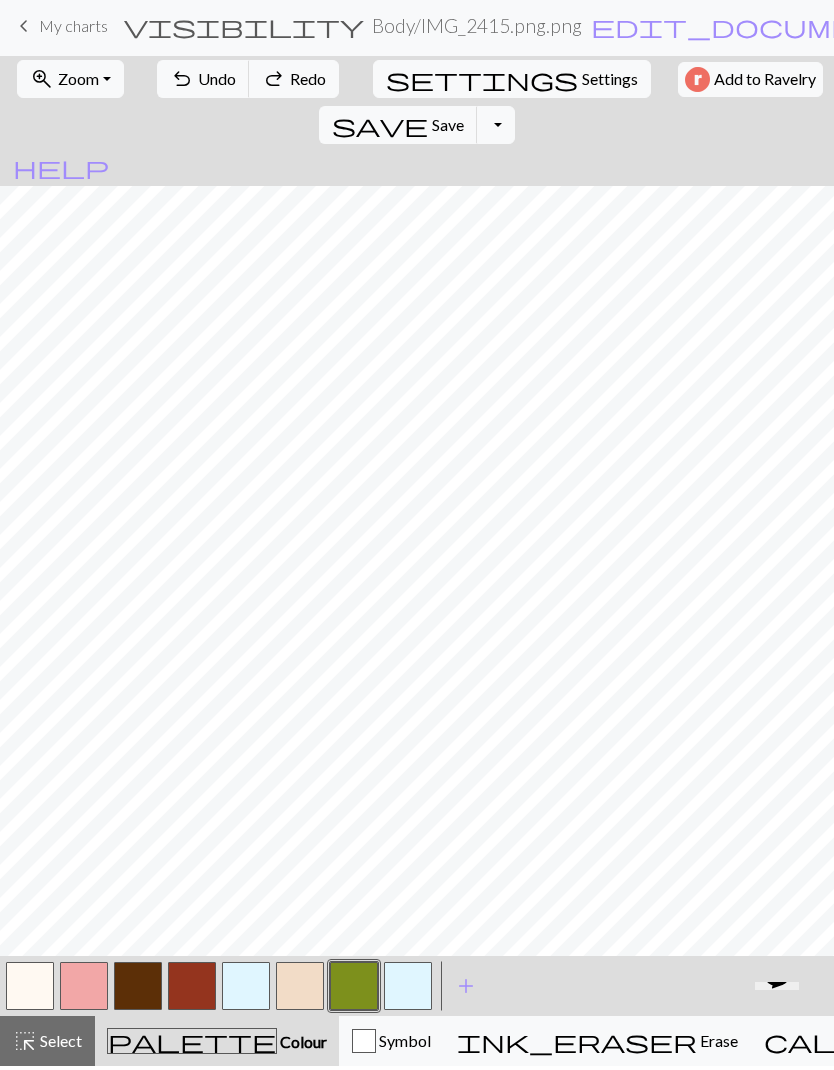 click on "Redo" at bounding box center [308, 82] 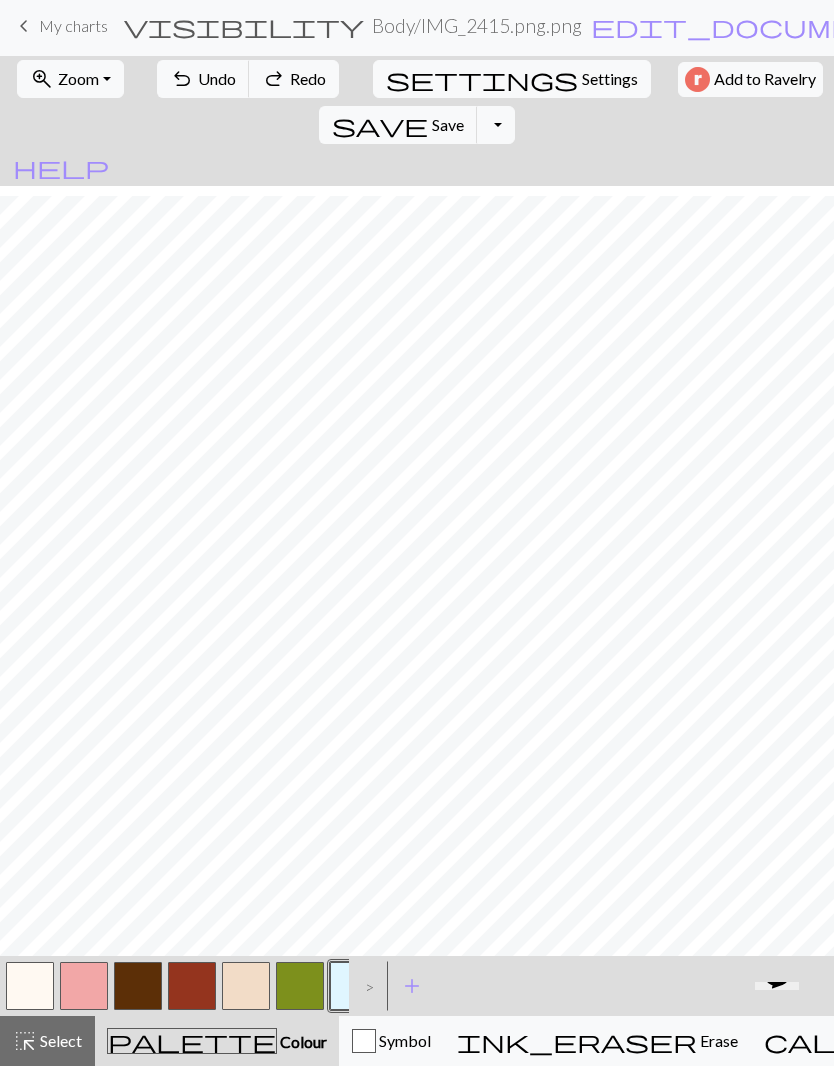 scroll, scrollTop: 562, scrollLeft: 0, axis: vertical 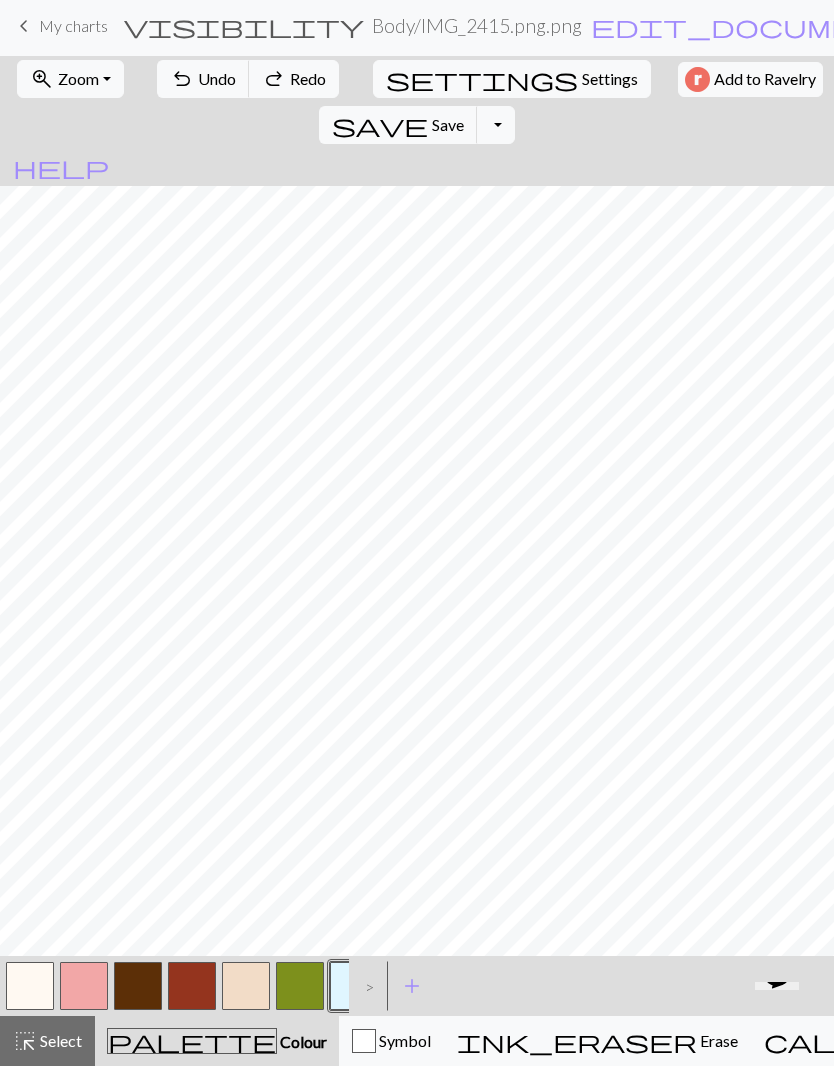 click on "add" at bounding box center (412, 990) 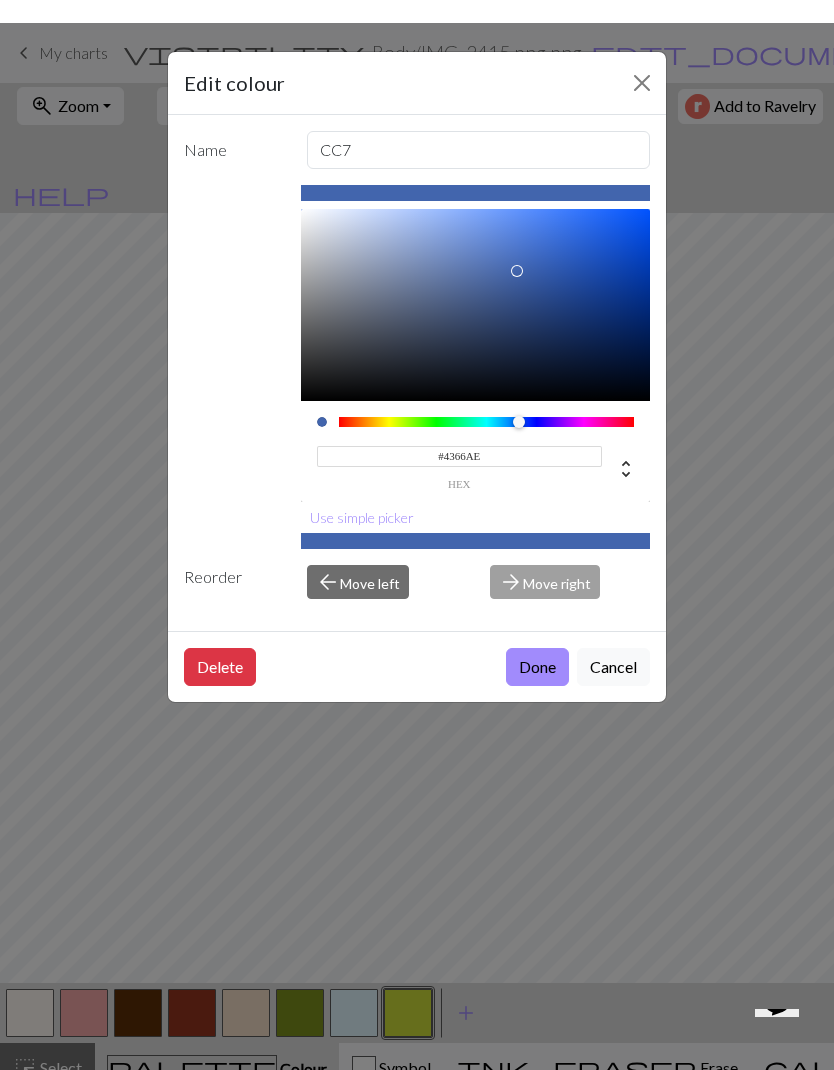 type on "#4467AF" 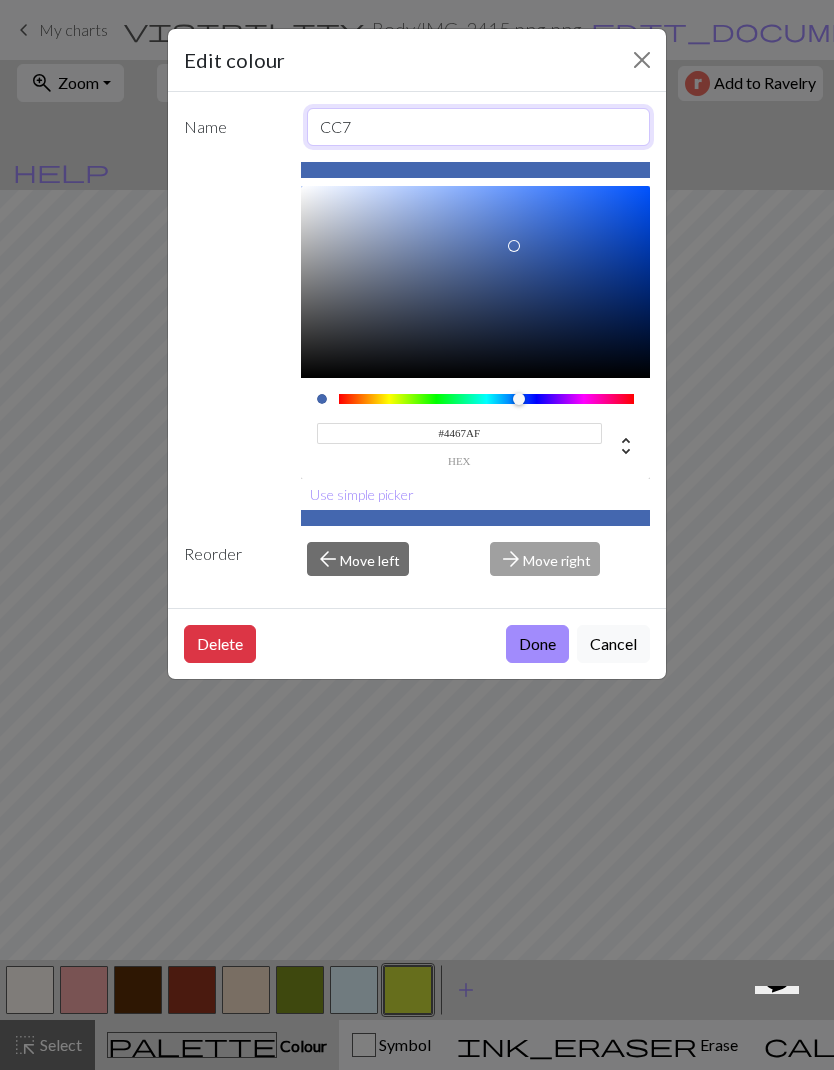 click on "CC7" at bounding box center (479, 127) 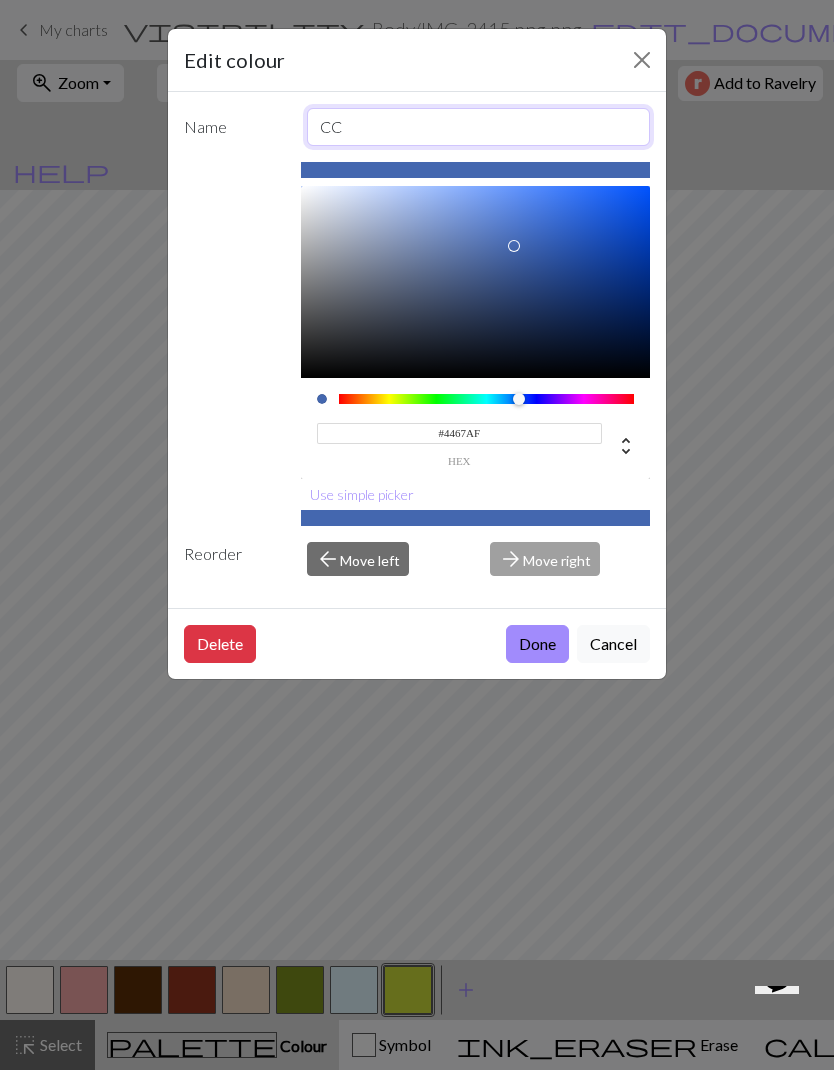 type on "CC3" 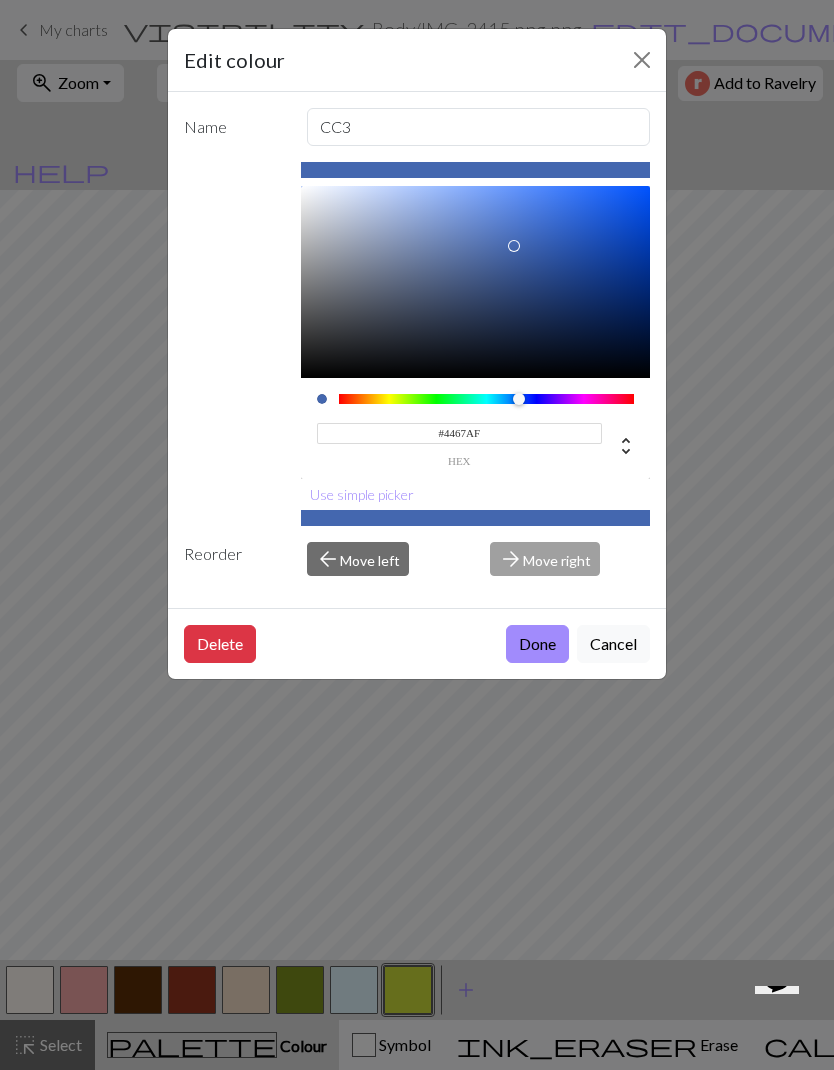 click on "Done" at bounding box center (537, 644) 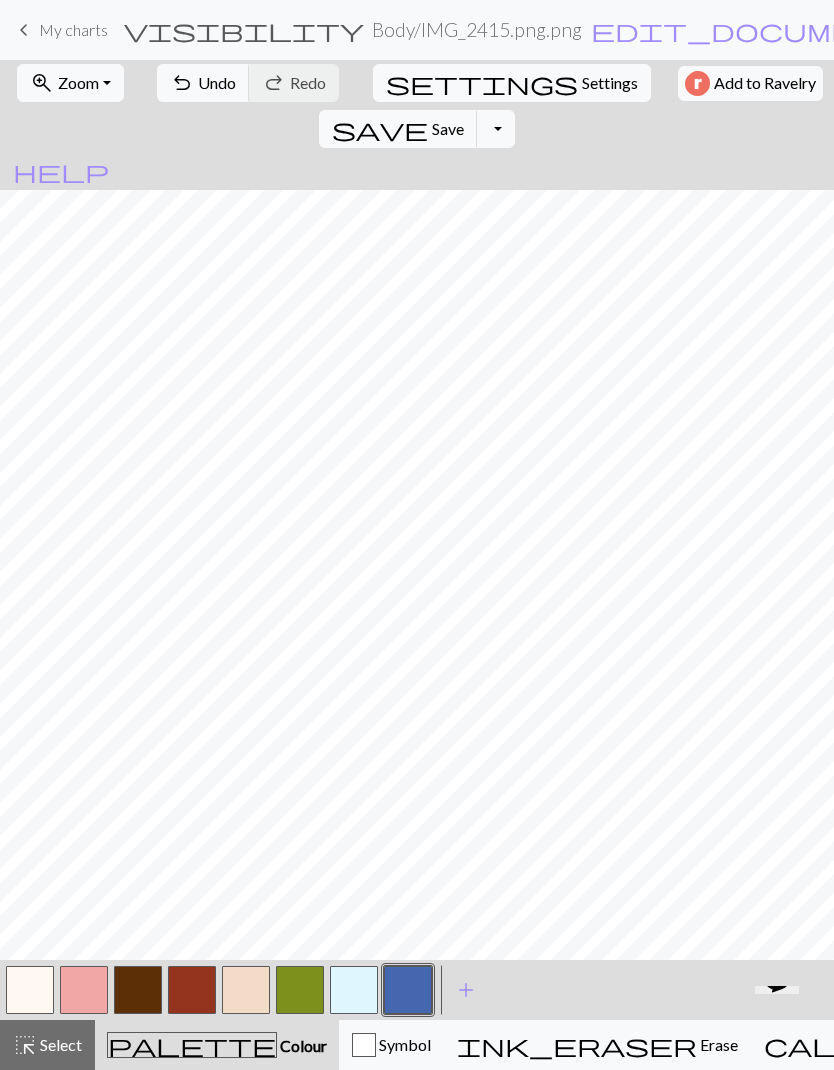 click on "undo" at bounding box center [182, 83] 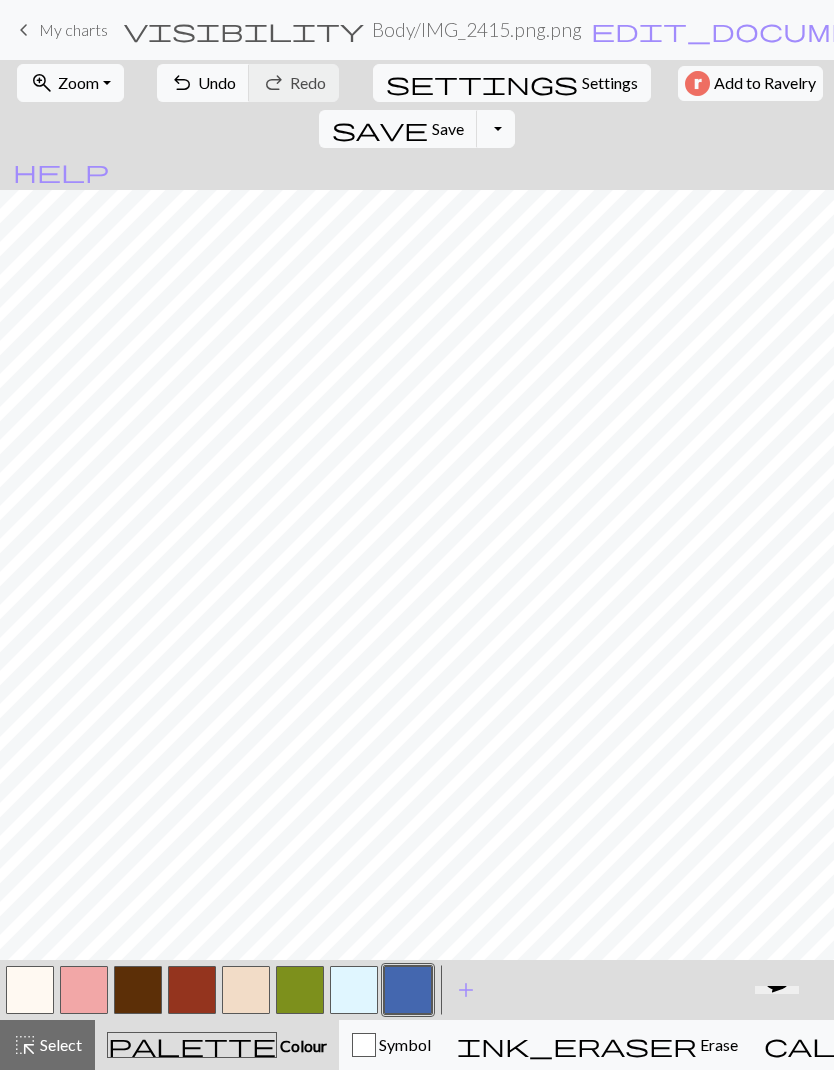 click on "undo Undo Undo" at bounding box center (203, 83) 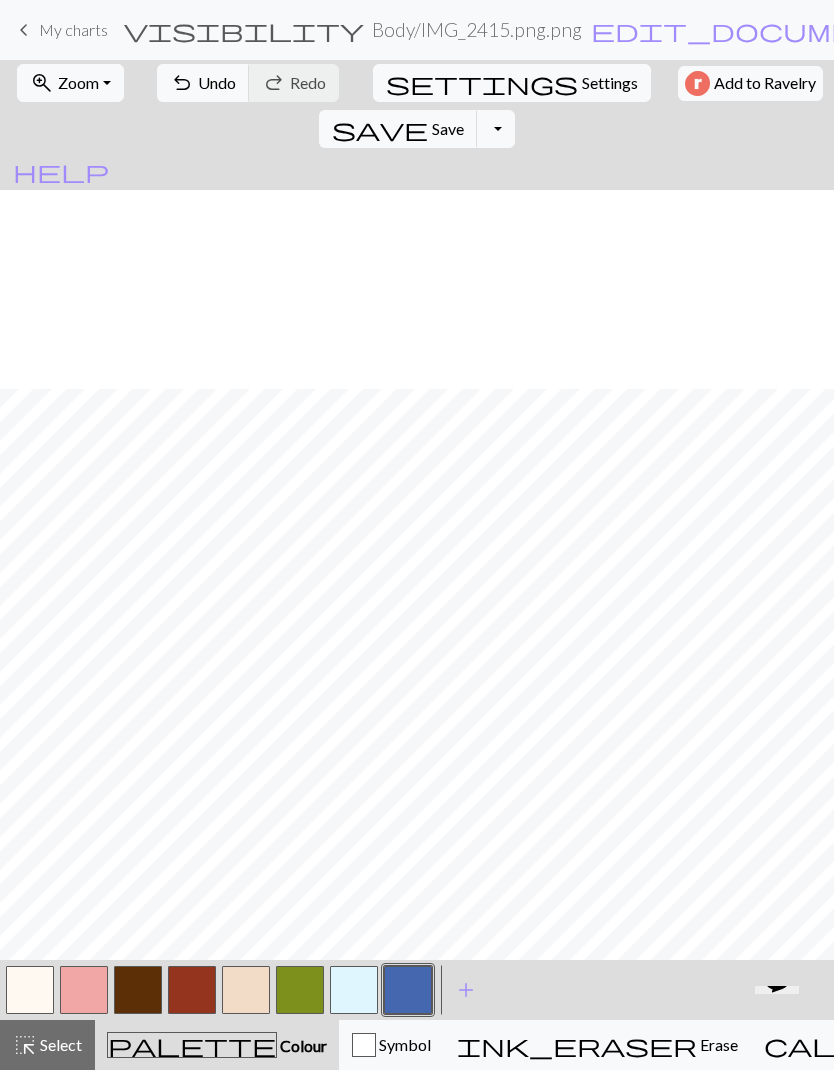 scroll, scrollTop: 582, scrollLeft: 0, axis: vertical 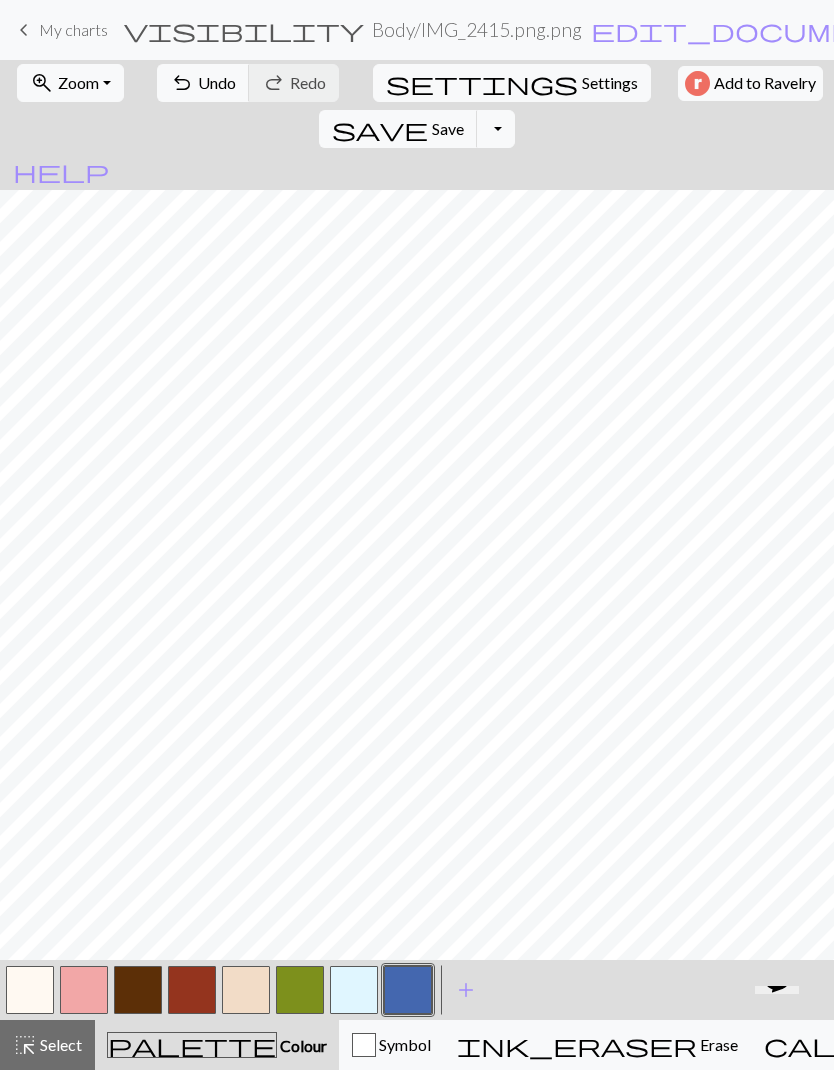 click on "undo" at bounding box center [182, 83] 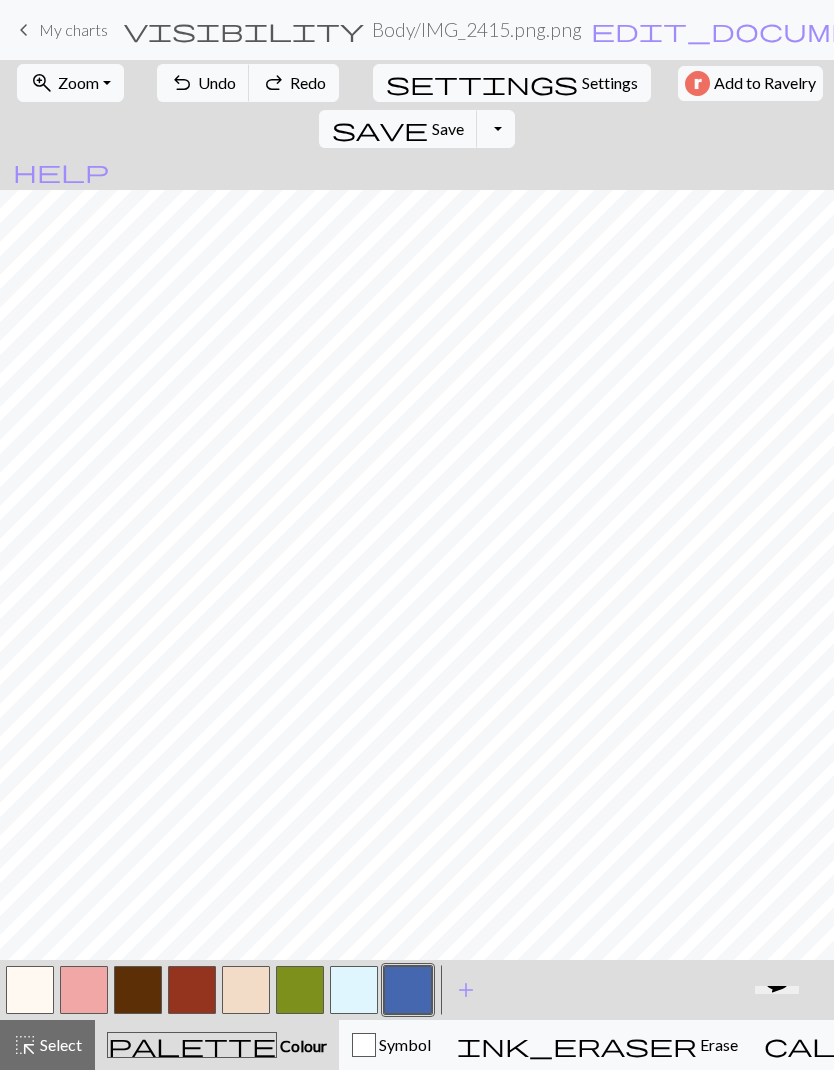 click on "undo Undo Undo" at bounding box center [203, 83] 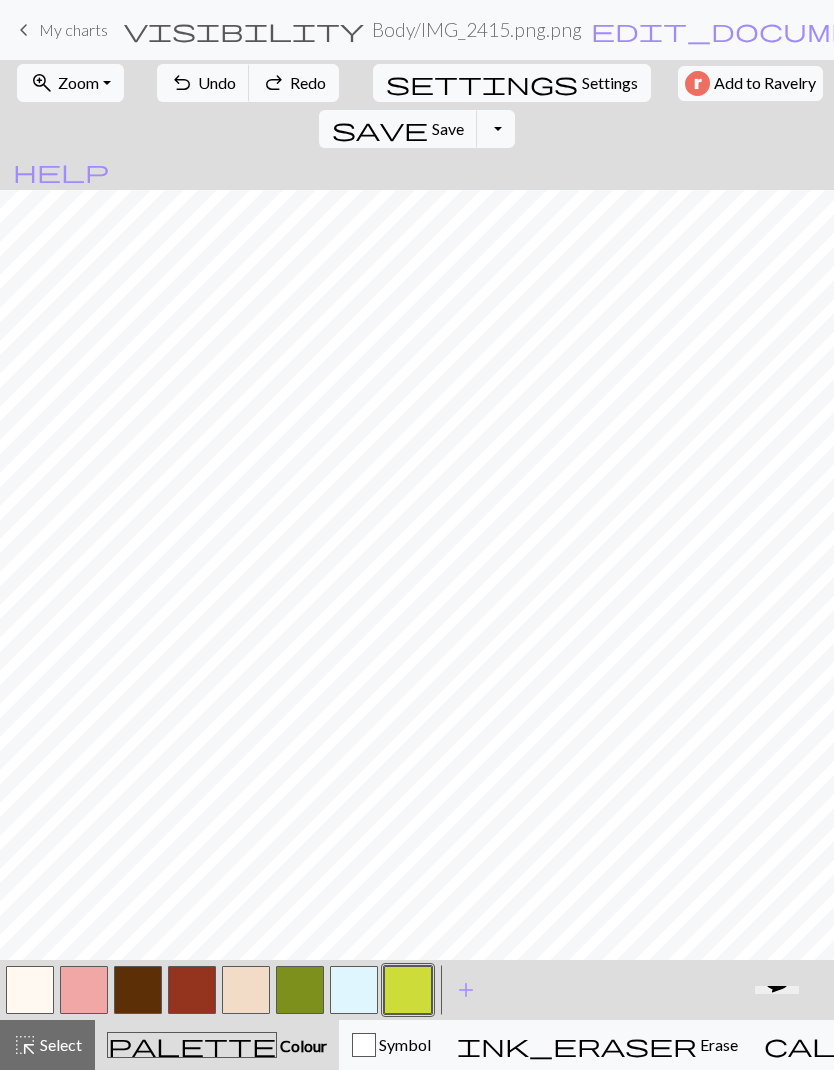 click on "Undo" at bounding box center [217, 82] 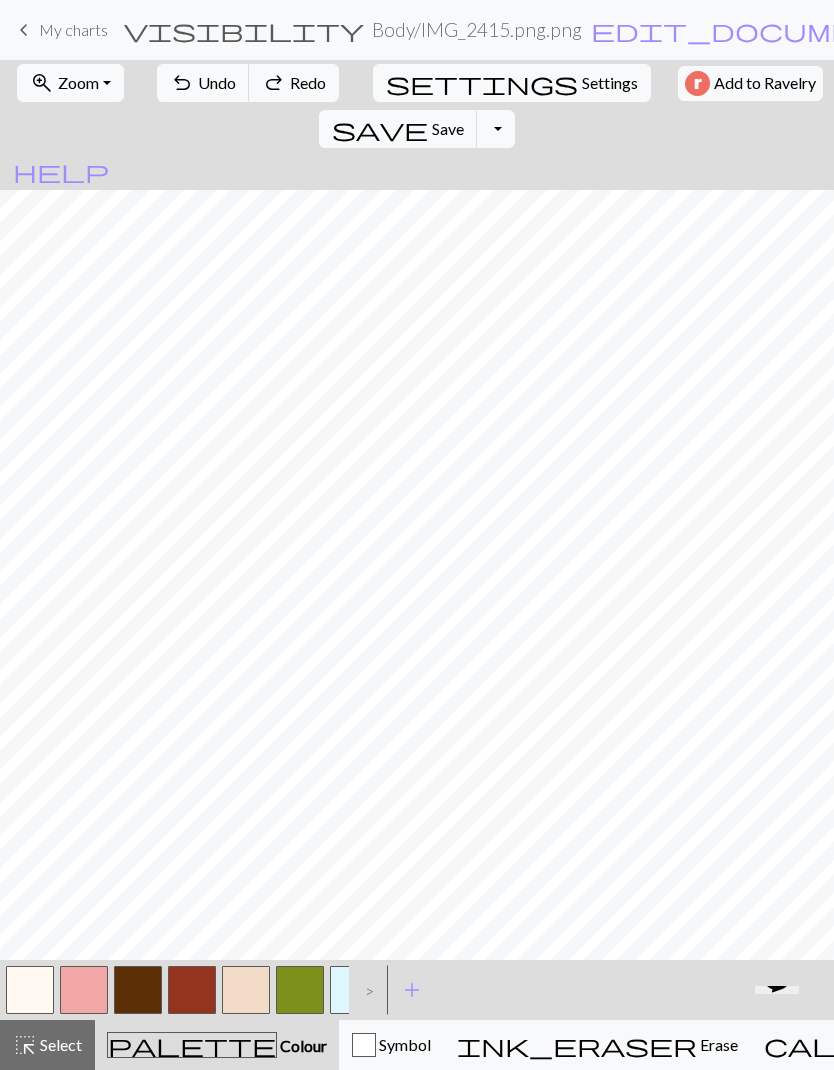 click on "redo" at bounding box center (274, 83) 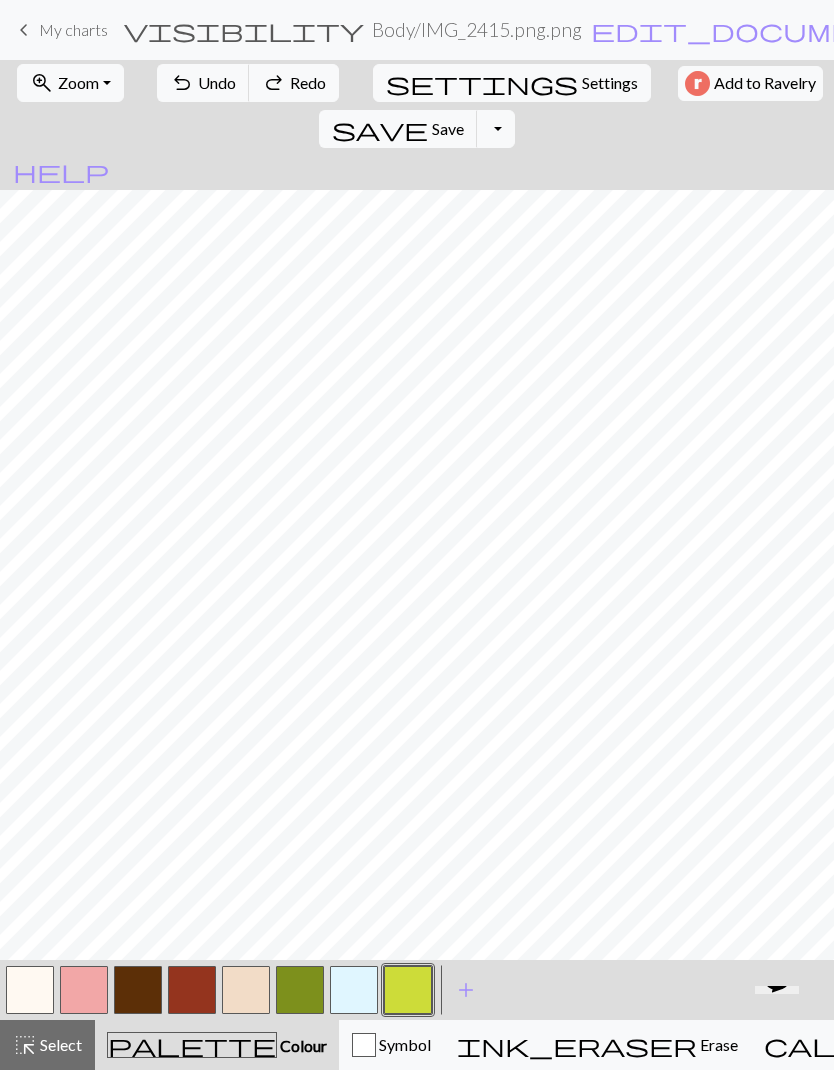 click on "redo" at bounding box center [274, 83] 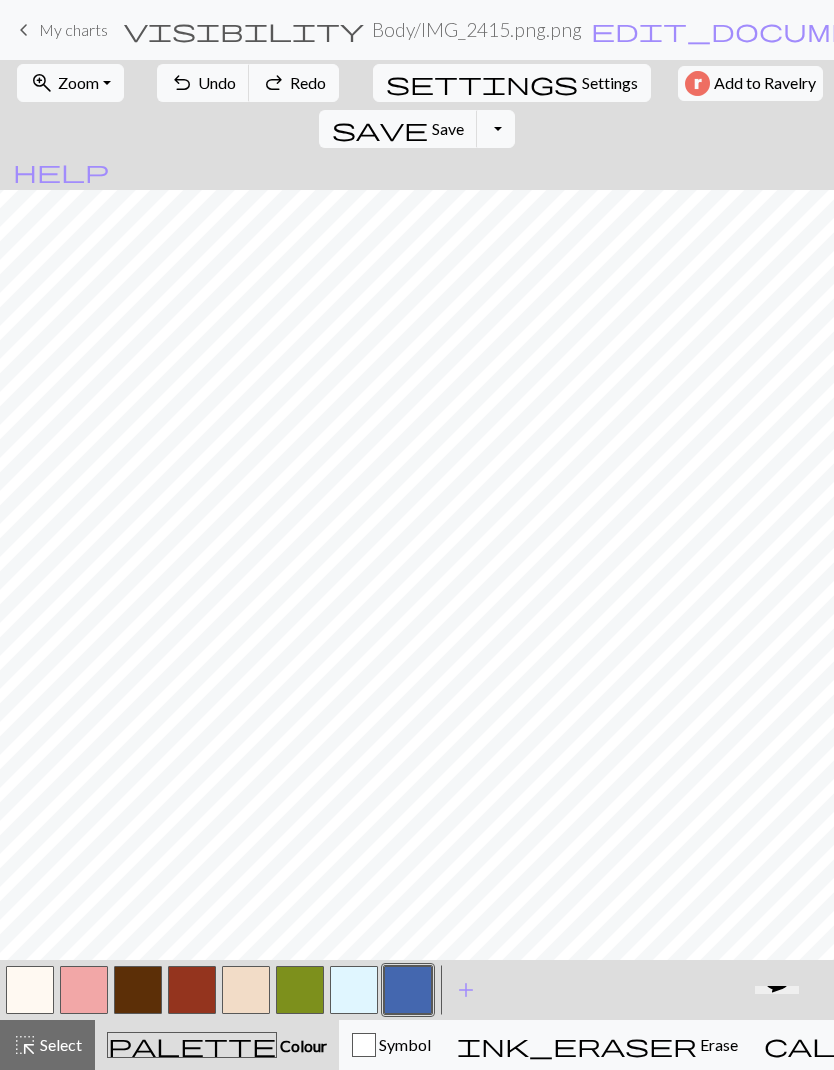 scroll, scrollTop: 204, scrollLeft: 0, axis: vertical 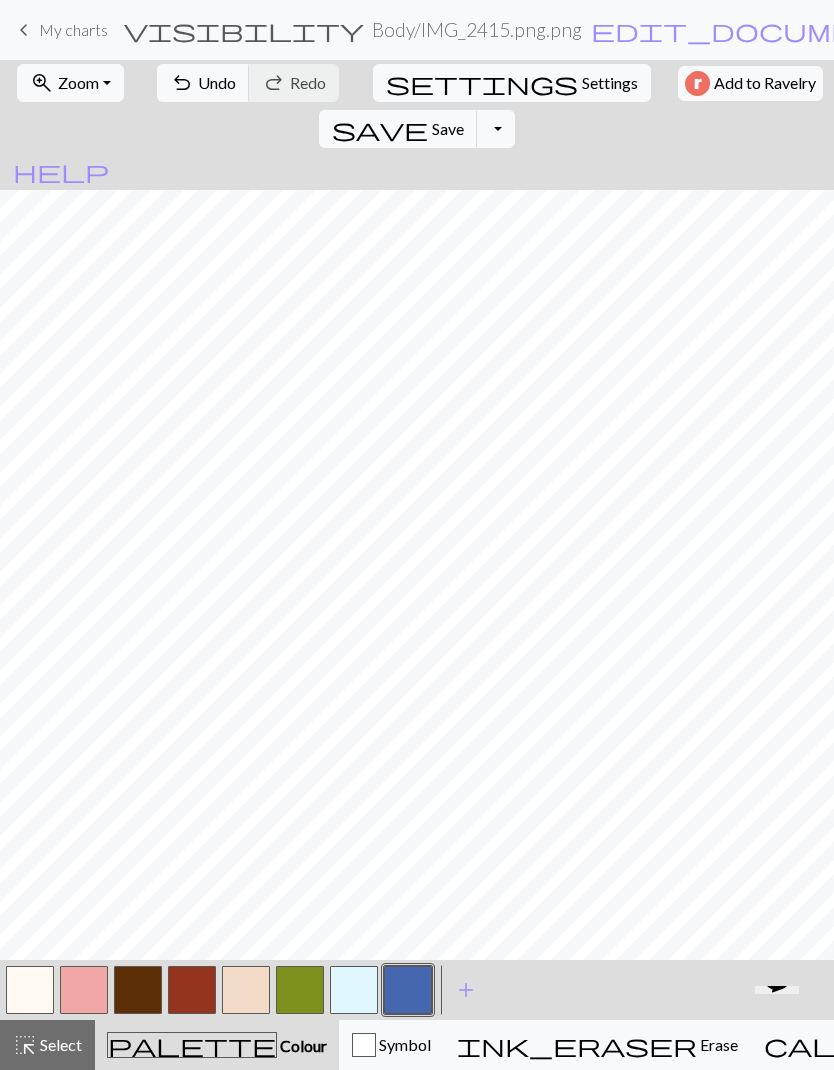 click on "save Save Save" at bounding box center (398, 129) 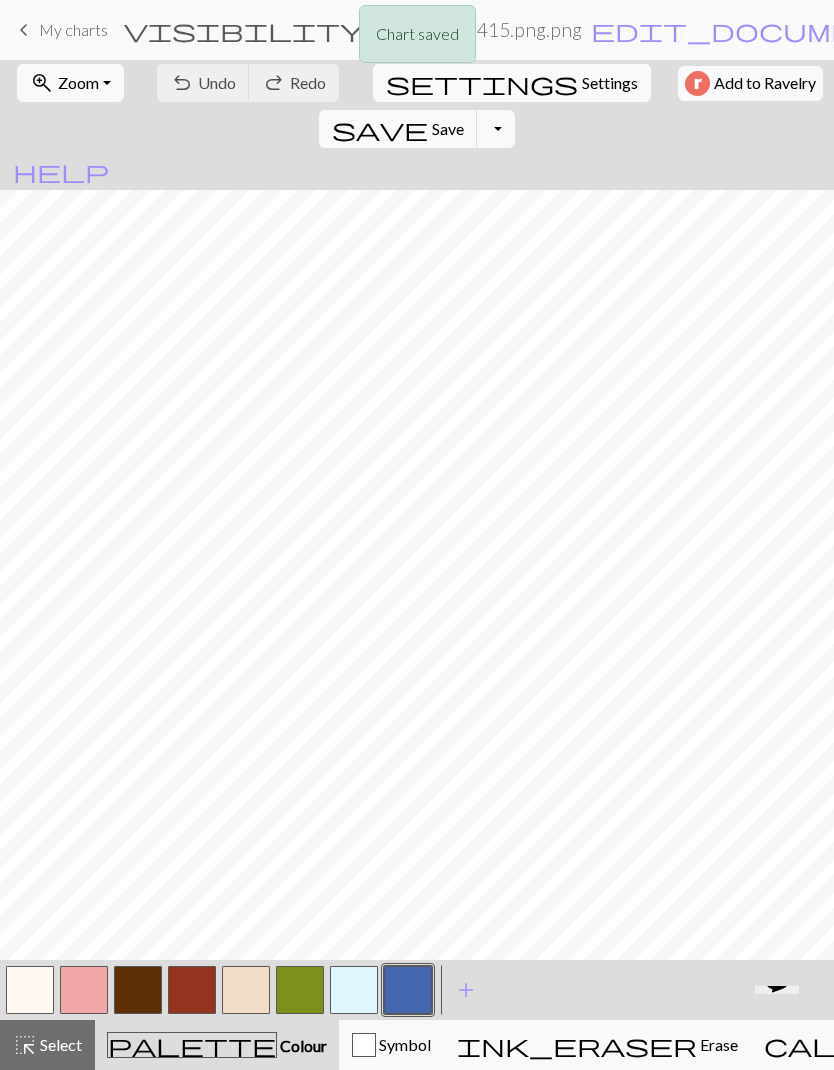 click on "Save" at bounding box center (448, 128) 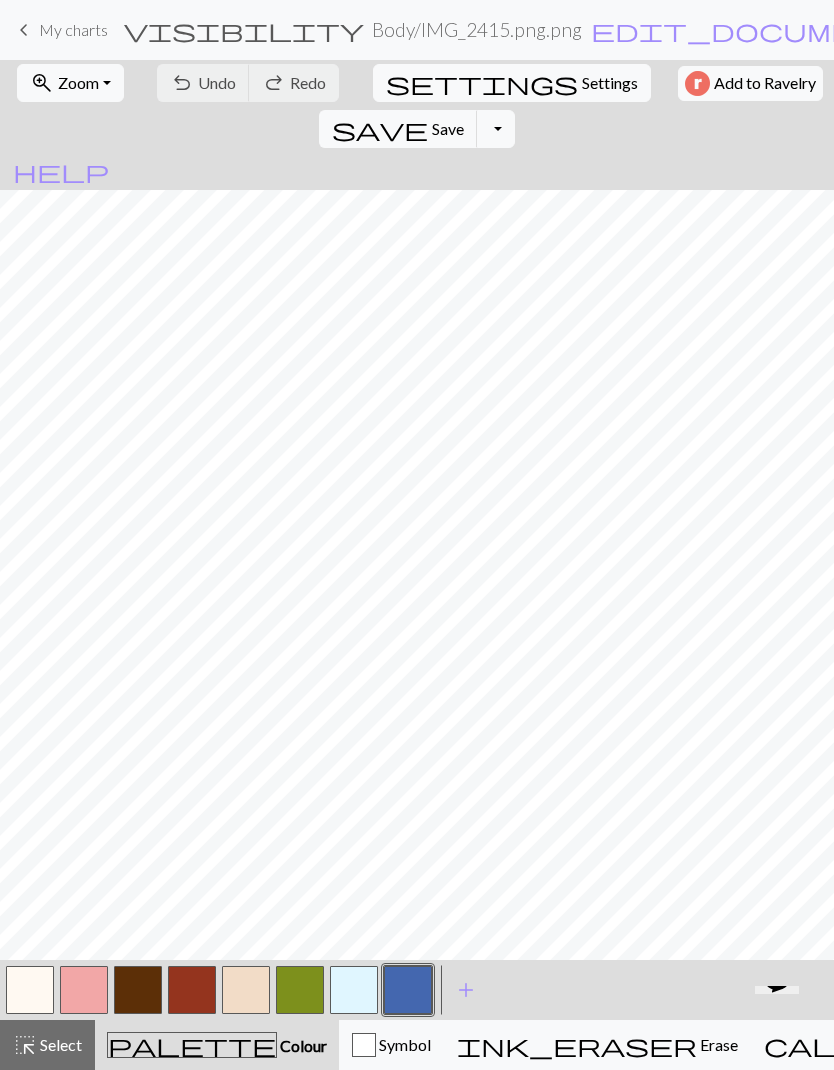 click on "Chart saved" at bounding box center (417, 39) 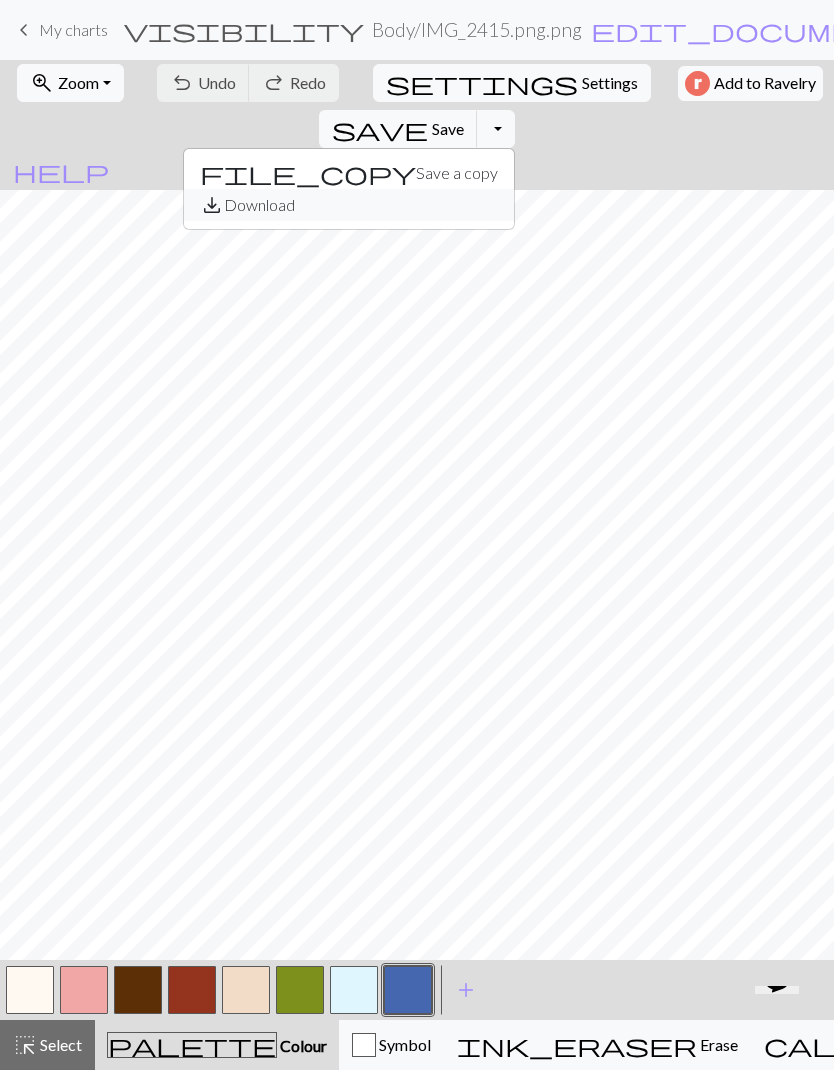 click on "save_alt  Download" at bounding box center [349, 205] 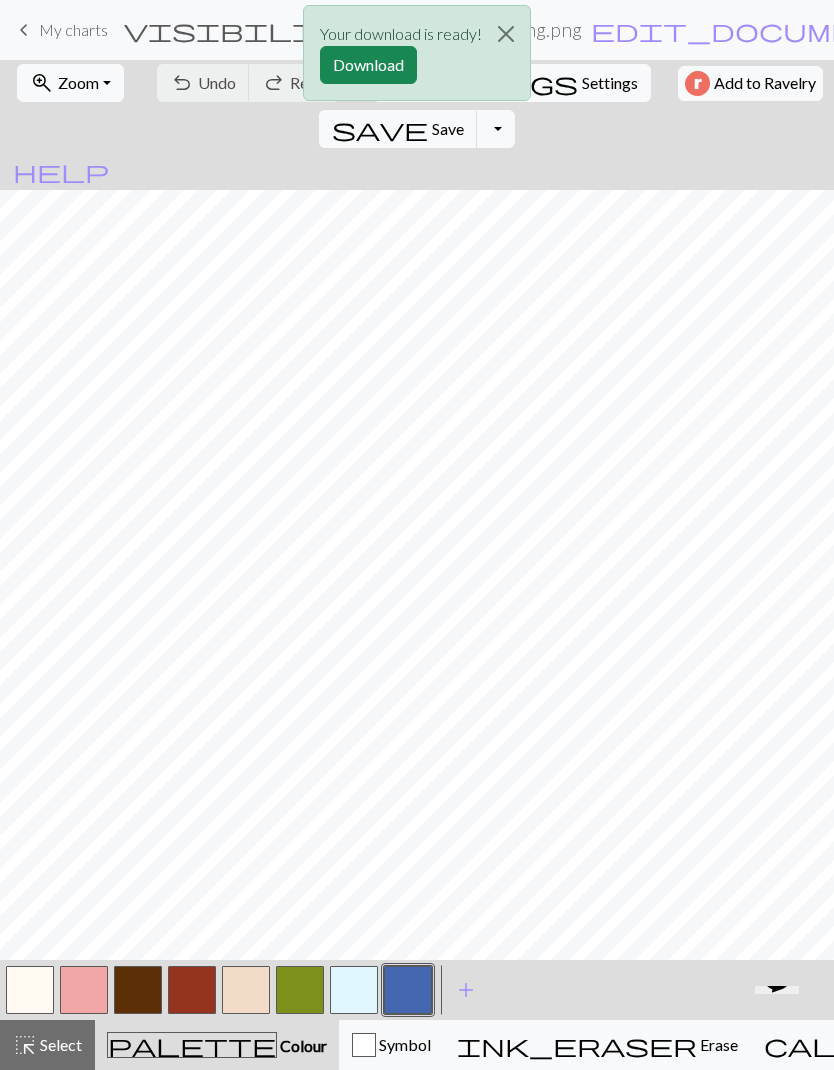 click on "Download" at bounding box center (368, 65) 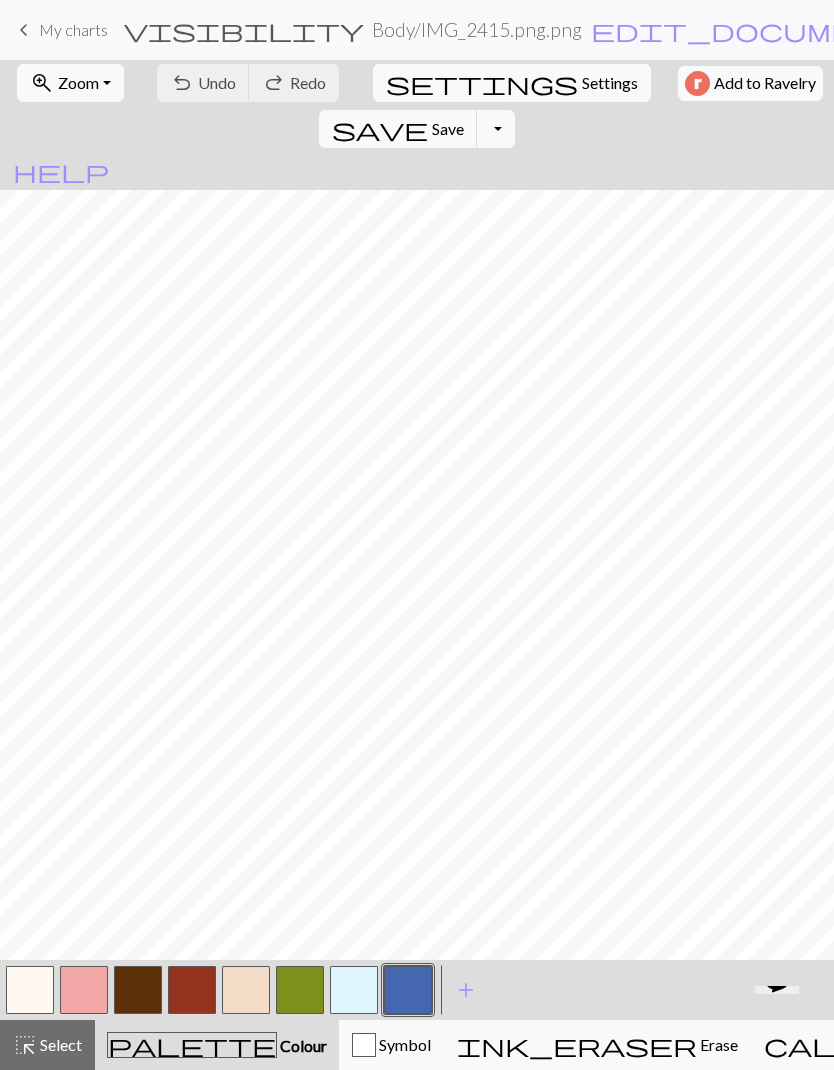 click at bounding box center [354, 990] 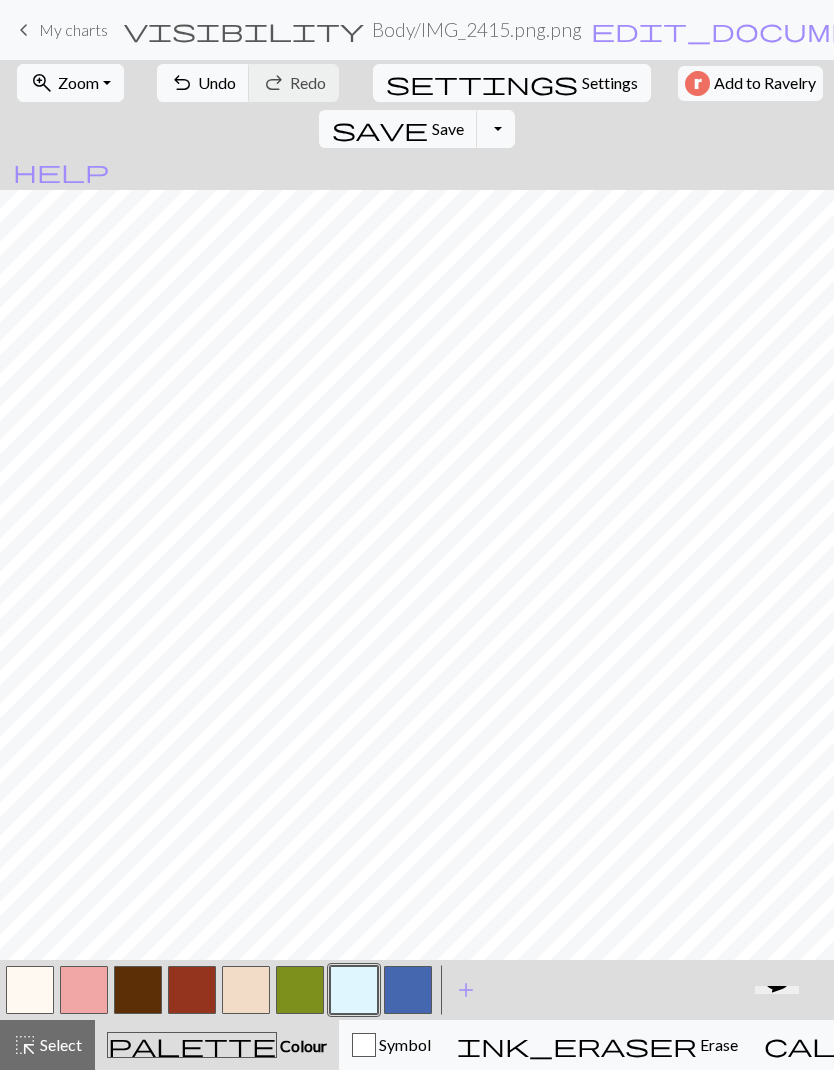 click on "add" at bounding box center (466, 990) 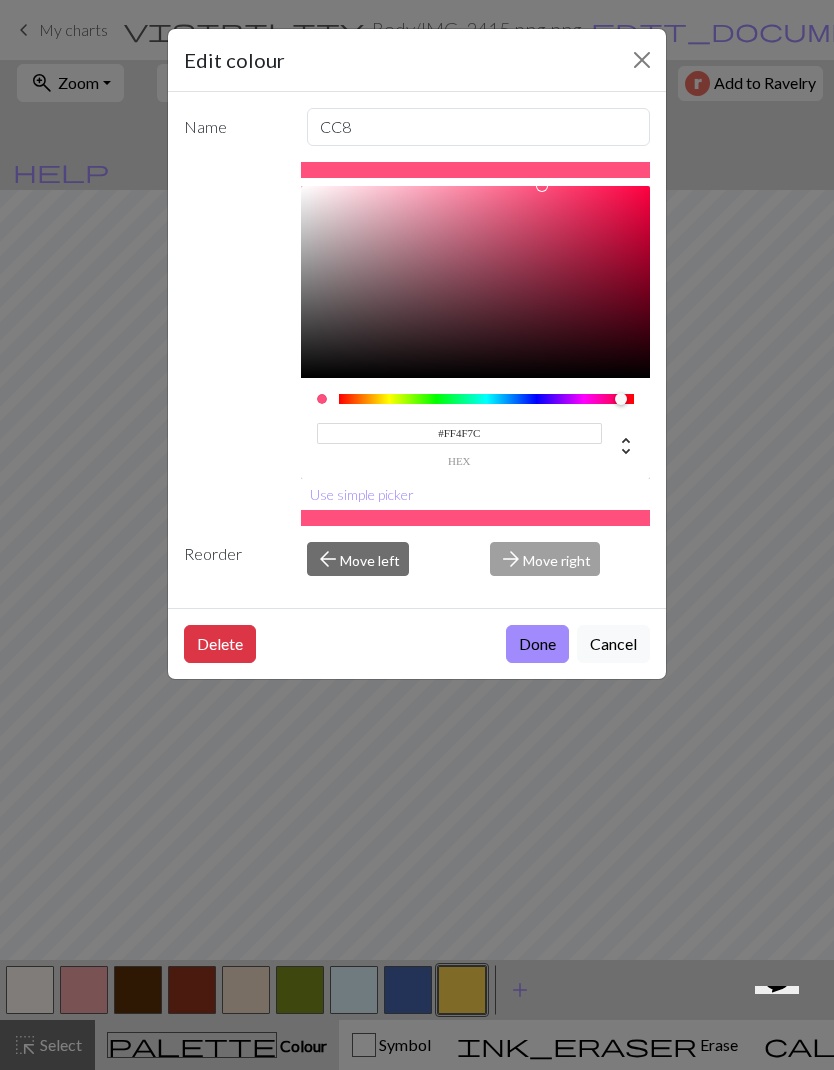 click at bounding box center (621, 399) 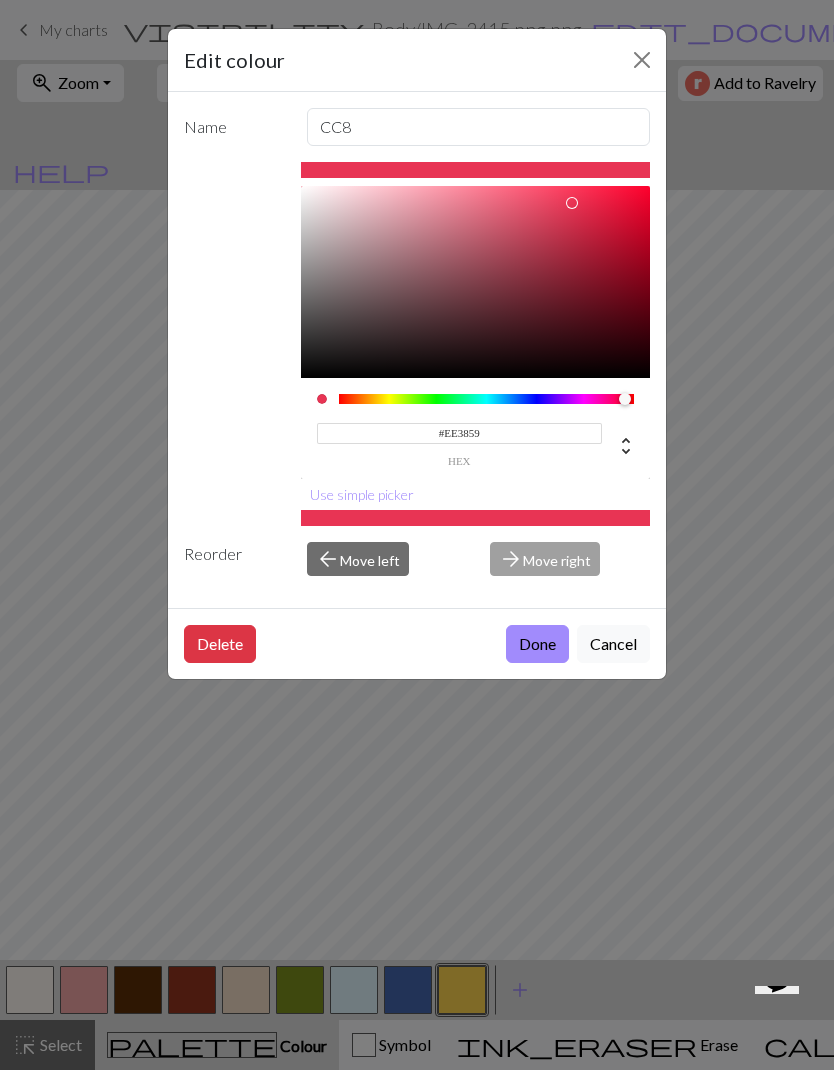 type on "#EE395A" 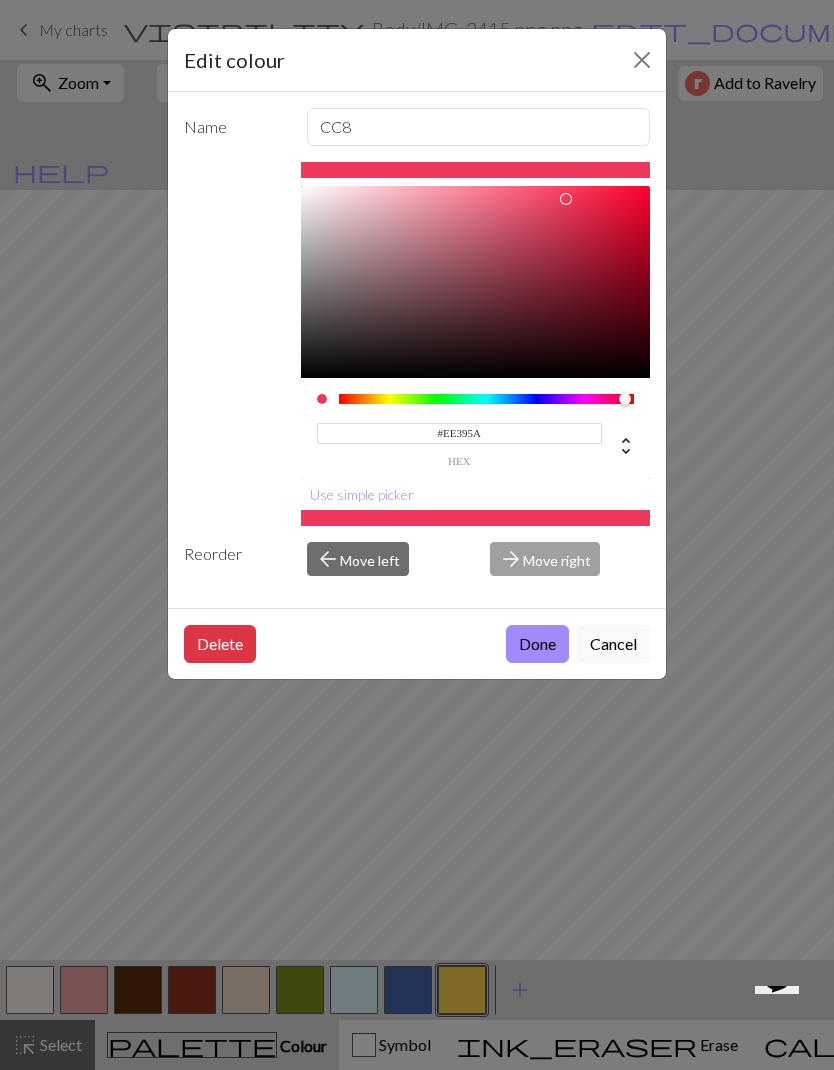 click on "Done" at bounding box center [537, 644] 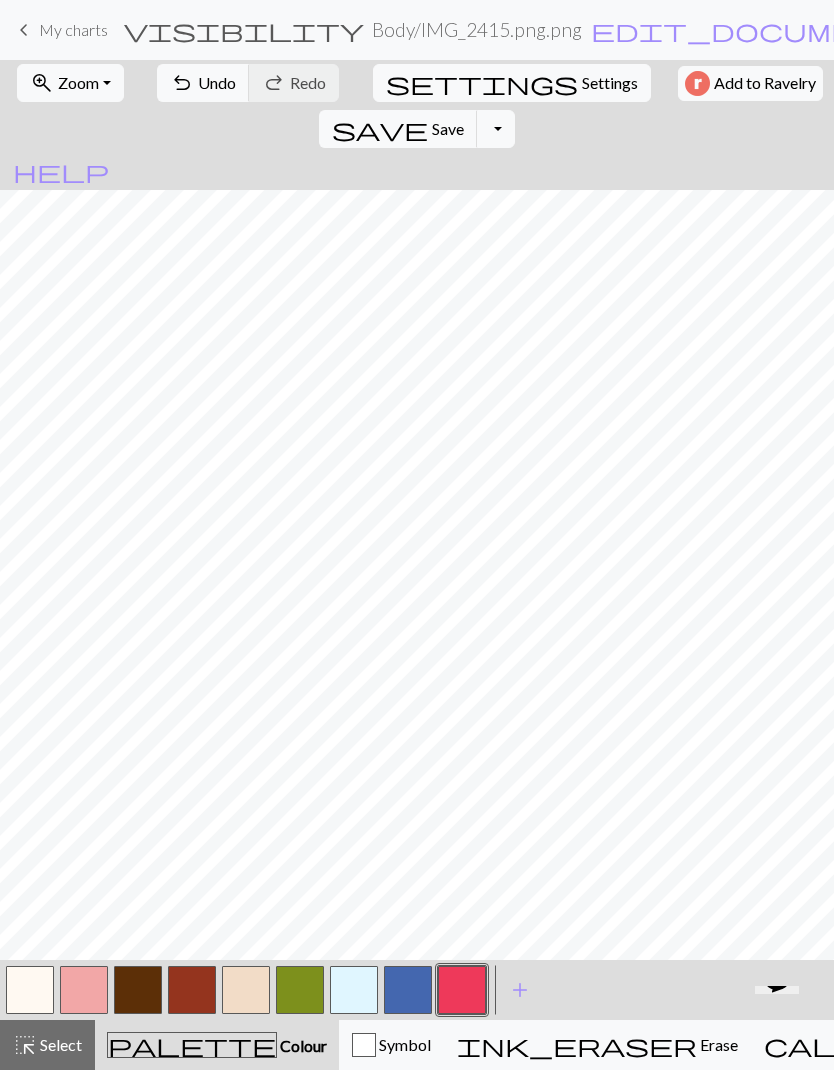 click on "Toggle Dropdown" at bounding box center [496, 129] 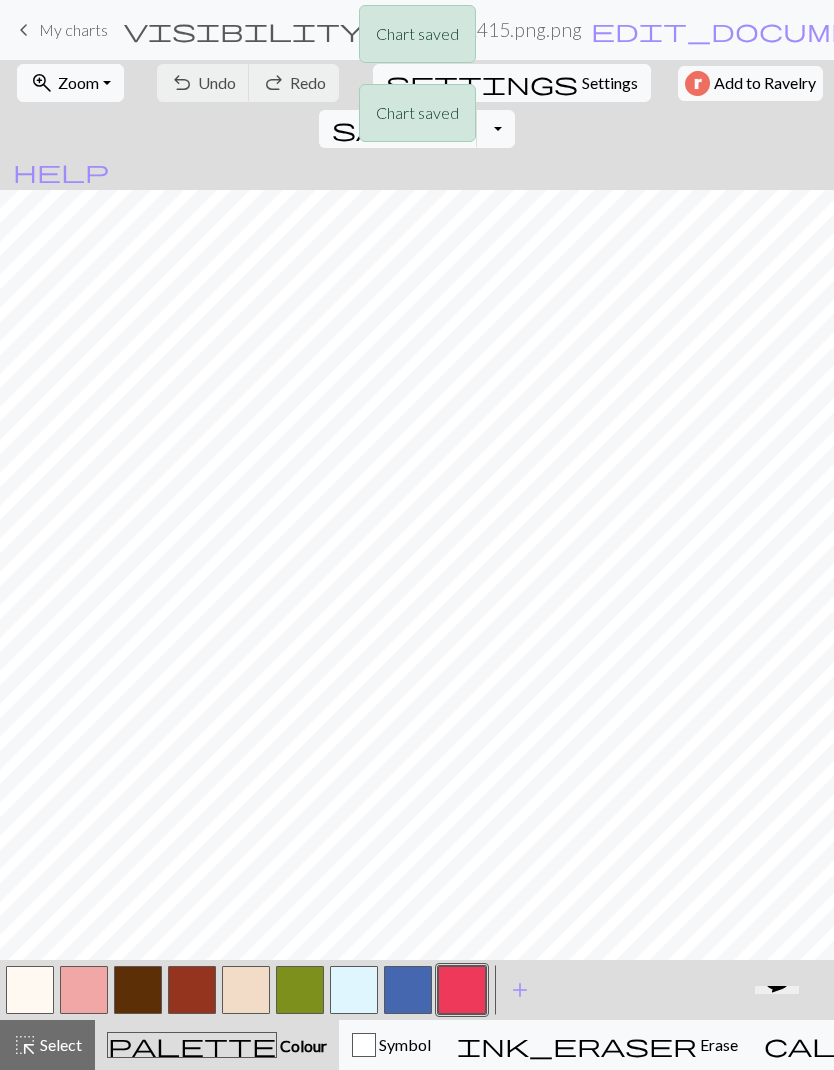 click on "Chart saved Chart saved" at bounding box center [417, 79] 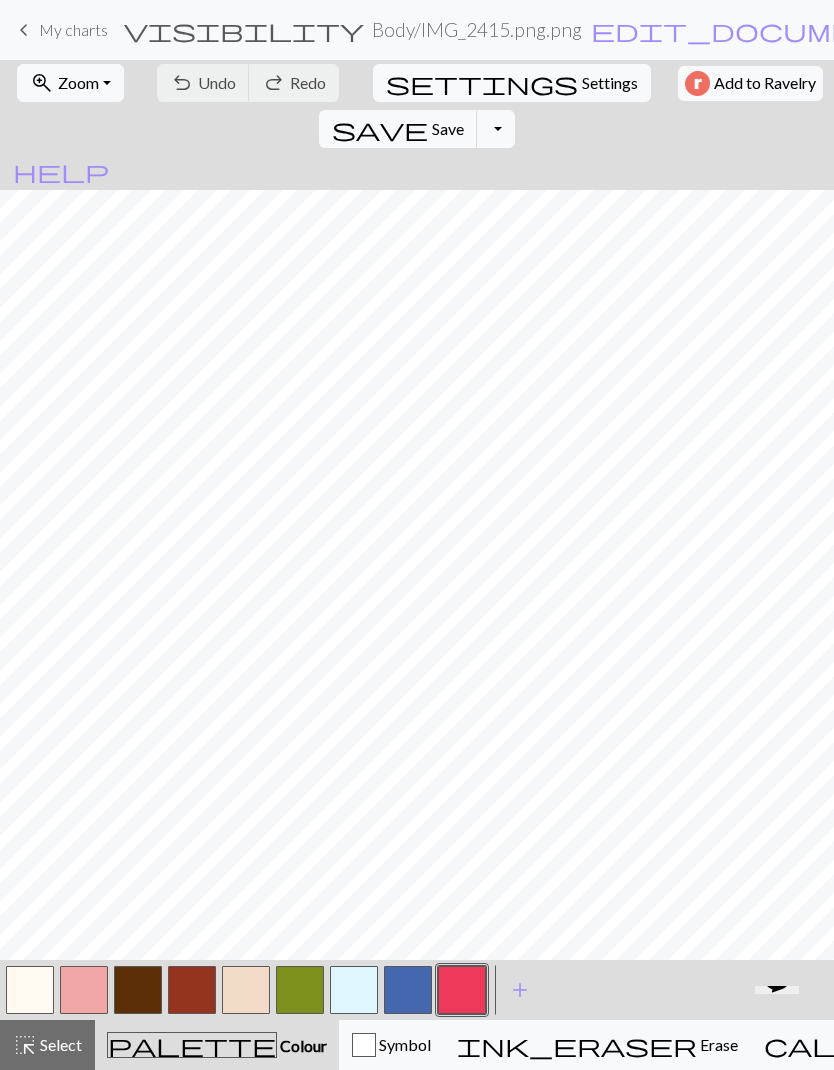 click on "Toggle Dropdown" at bounding box center (496, 129) 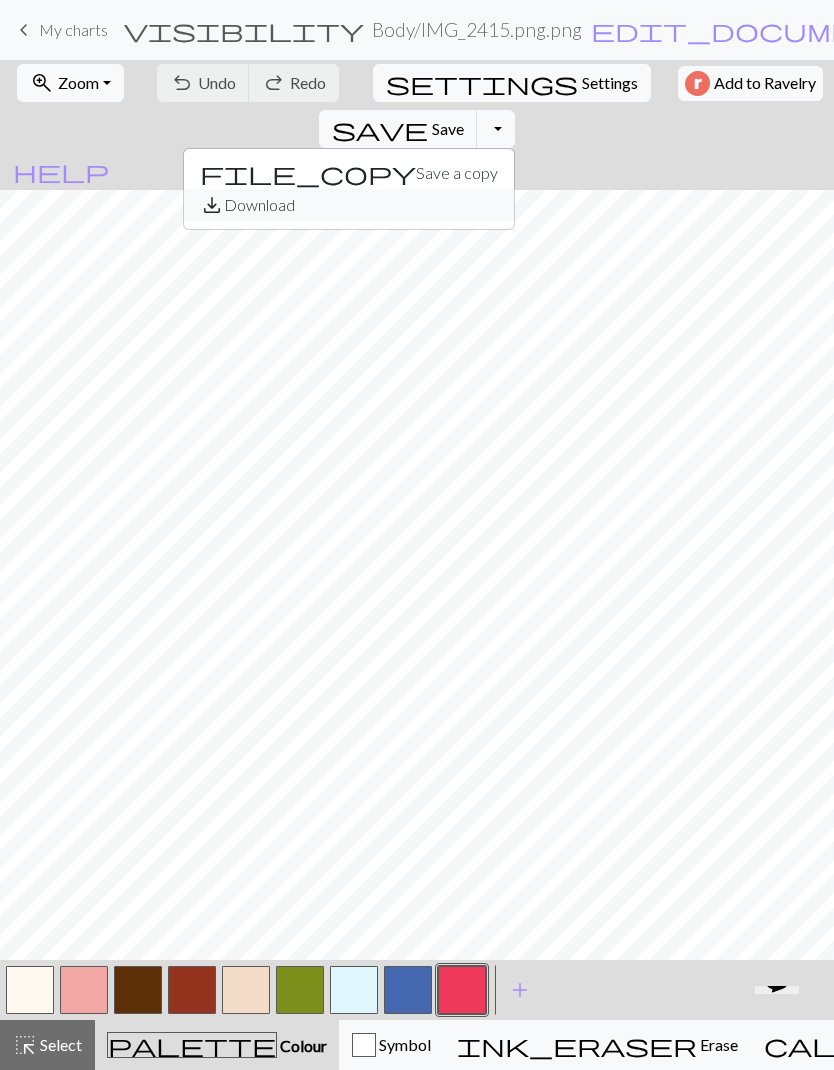 click on "save_alt  Download" at bounding box center (349, 205) 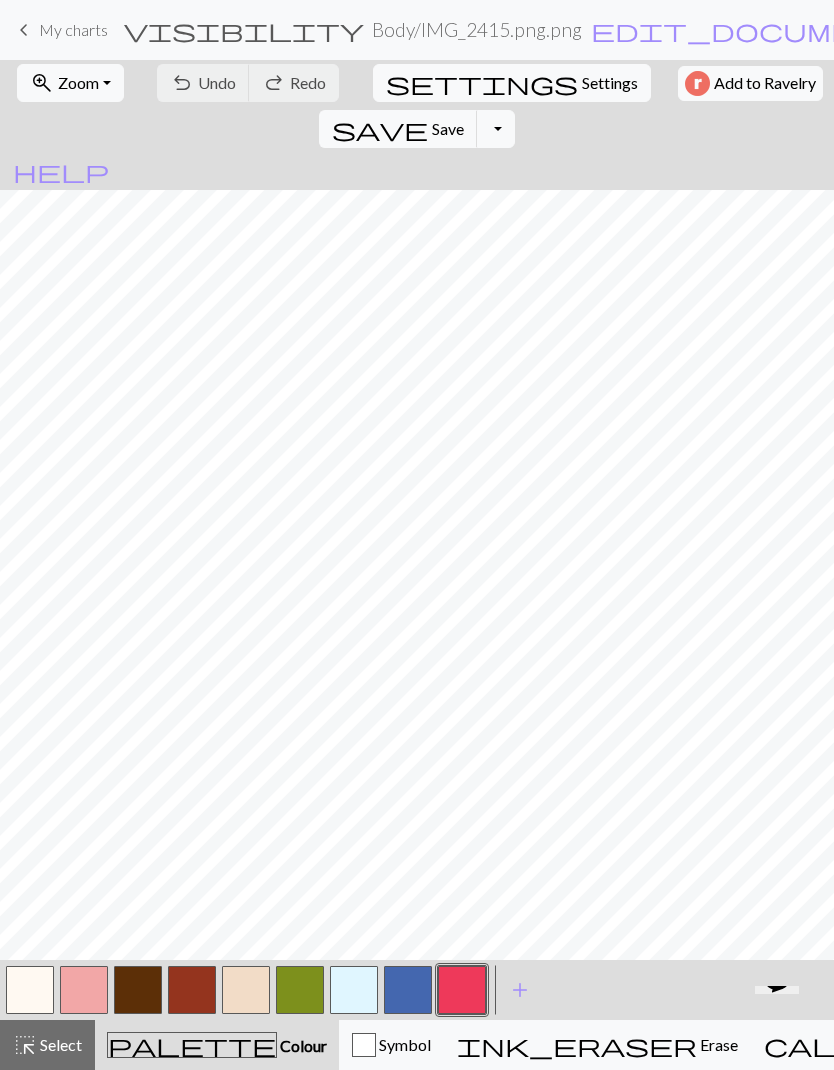 click at bounding box center [354, 990] 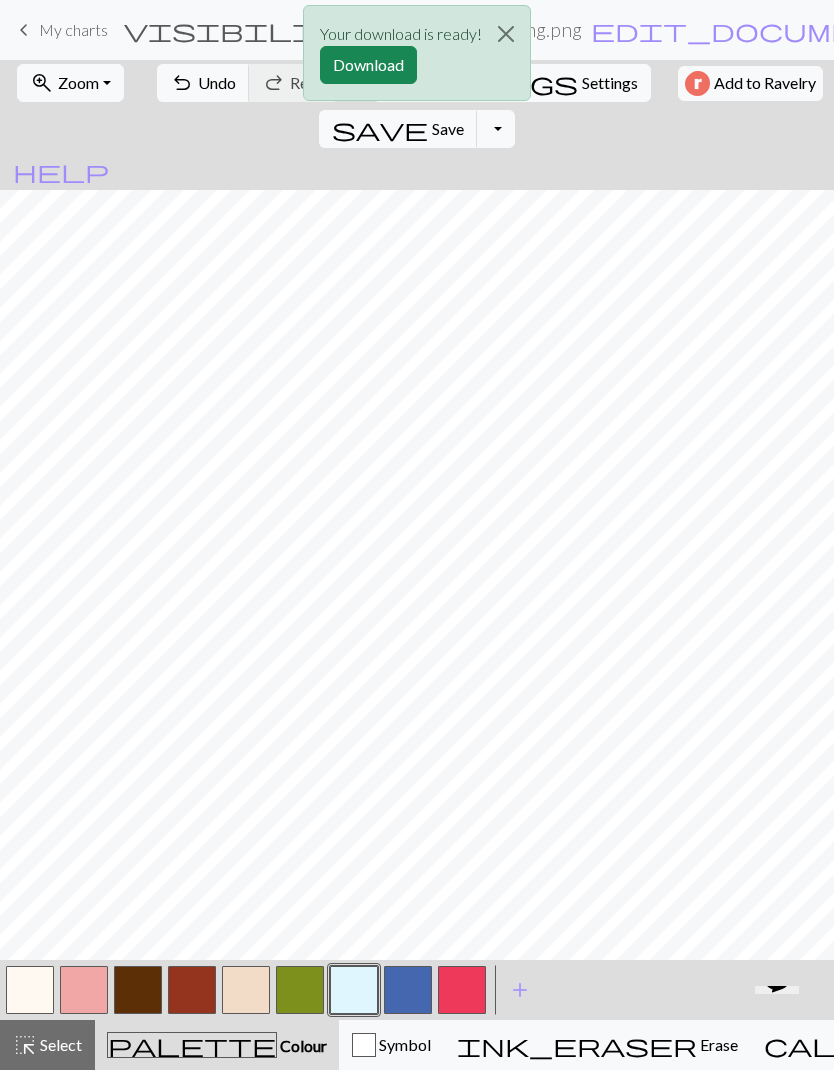 click on "Your download is ready! Download" at bounding box center [417, 58] 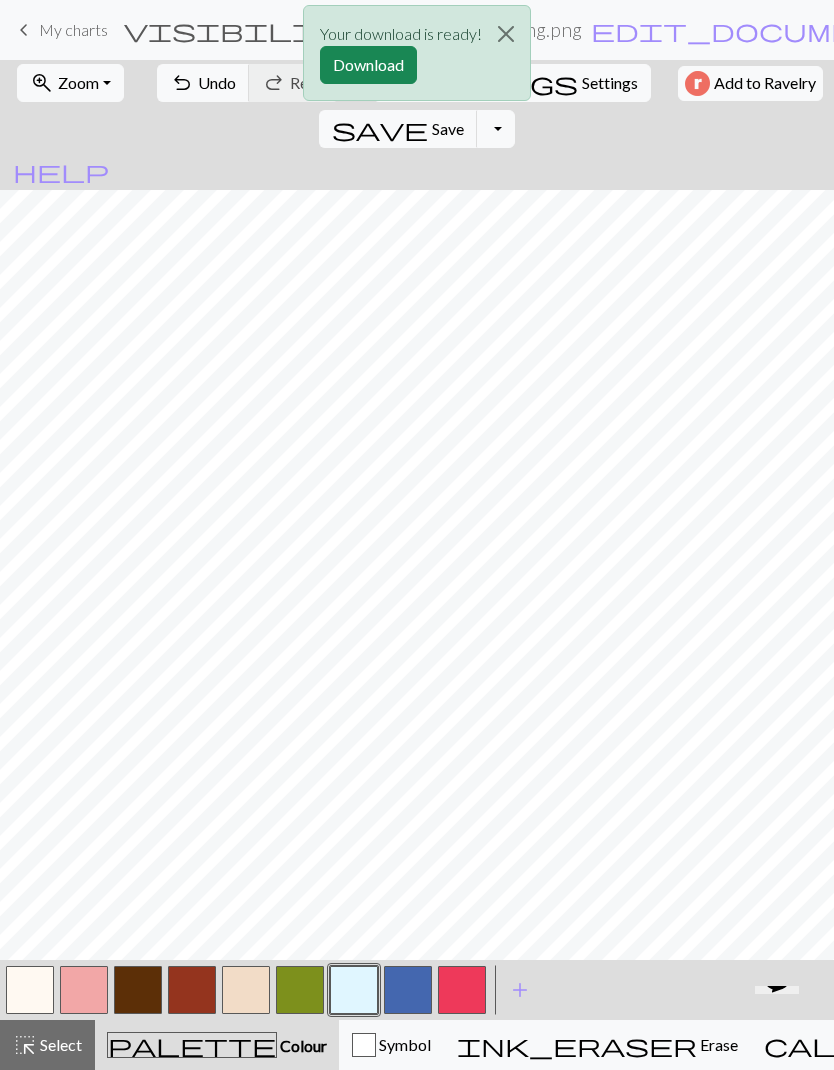 click on "Your download is ready! Download" at bounding box center [417, 58] 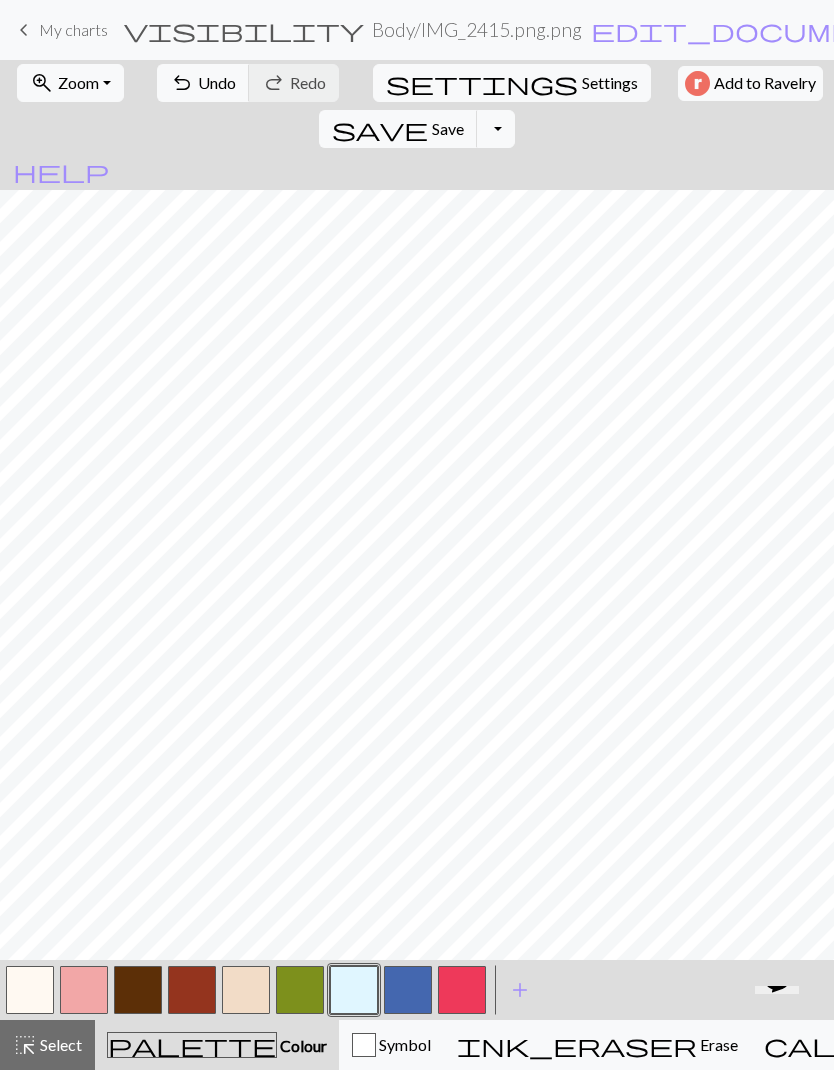 click on "Toggle Dropdown" at bounding box center (496, 129) 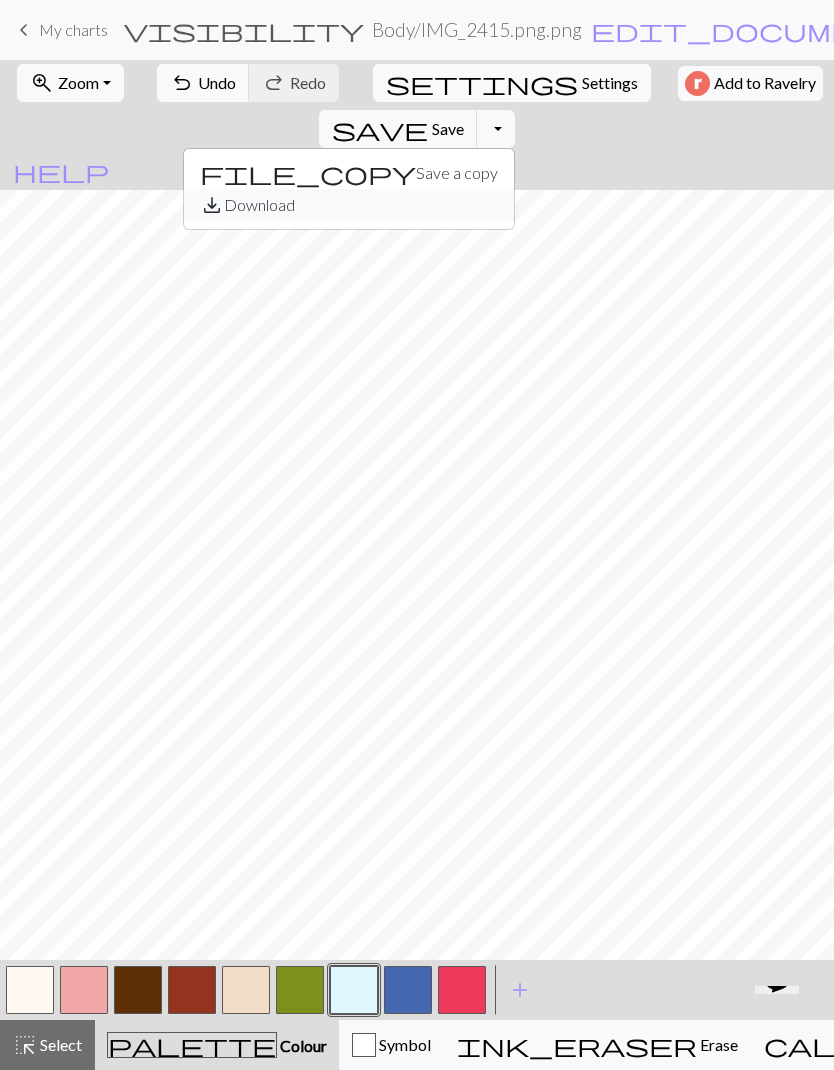 click on "save_alt  Download" at bounding box center [349, 205] 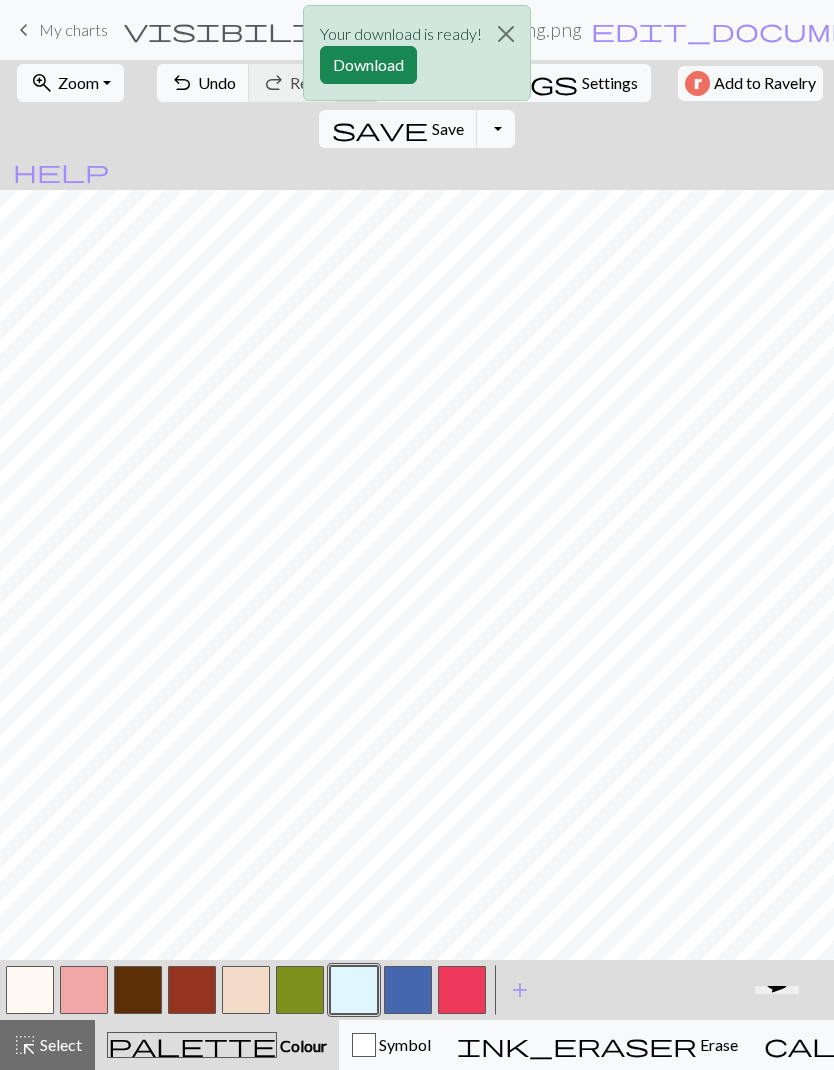 click on "Download" at bounding box center (368, 65) 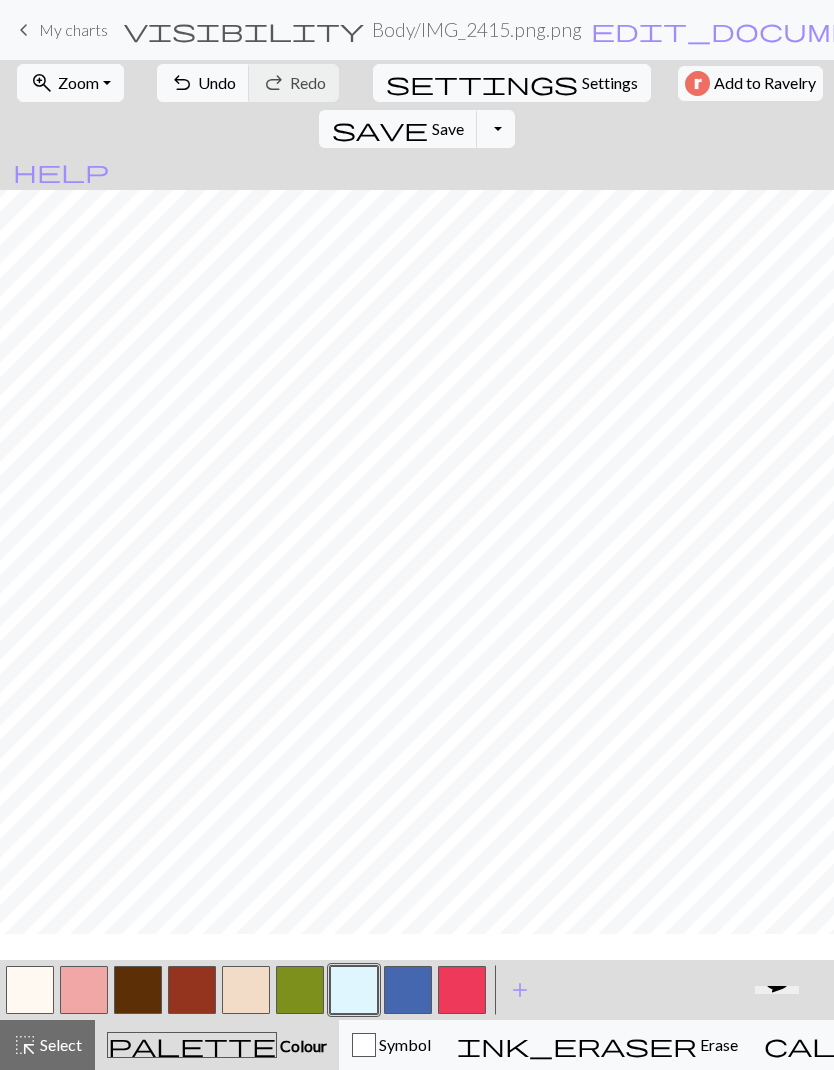 scroll, scrollTop: 84, scrollLeft: 0, axis: vertical 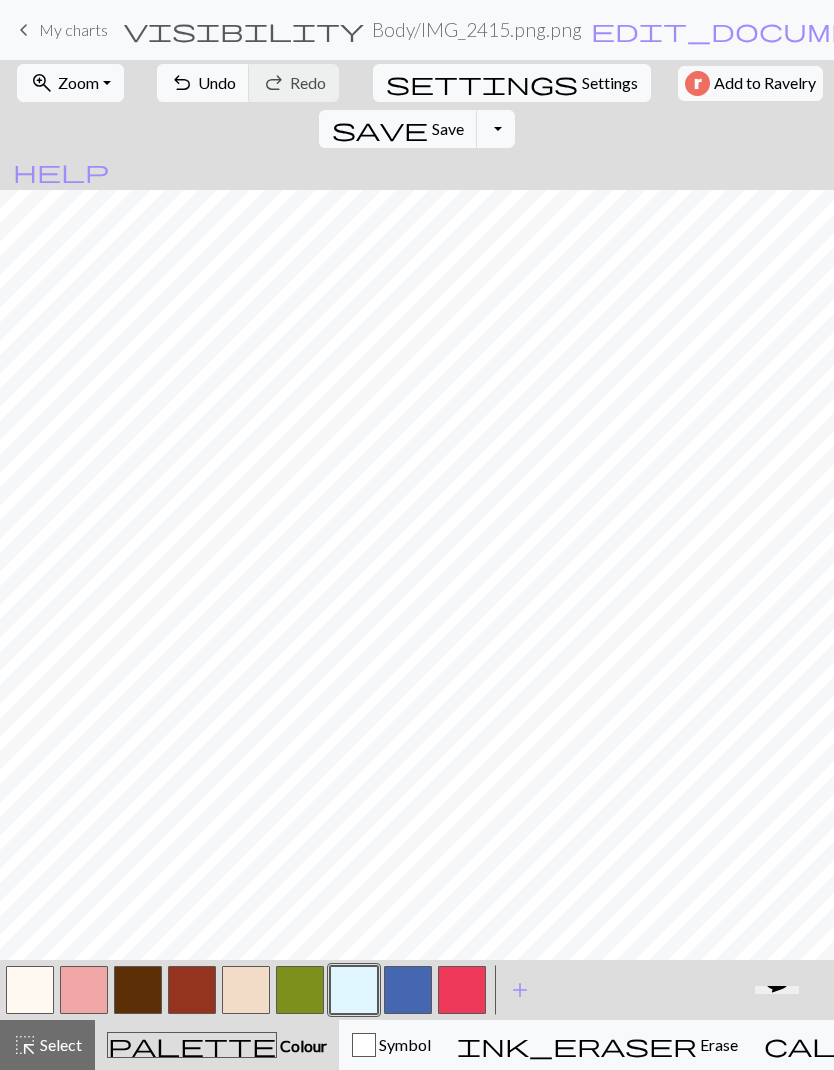 click on "Undo" at bounding box center (217, 82) 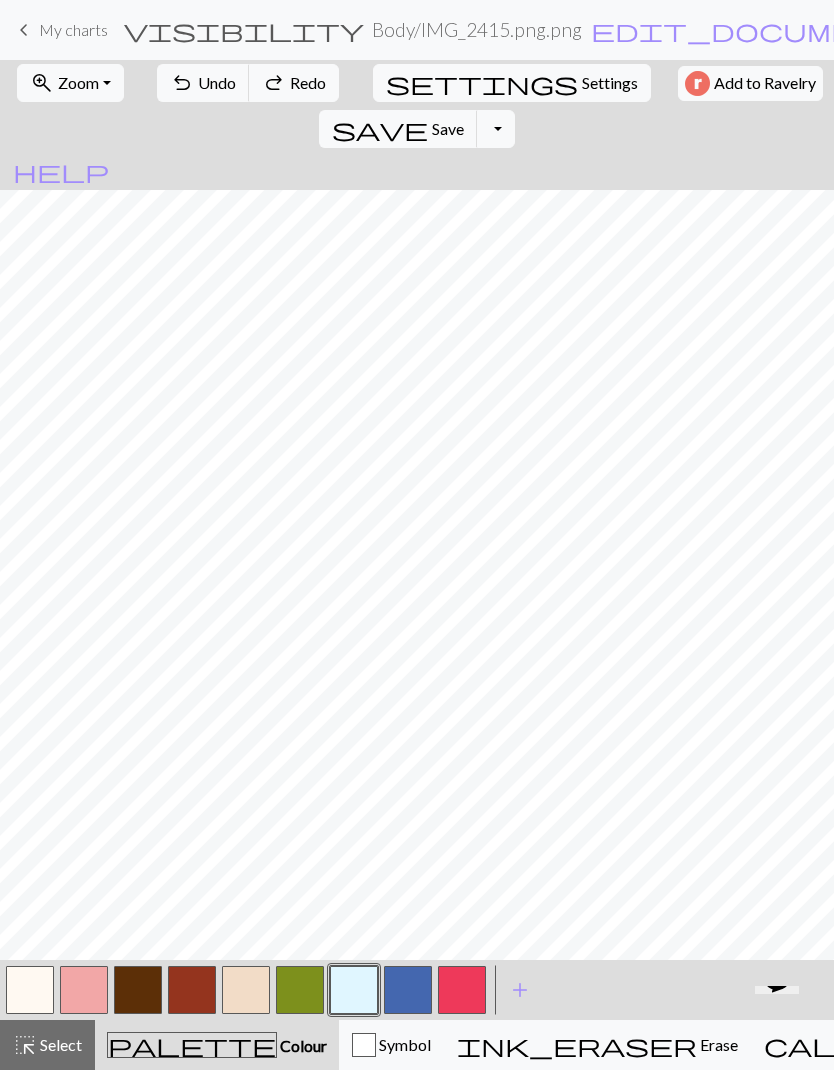 scroll, scrollTop: 154, scrollLeft: 0, axis: vertical 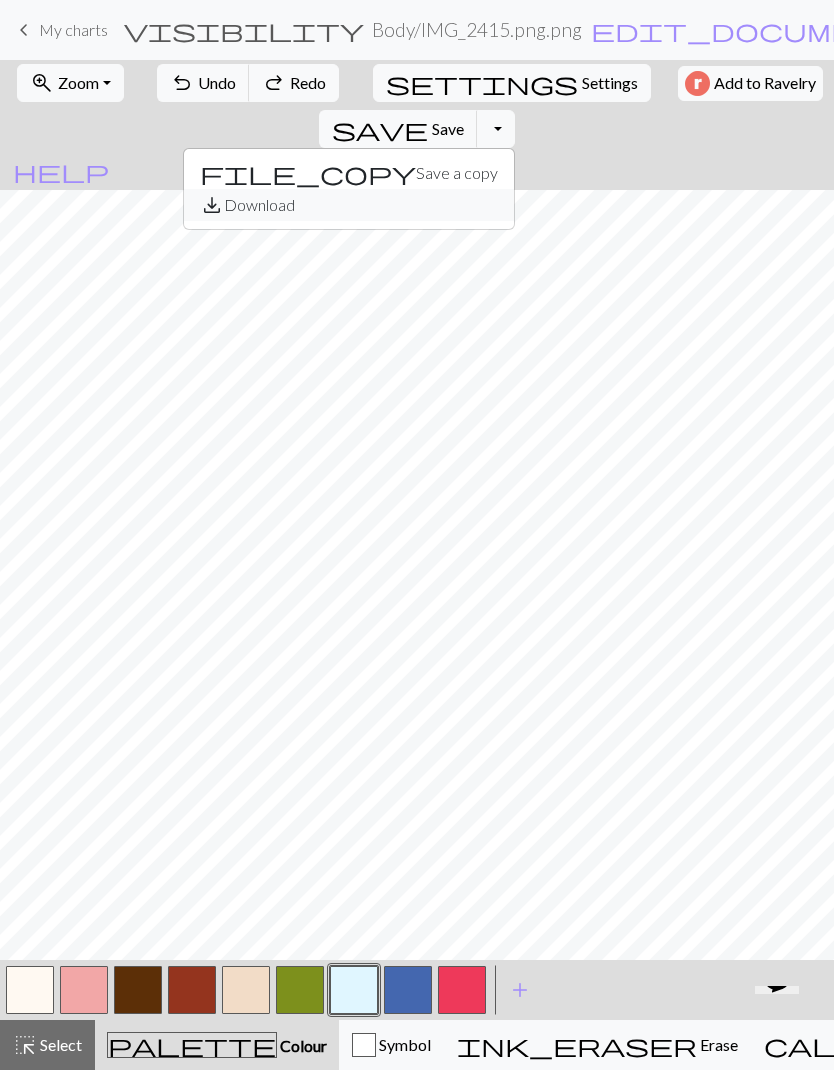 click on "save_alt  Download" at bounding box center [349, 205] 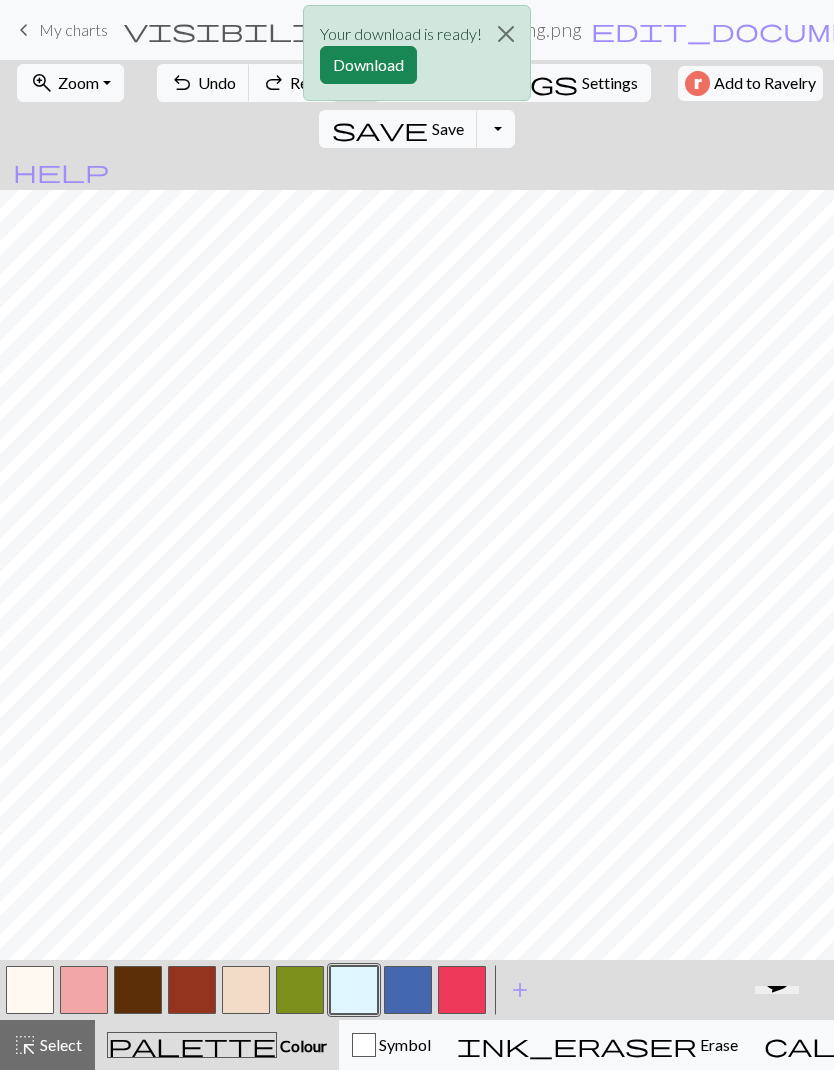 click on "Download" at bounding box center [368, 65] 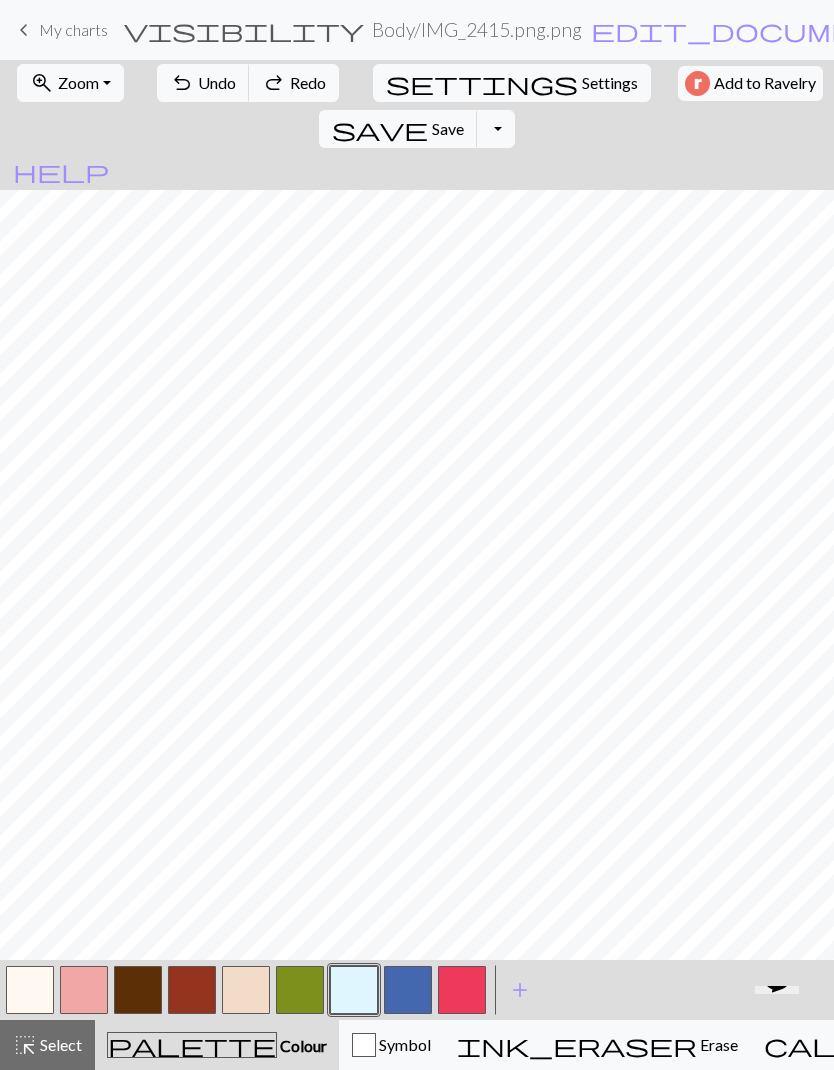 click on "keyboard_arrow_left" at bounding box center (24, 30) 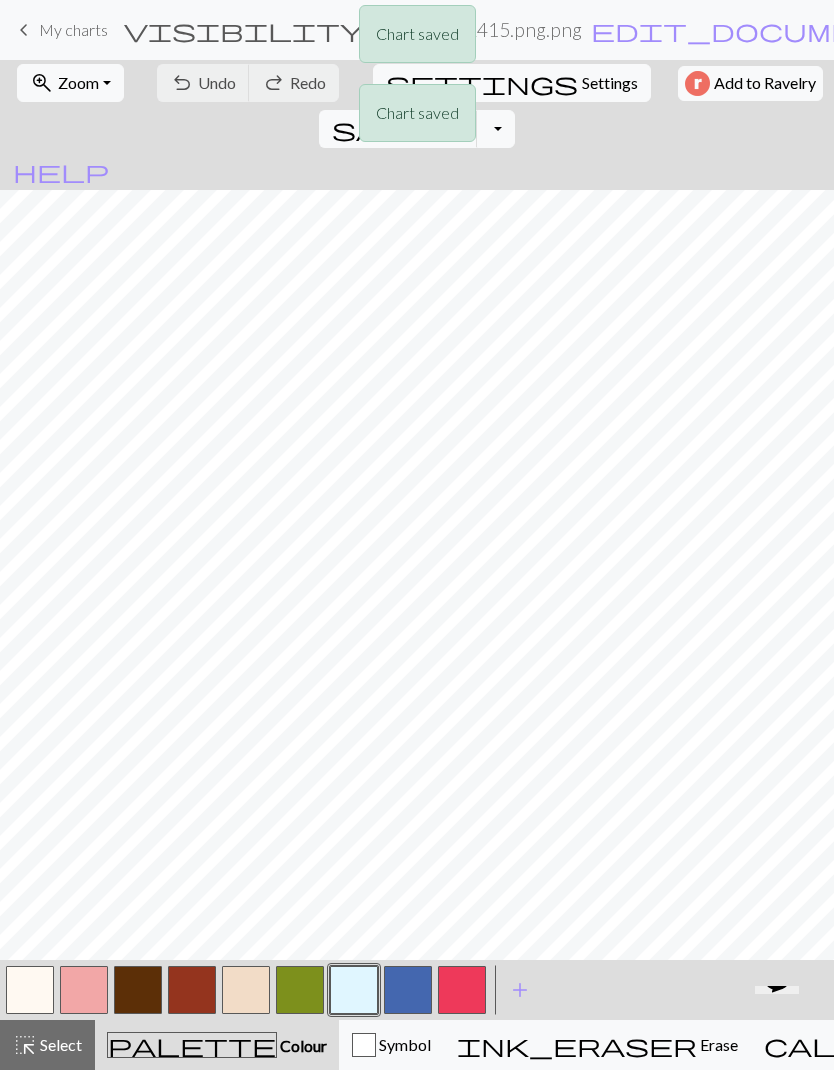 click on "Chart saved Chart saved" at bounding box center [417, 79] 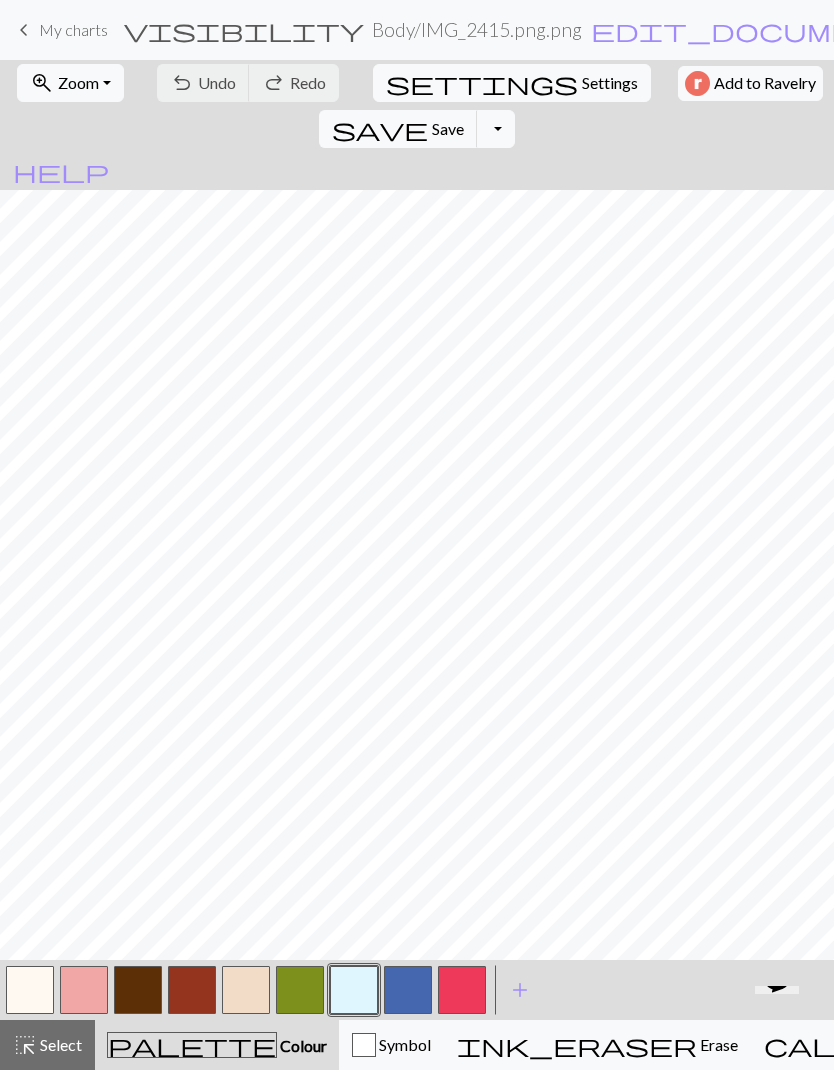 click on "keyboard_arrow_left   My charts" at bounding box center [60, 30] 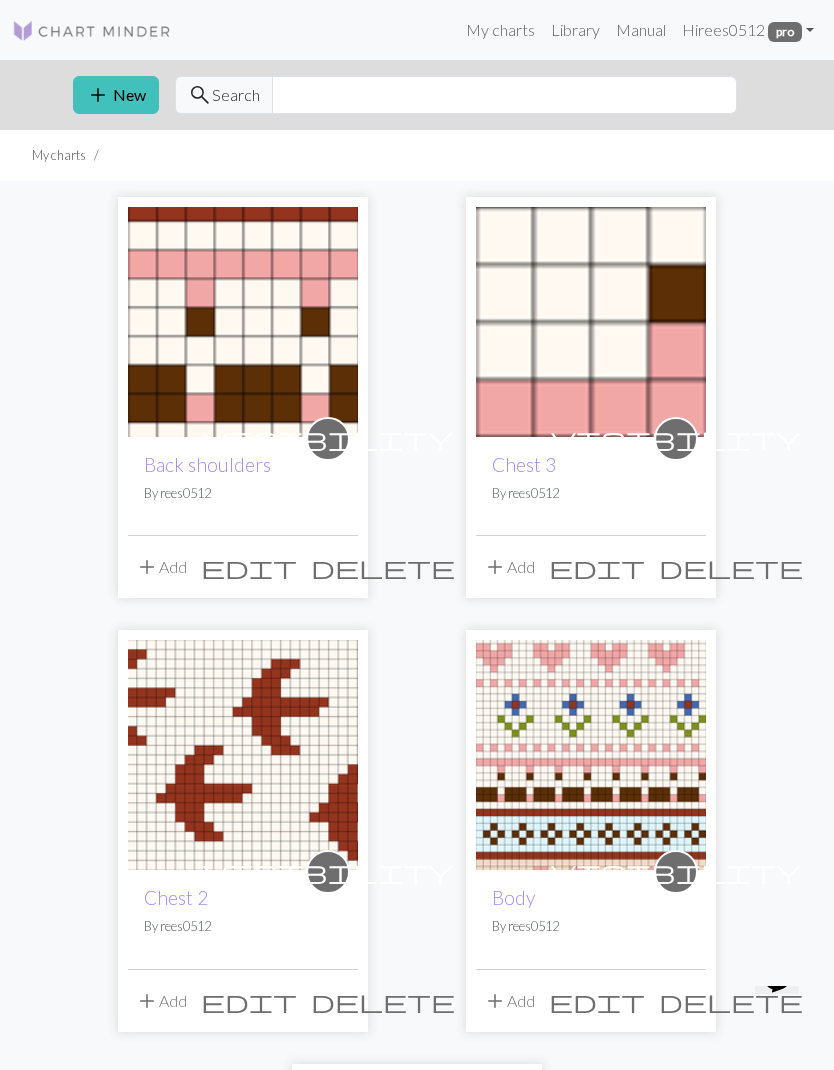 click on "Back shoulders" at bounding box center [207, 464] 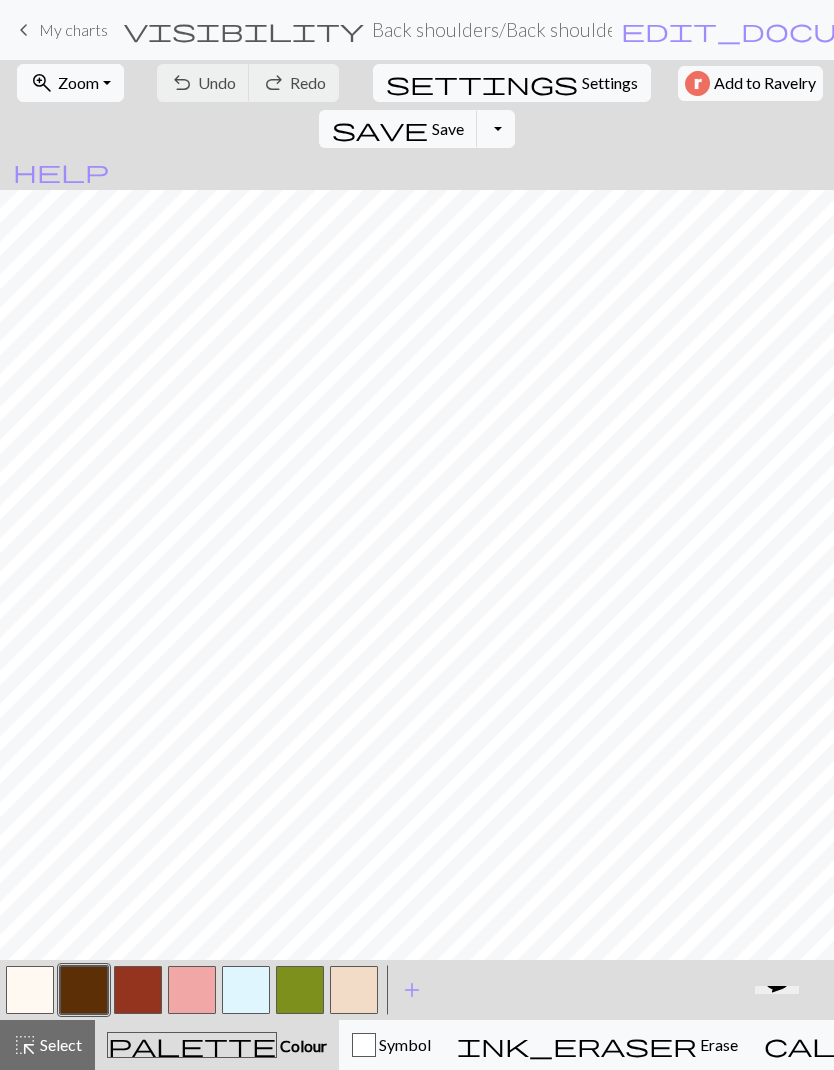 click on "keyboard_arrow_left" at bounding box center (24, 30) 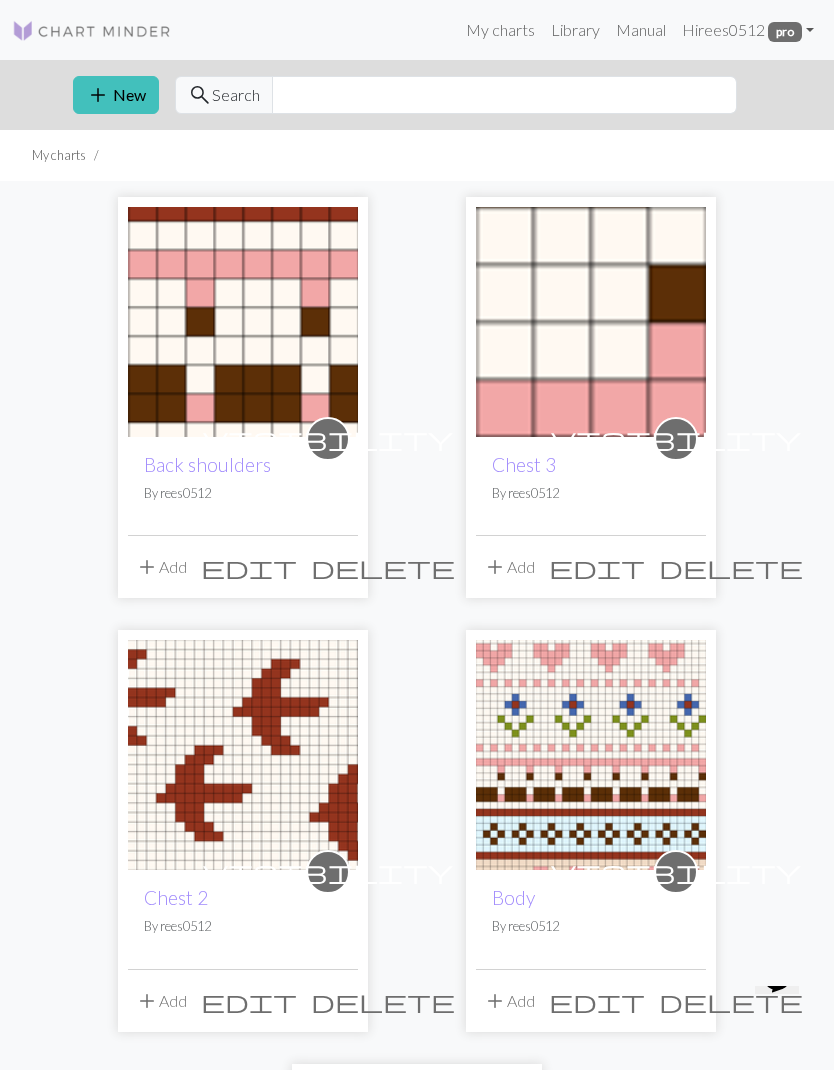 click at bounding box center (591, 755) 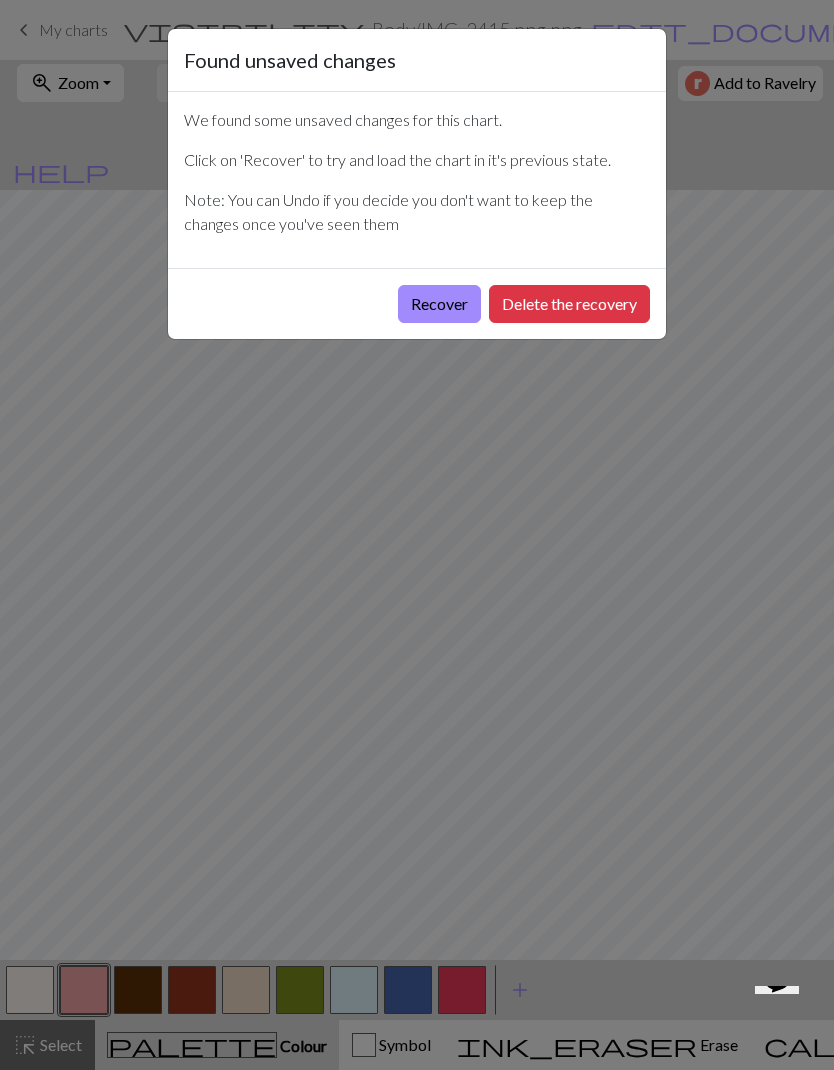 click on "Delete the recovery" at bounding box center [569, 304] 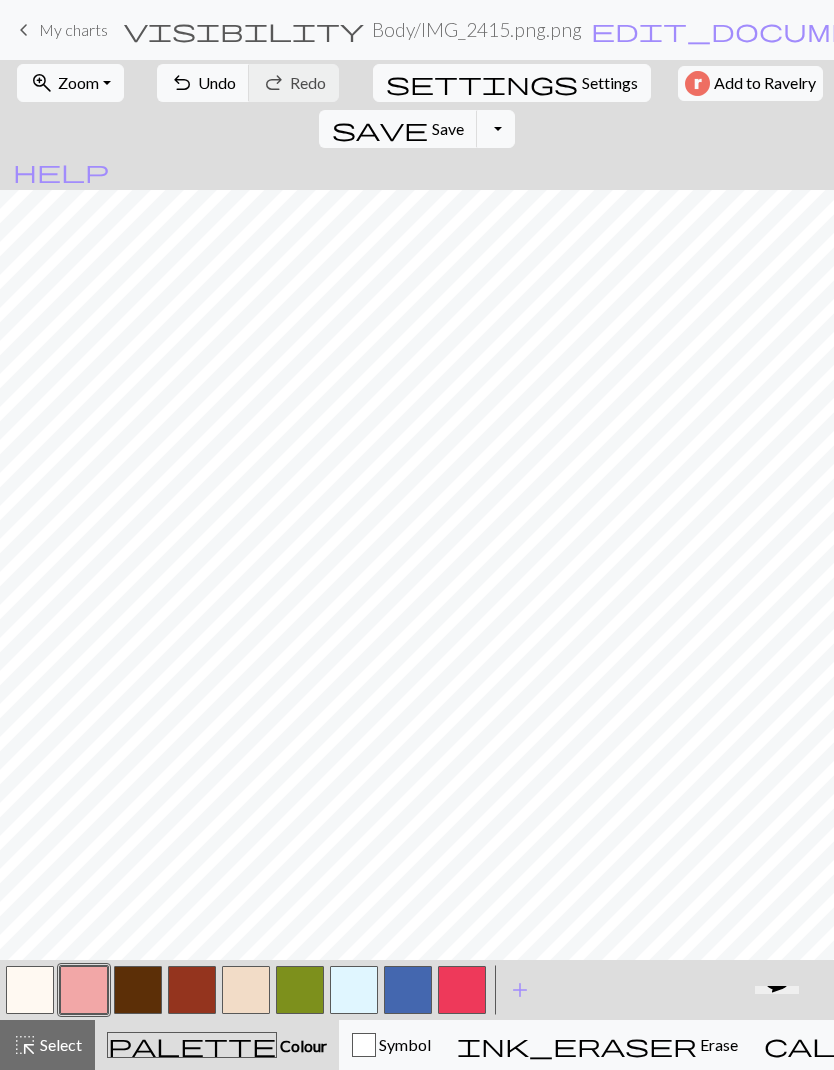 click on "Undo" at bounding box center [217, 82] 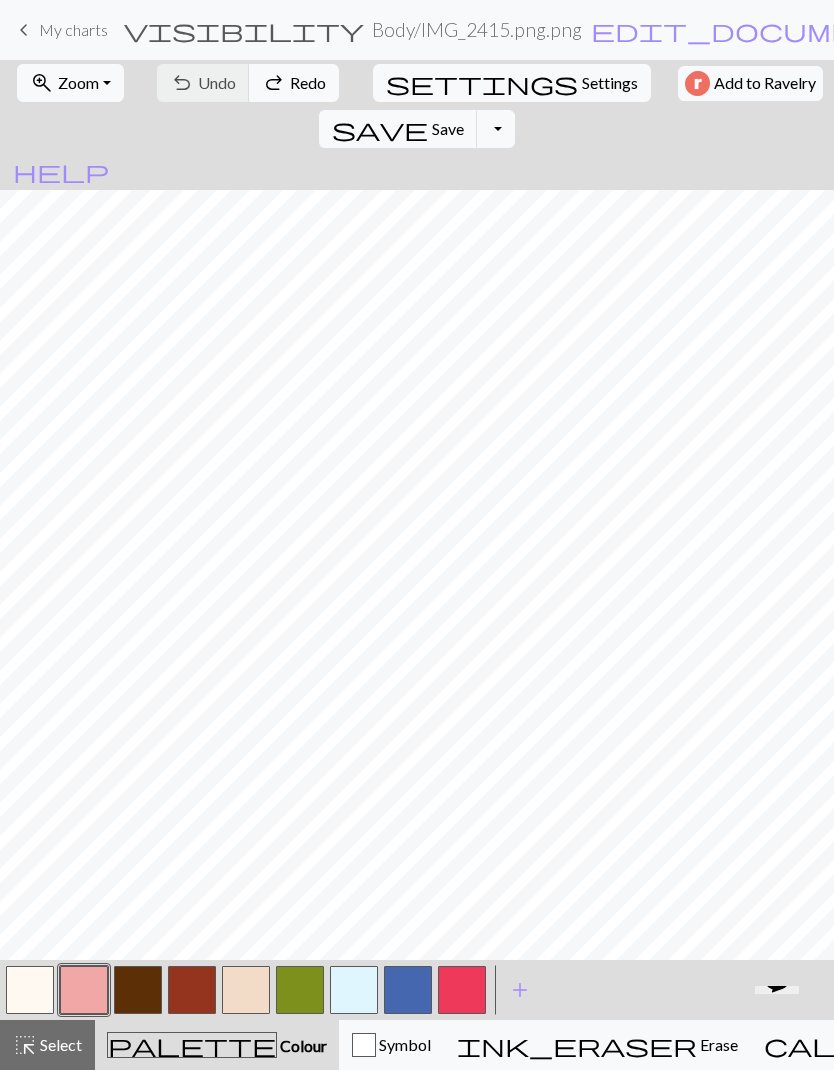 click at bounding box center [462, 990] 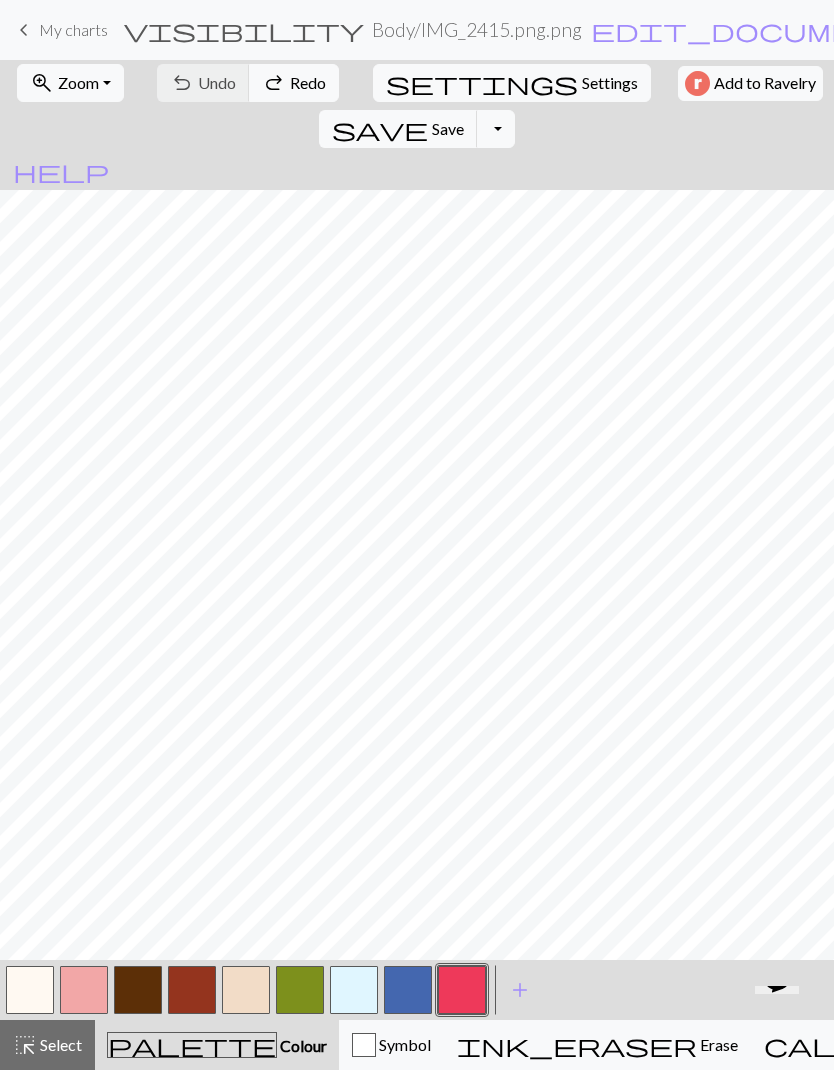 click at bounding box center (462, 990) 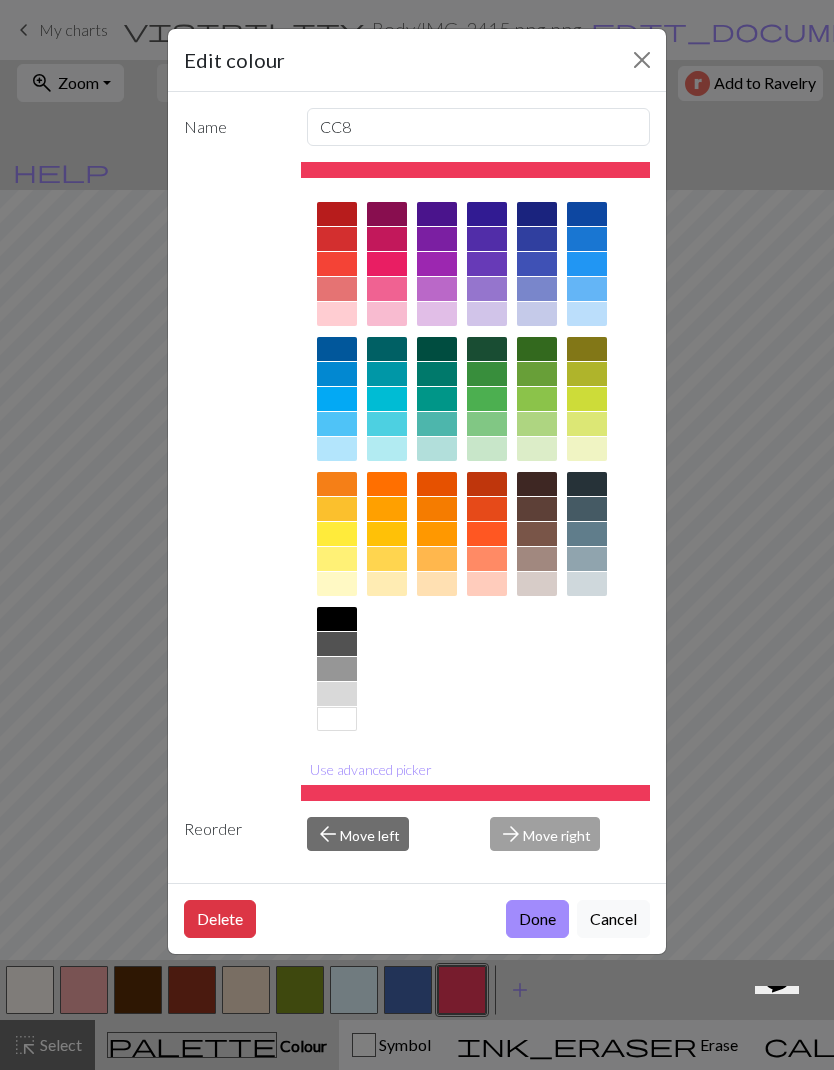 click on "Use advanced picker" at bounding box center [371, 769] 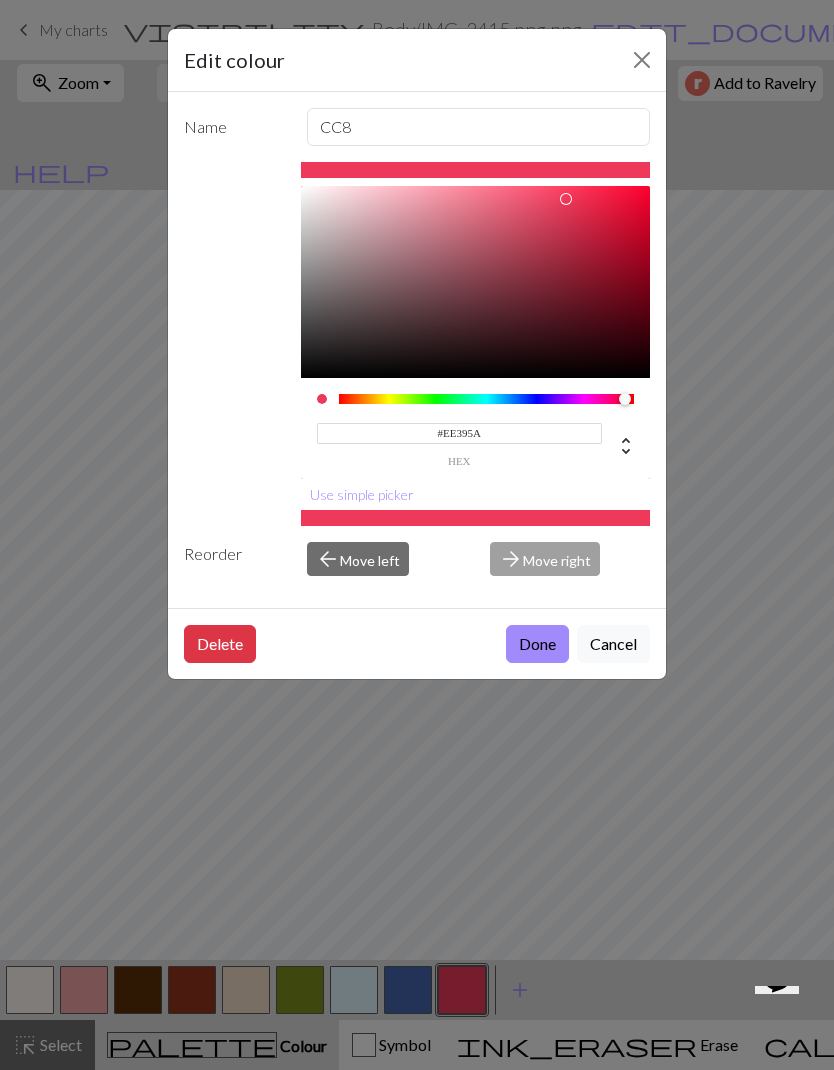 click at bounding box center (642, 60) 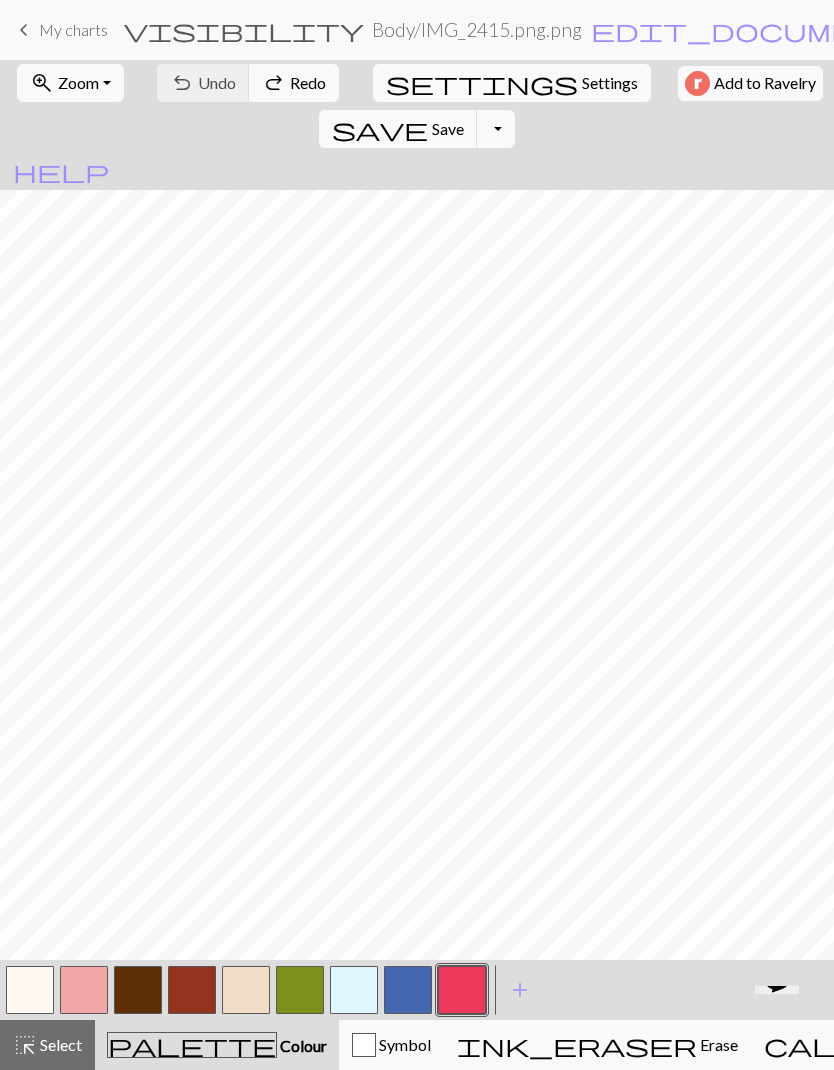 click on "keyboard_arrow_left" at bounding box center [24, 30] 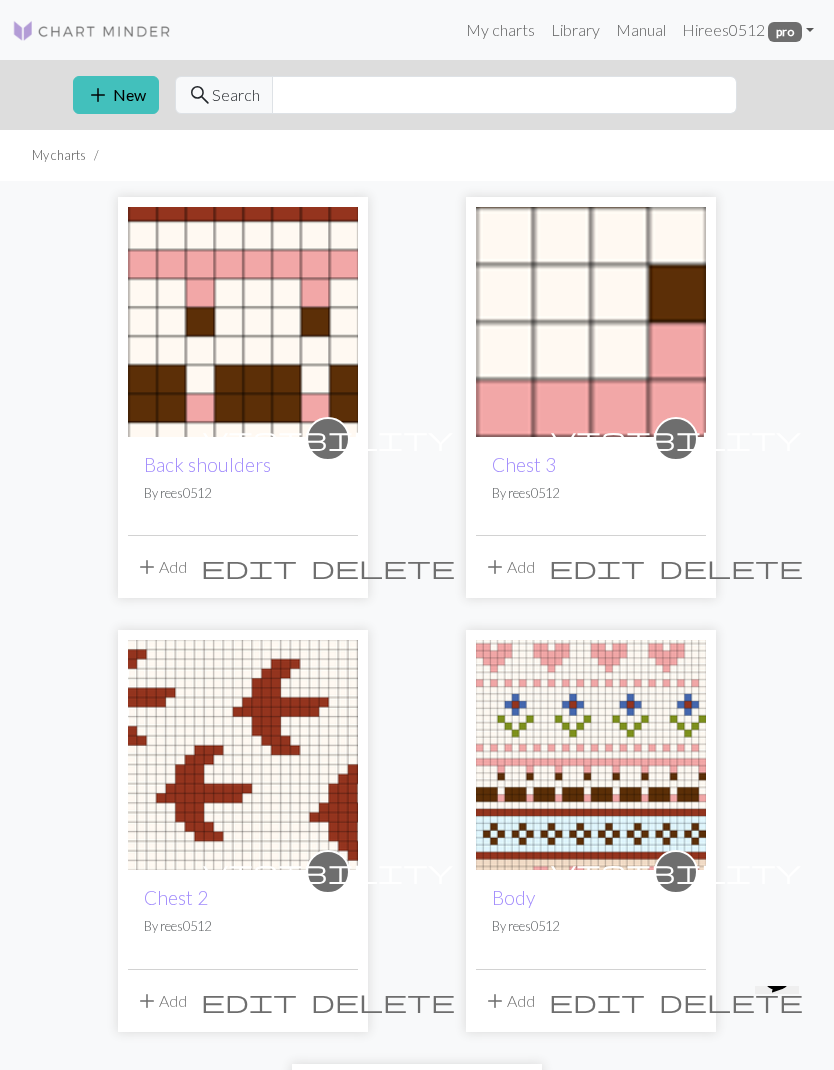 click at bounding box center [243, 322] 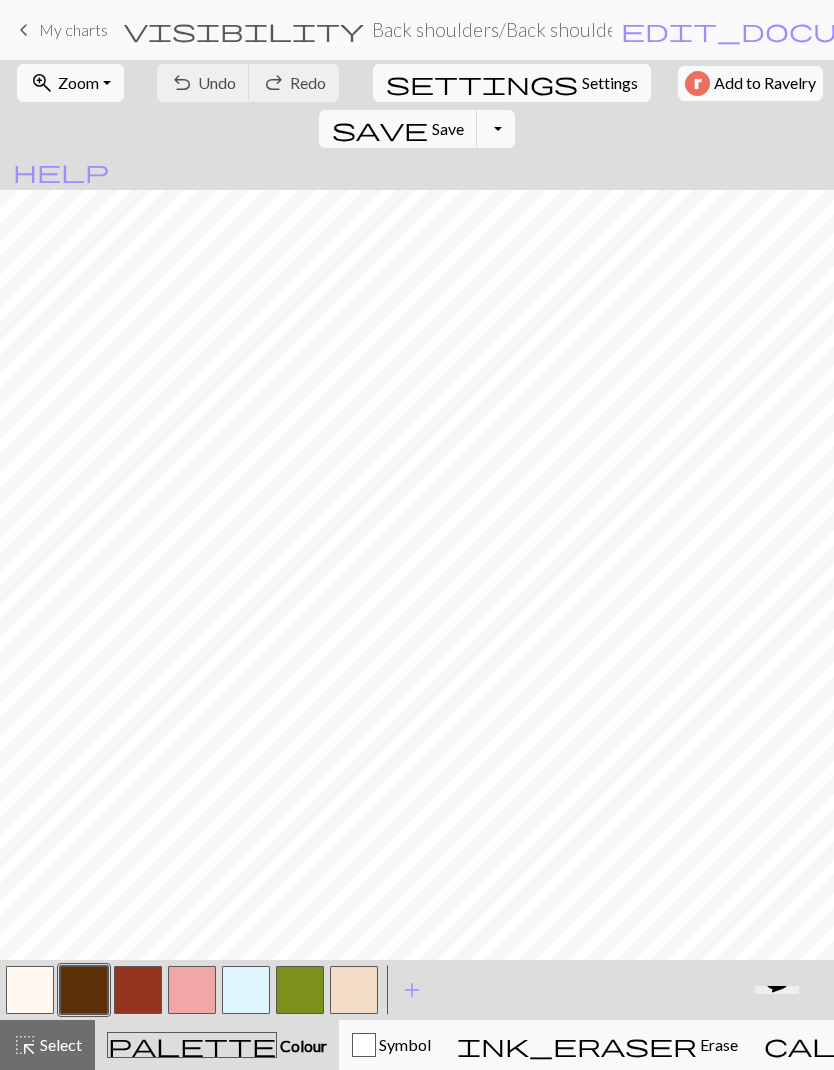 click on "add" at bounding box center (412, 990) 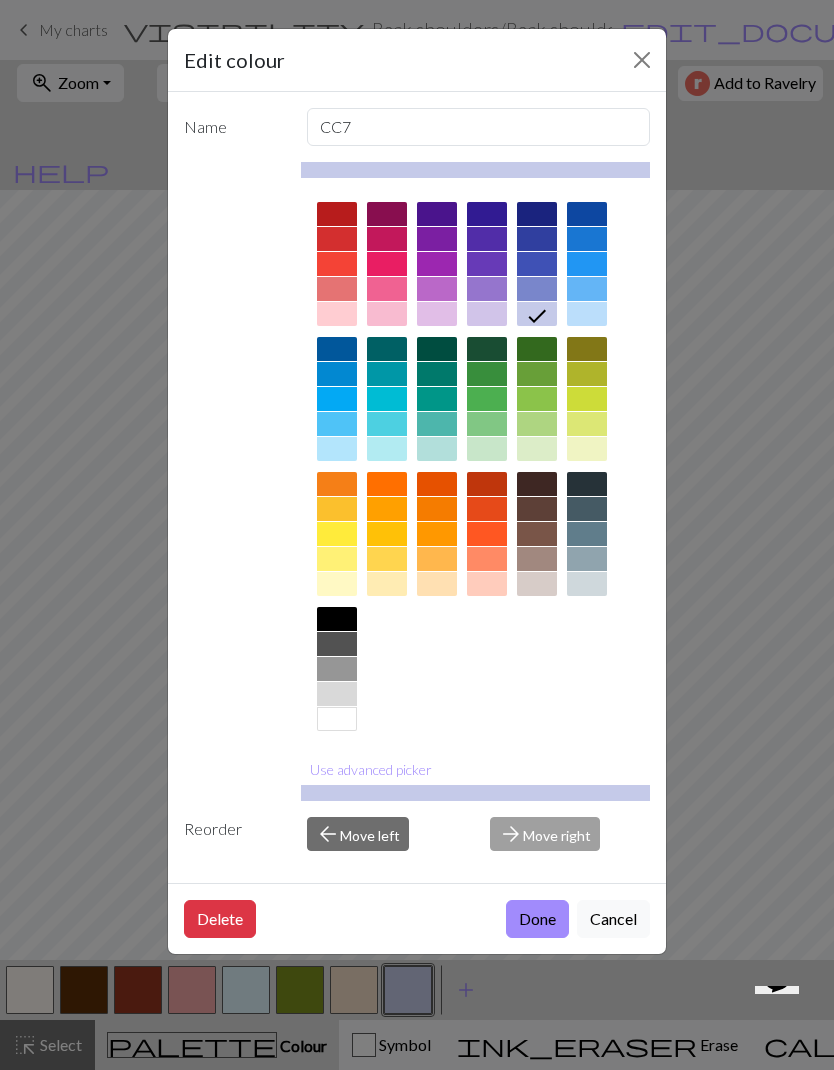 click on "Use advanced picker" at bounding box center [371, 769] 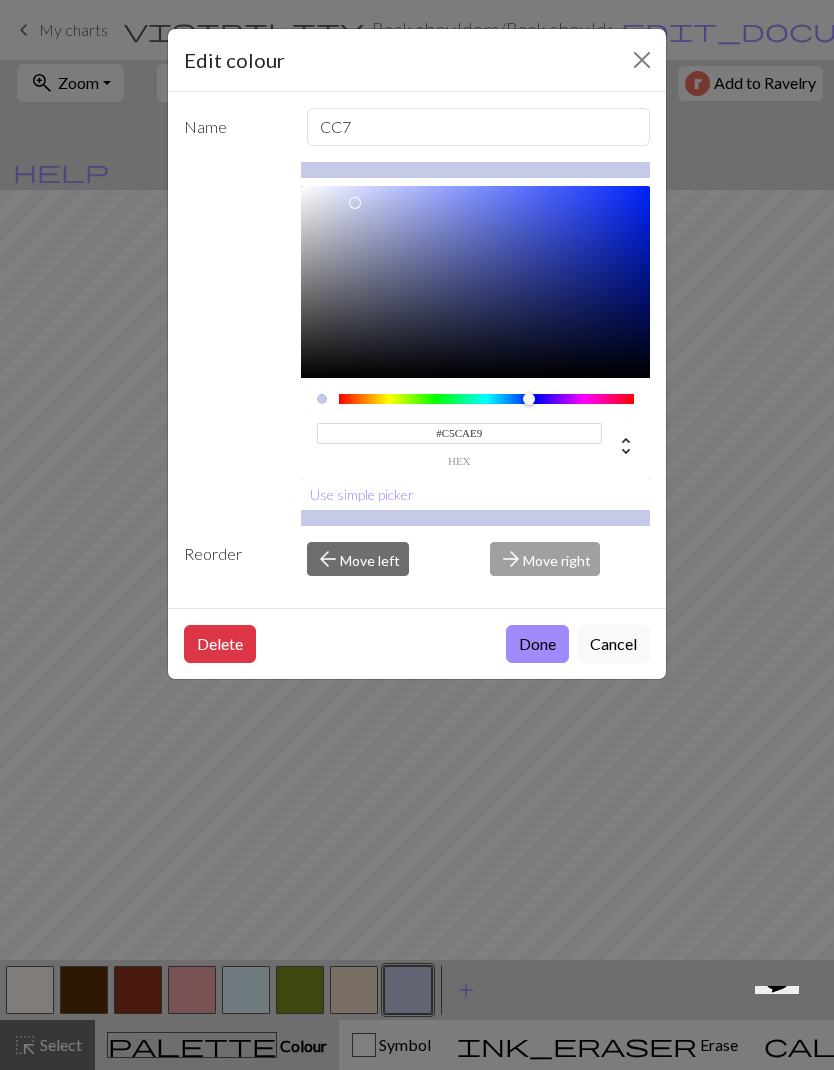 click on "#C5CAE9" at bounding box center [460, 433] 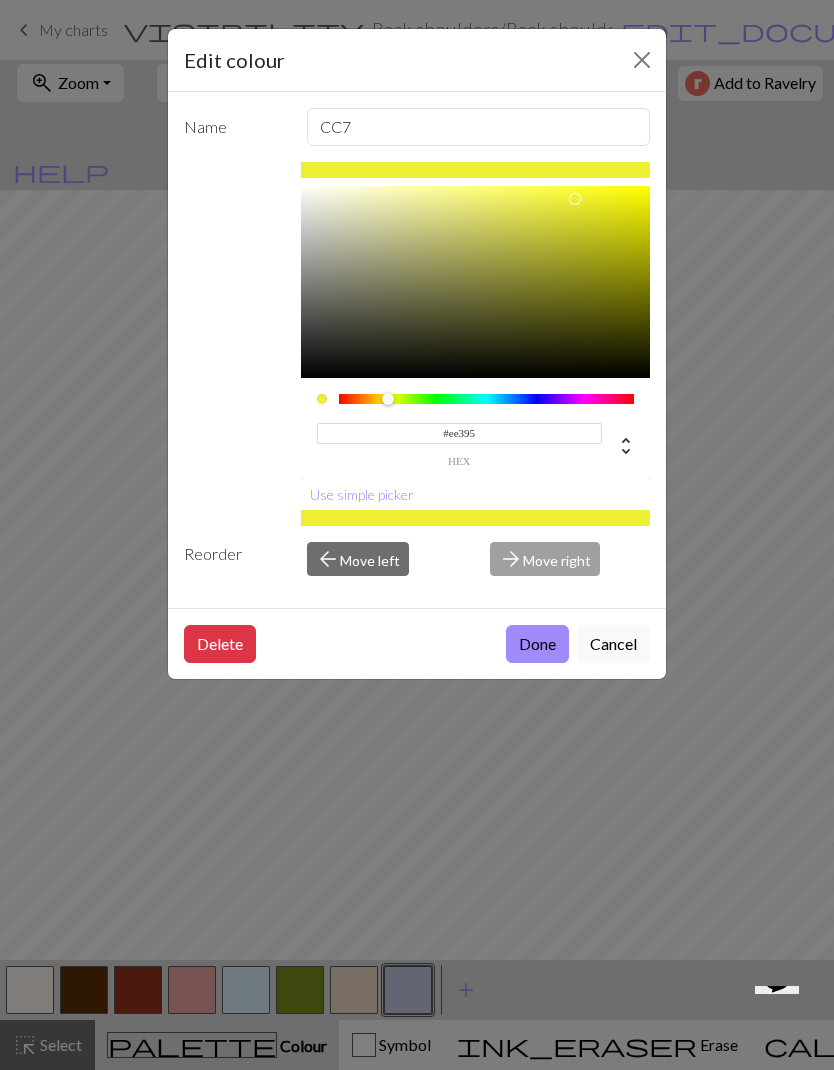 type on "#ee395a" 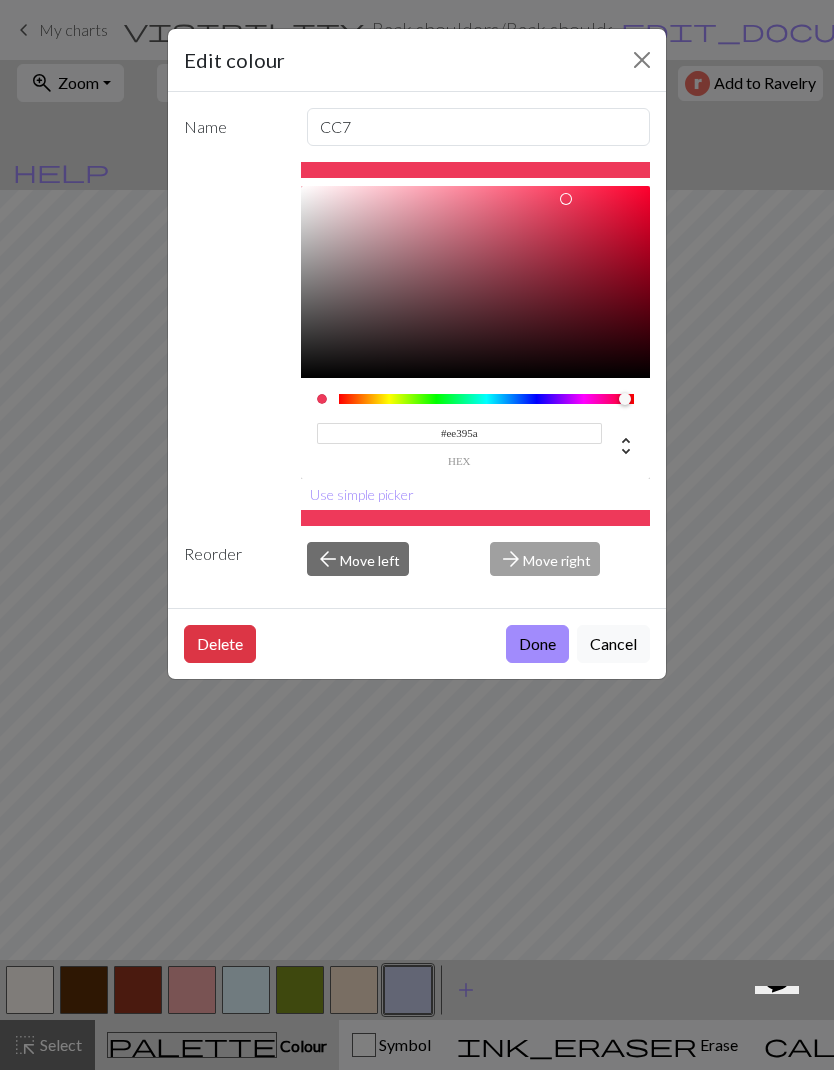 click on "Done" at bounding box center [537, 644] 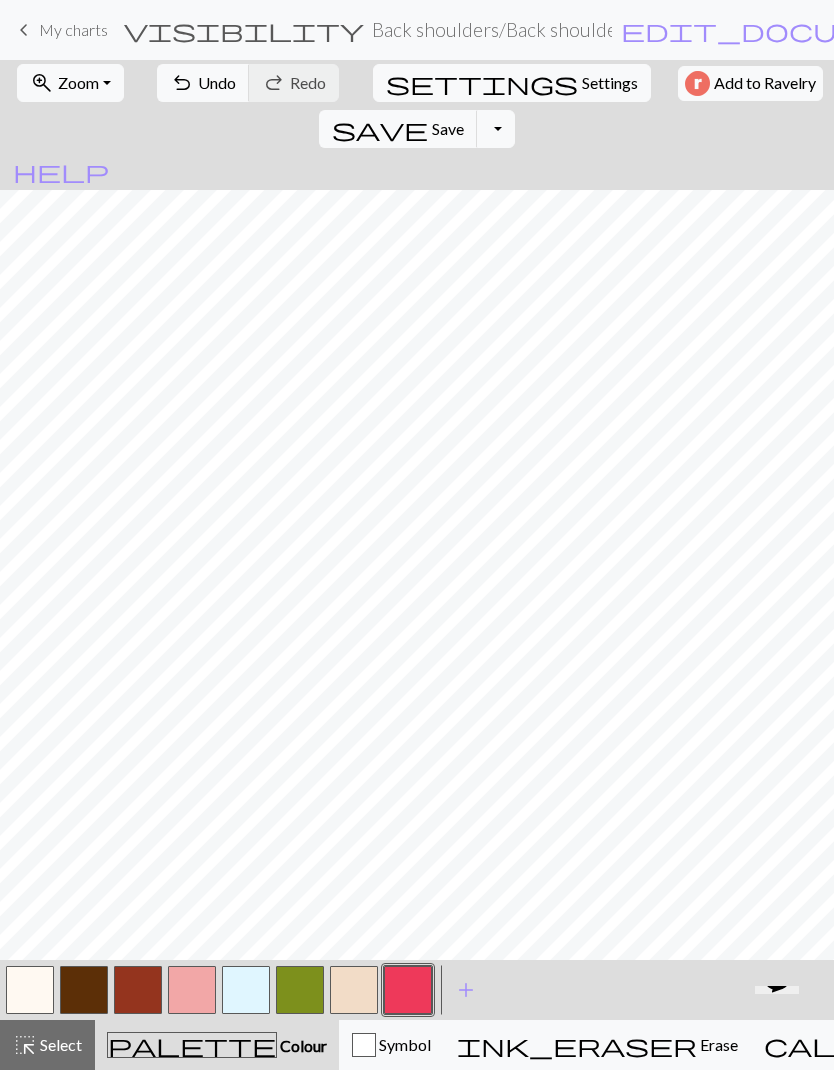 click at bounding box center (84, 990) 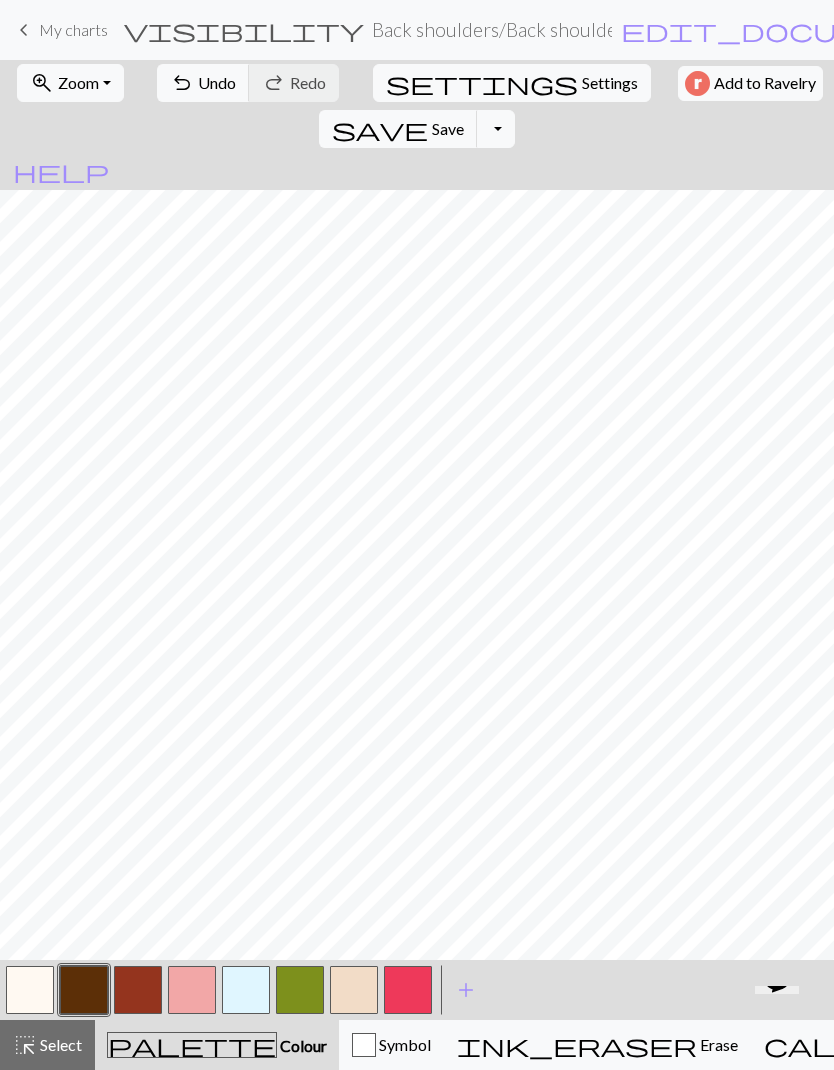 click at bounding box center [30, 990] 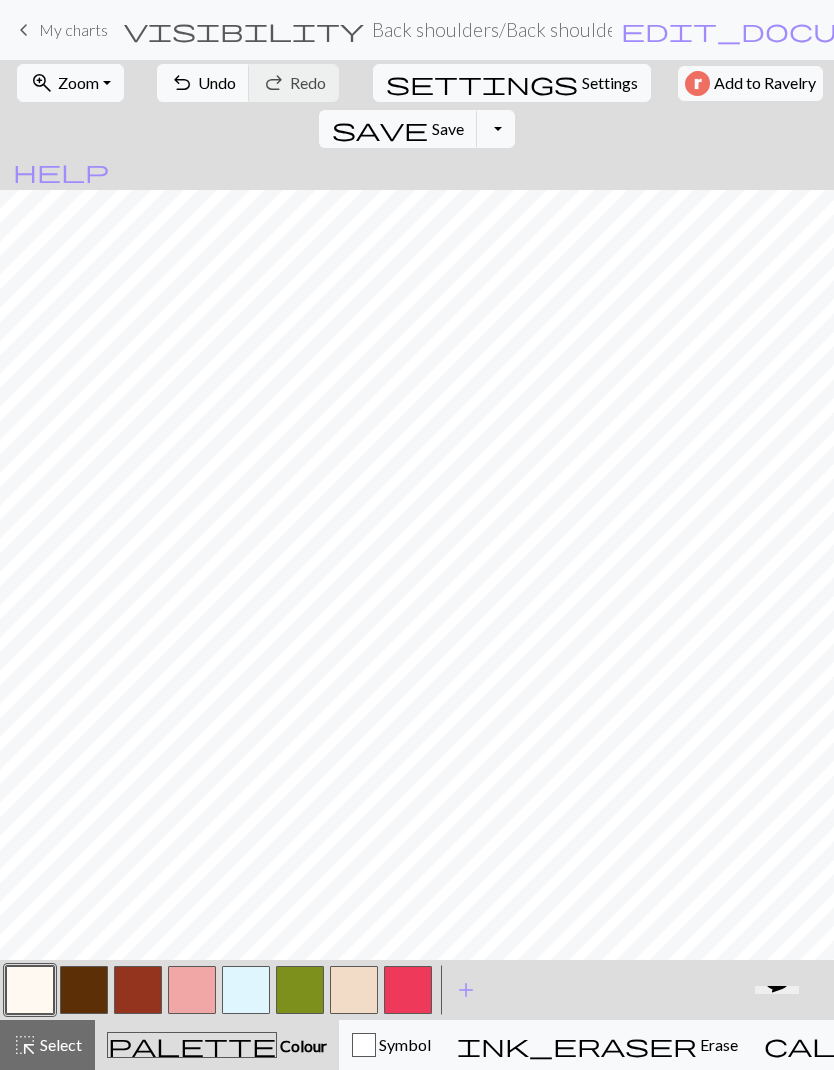 click at bounding box center [84, 990] 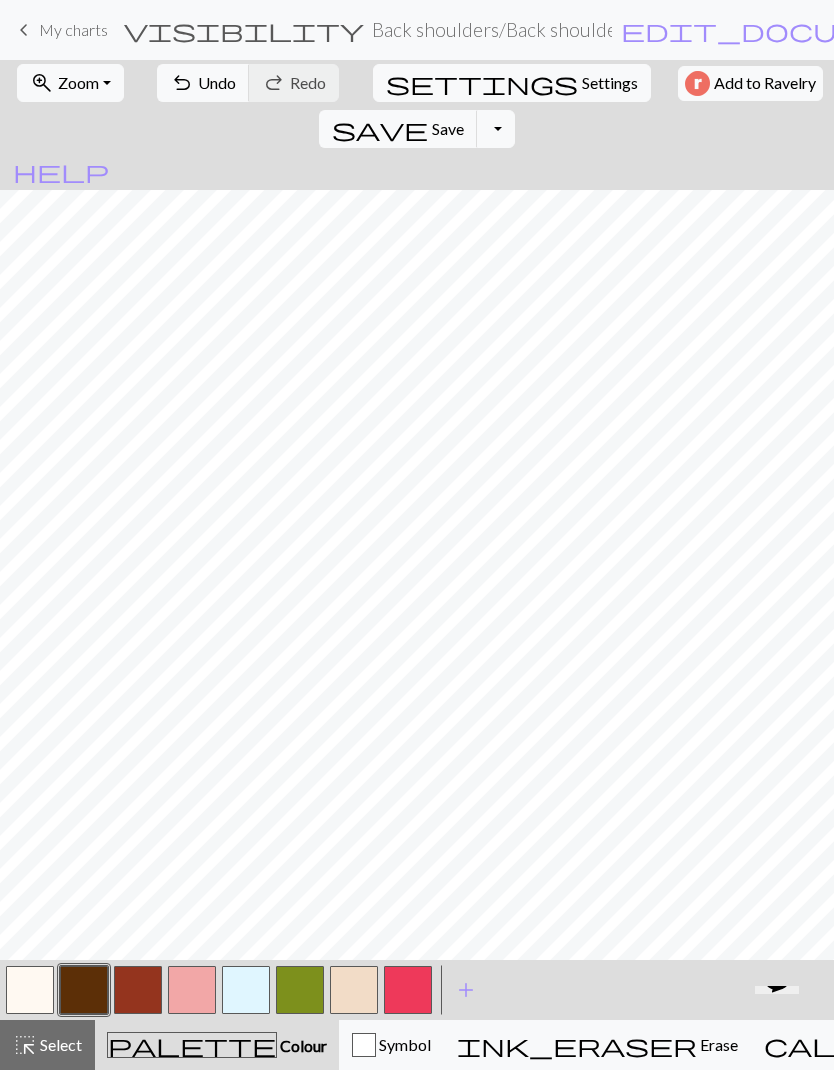 click at bounding box center (408, 990) 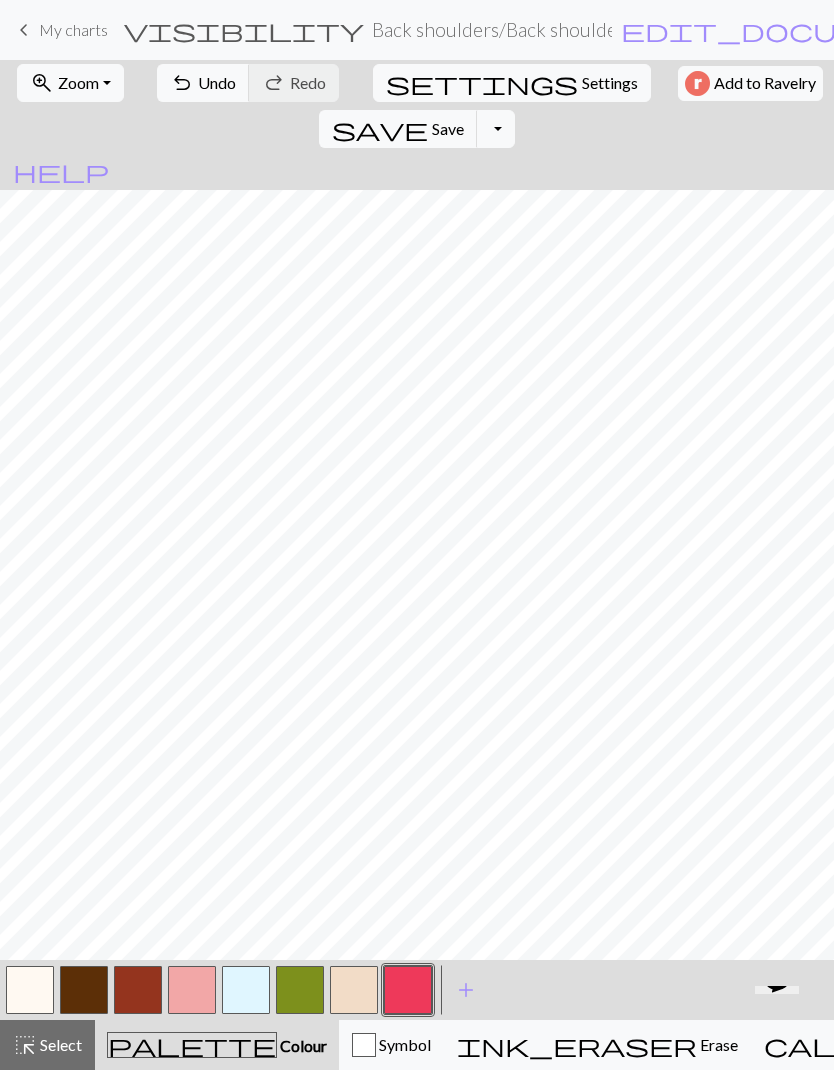 click at bounding box center [30, 990] 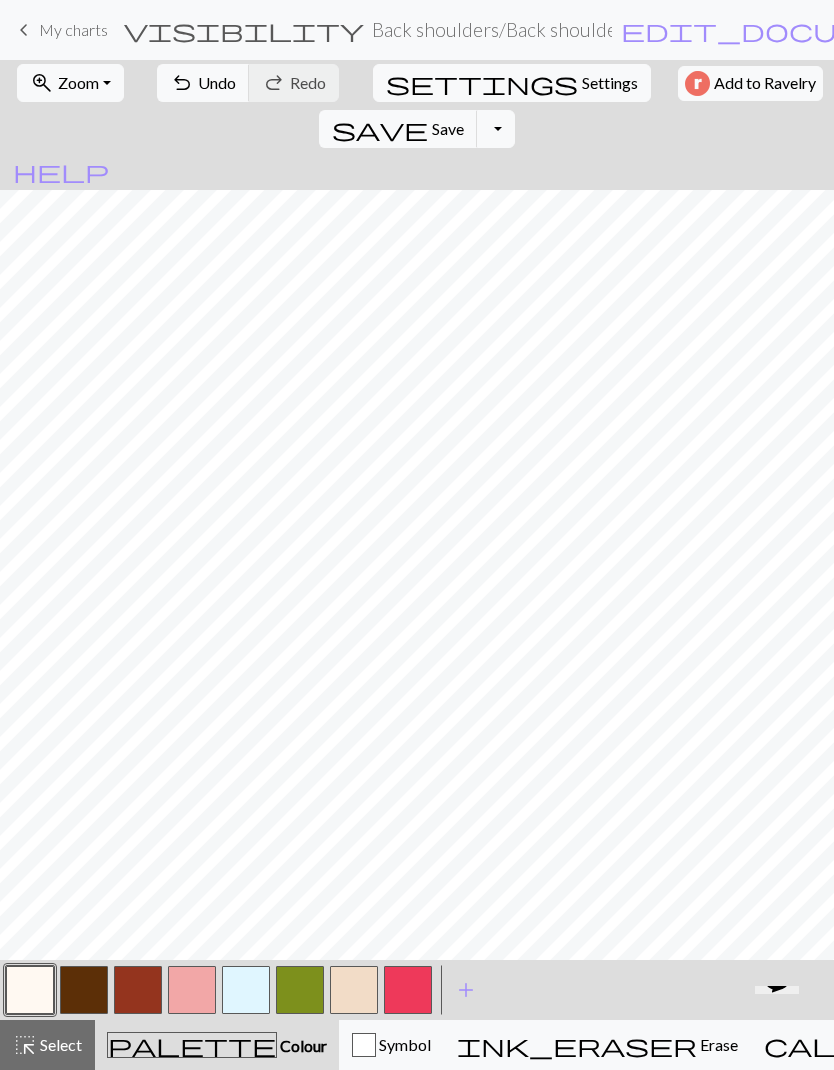 click at bounding box center [84, 990] 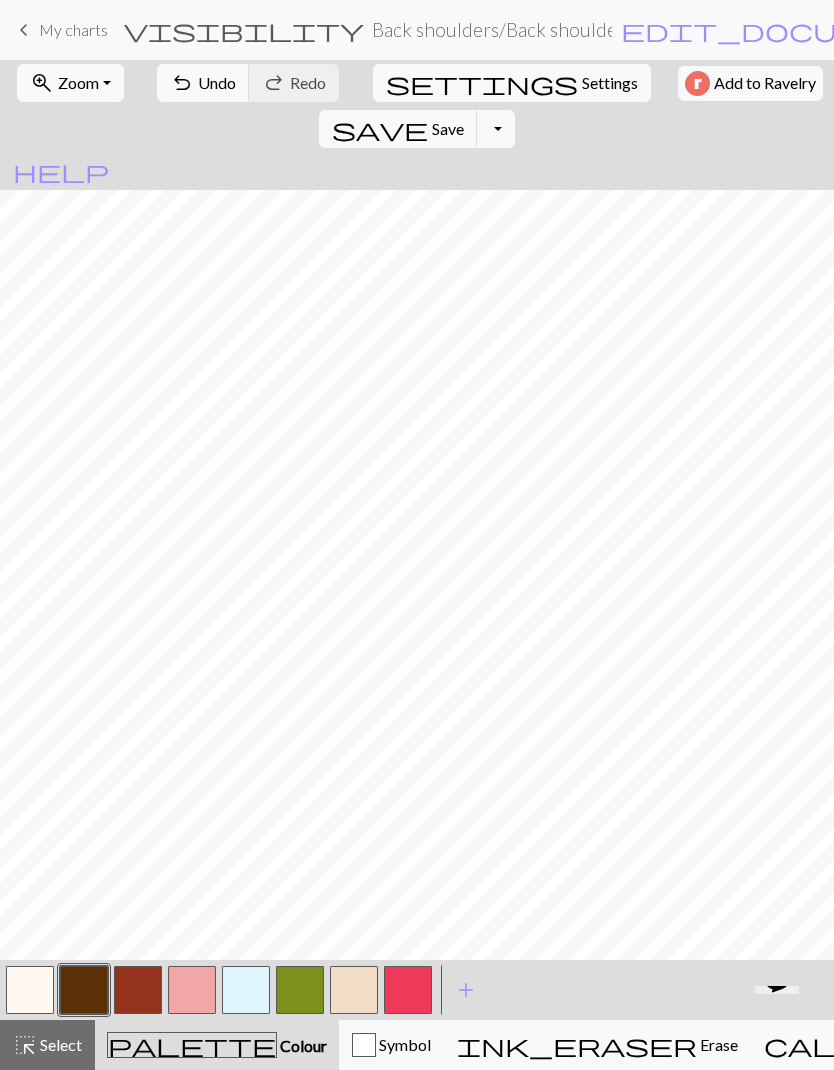 click at bounding box center (192, 990) 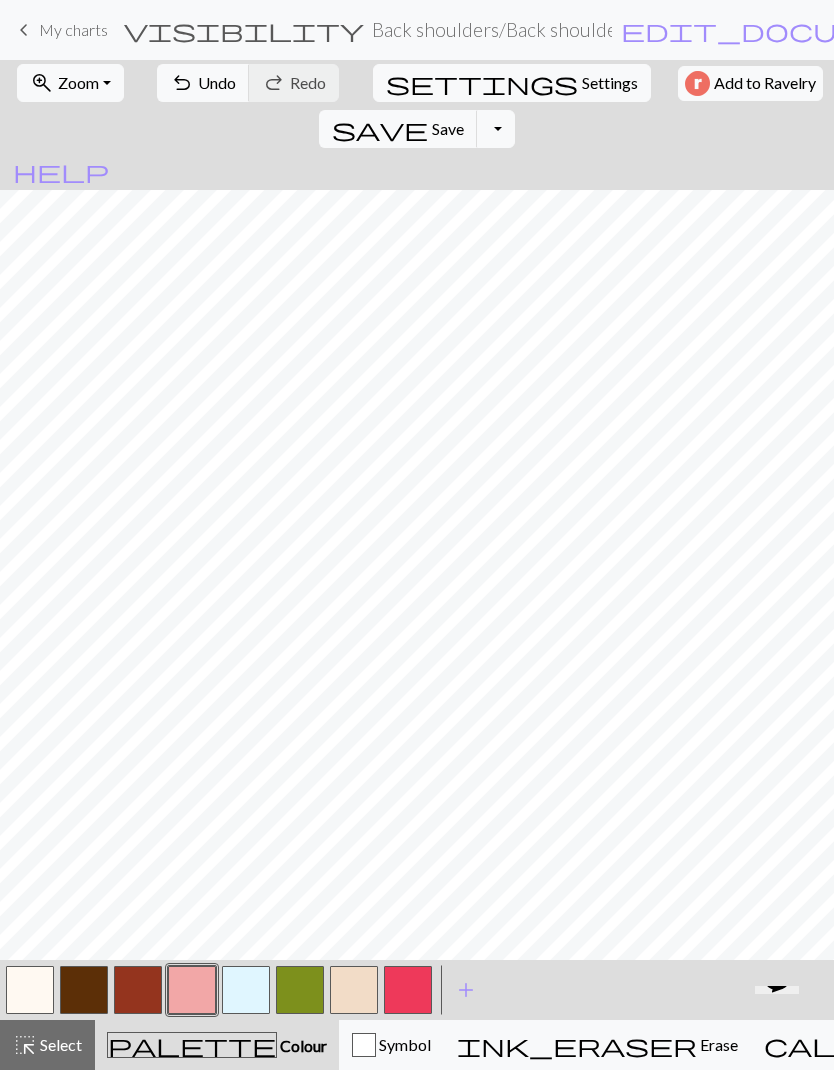 click at bounding box center [408, 990] 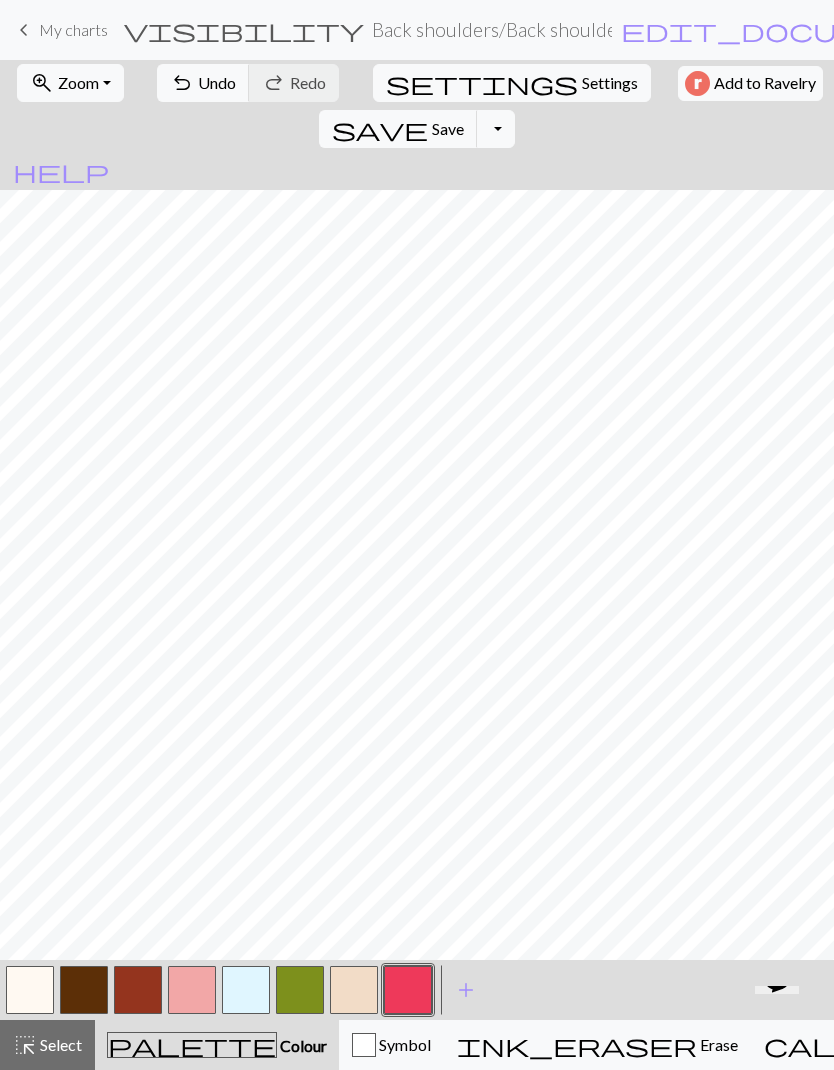 click on "keyboard_arrow_left   My charts" at bounding box center (60, 30) 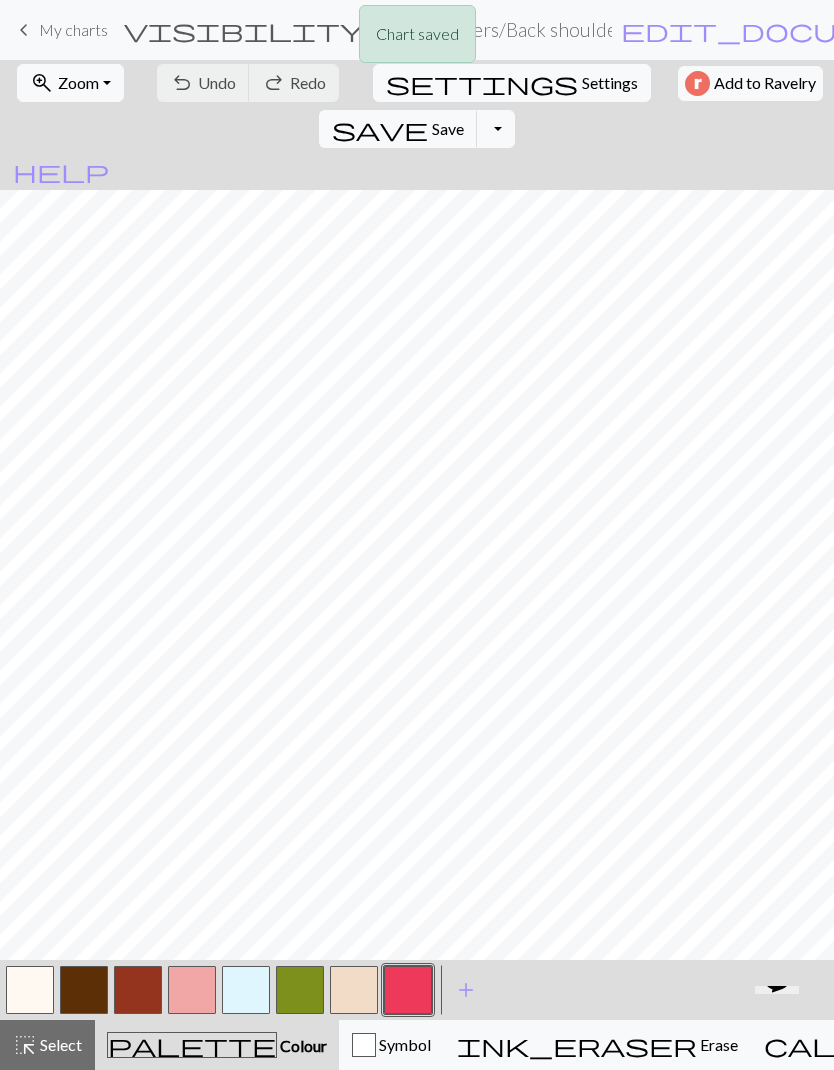 click on "Save" at bounding box center (448, 128) 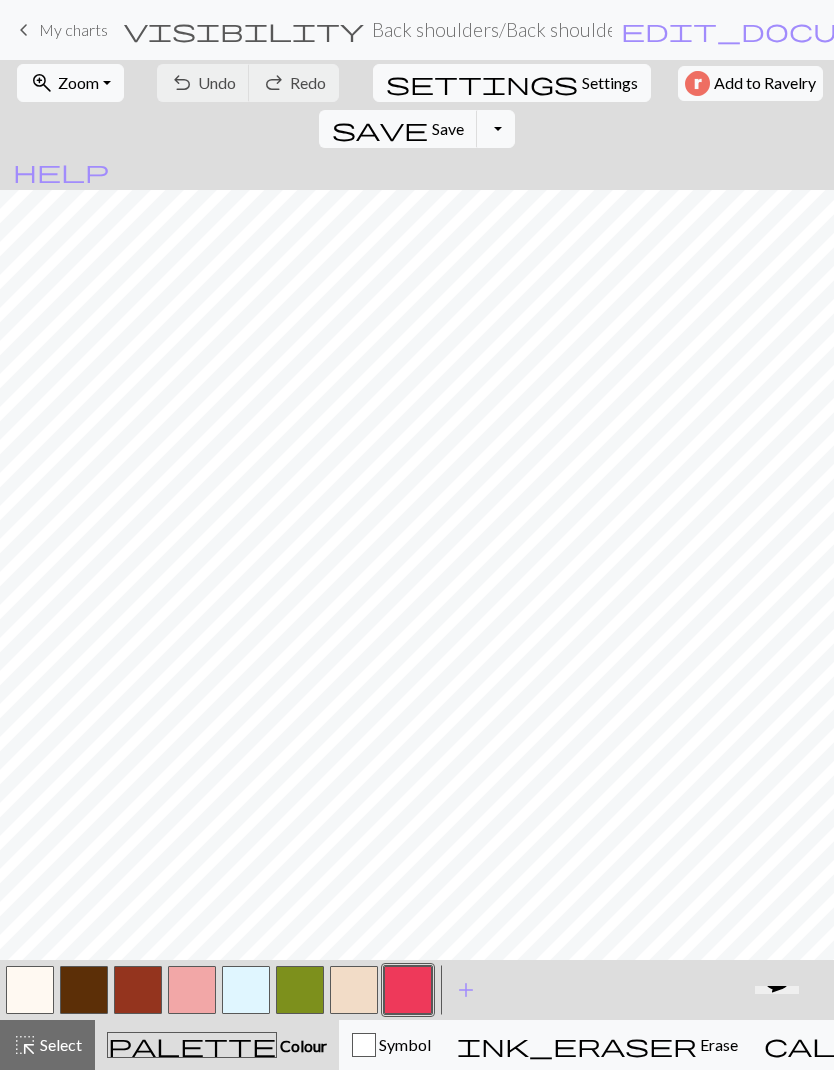 click on "keyboard_arrow_left" at bounding box center (24, 30) 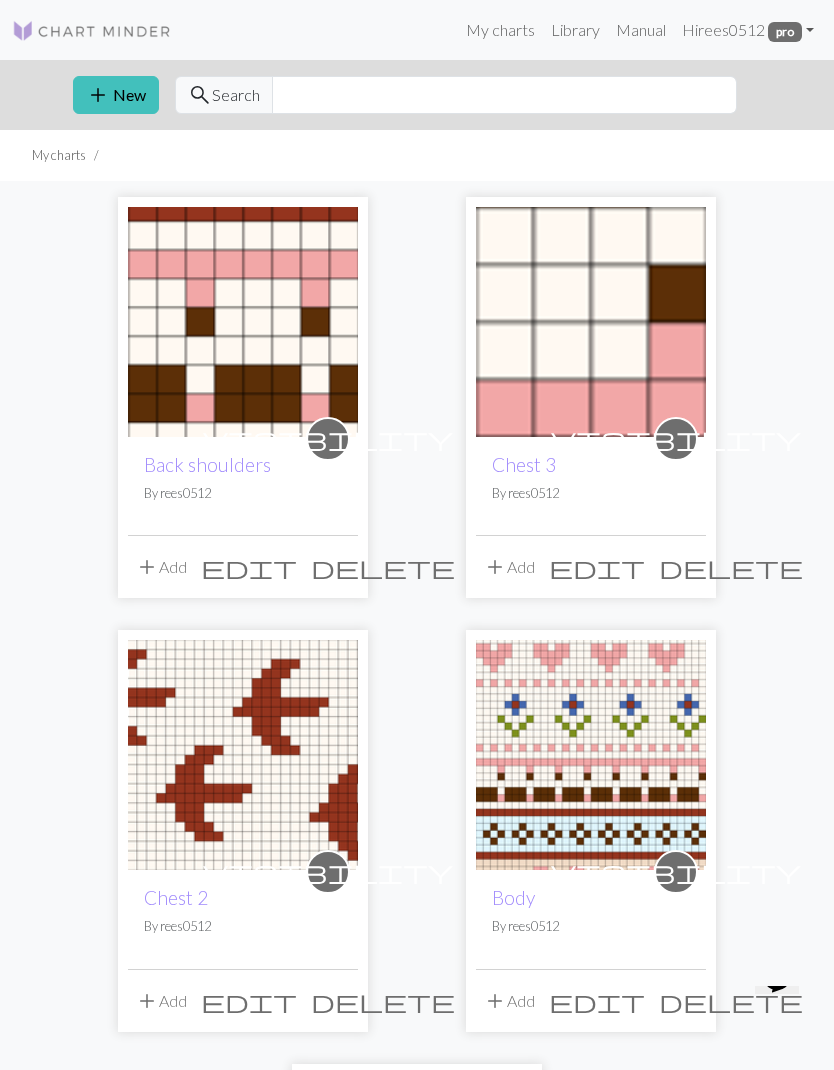 click at bounding box center (591, 755) 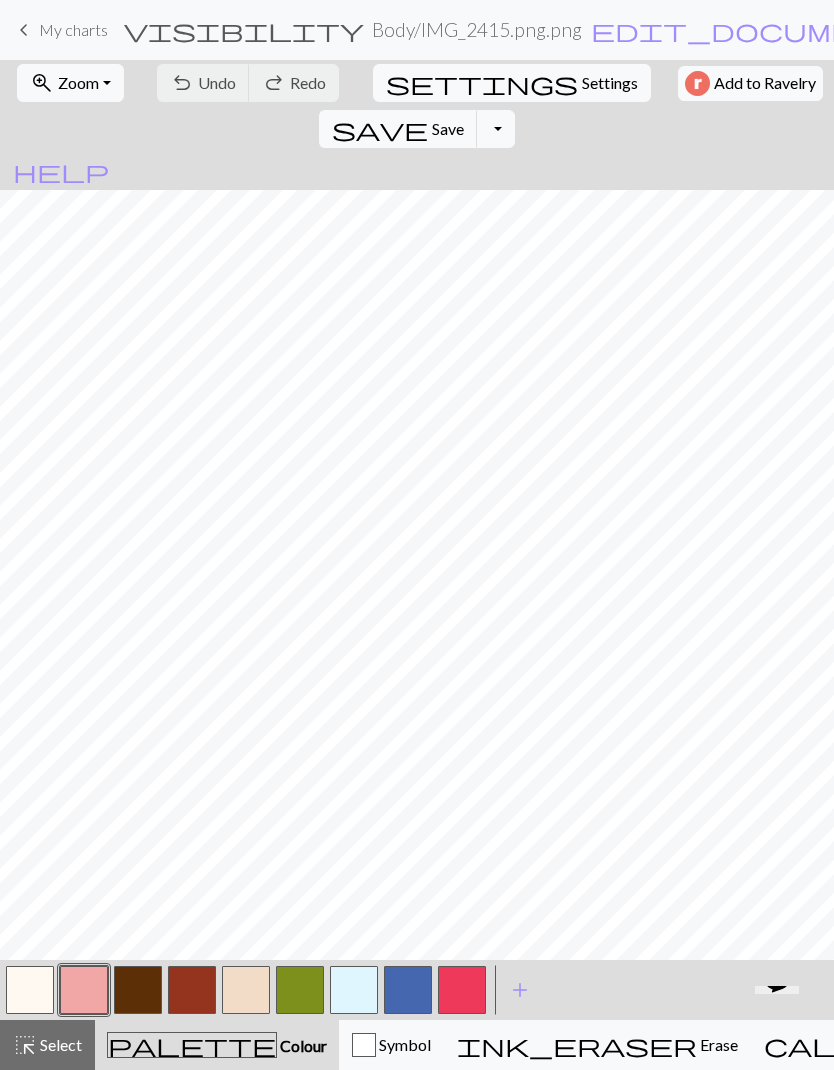 click at bounding box center (408, 990) 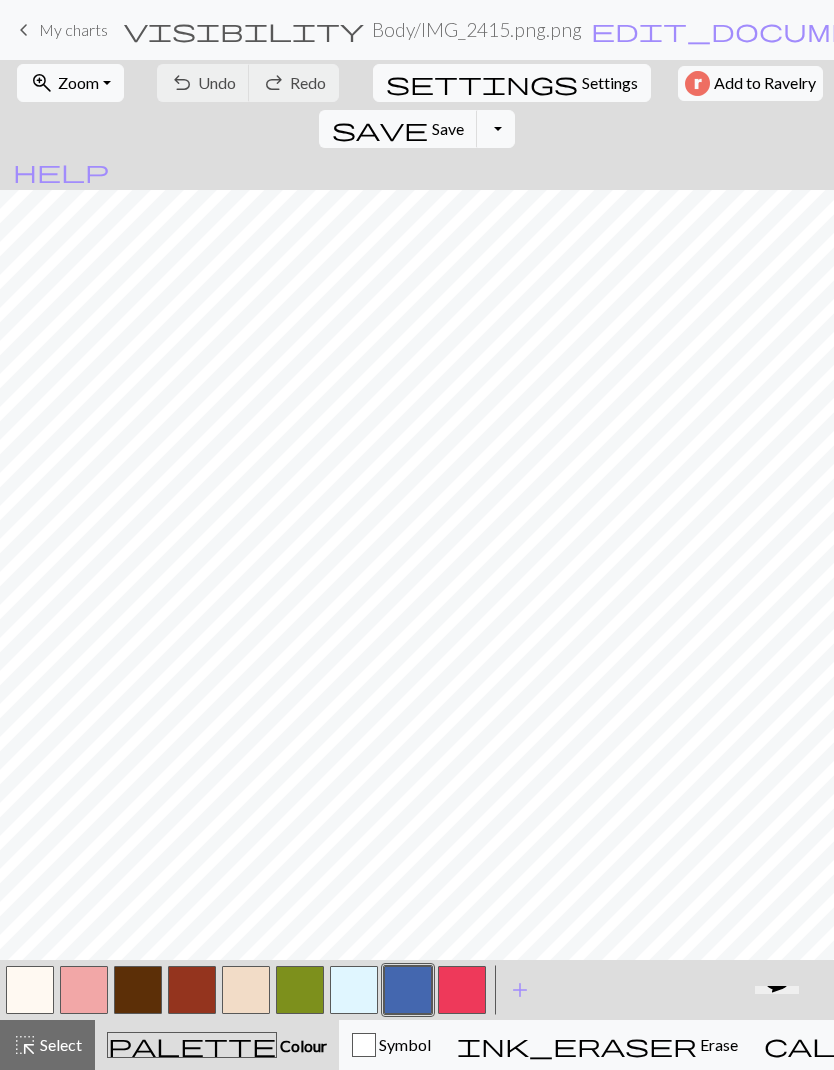 click at bounding box center [408, 990] 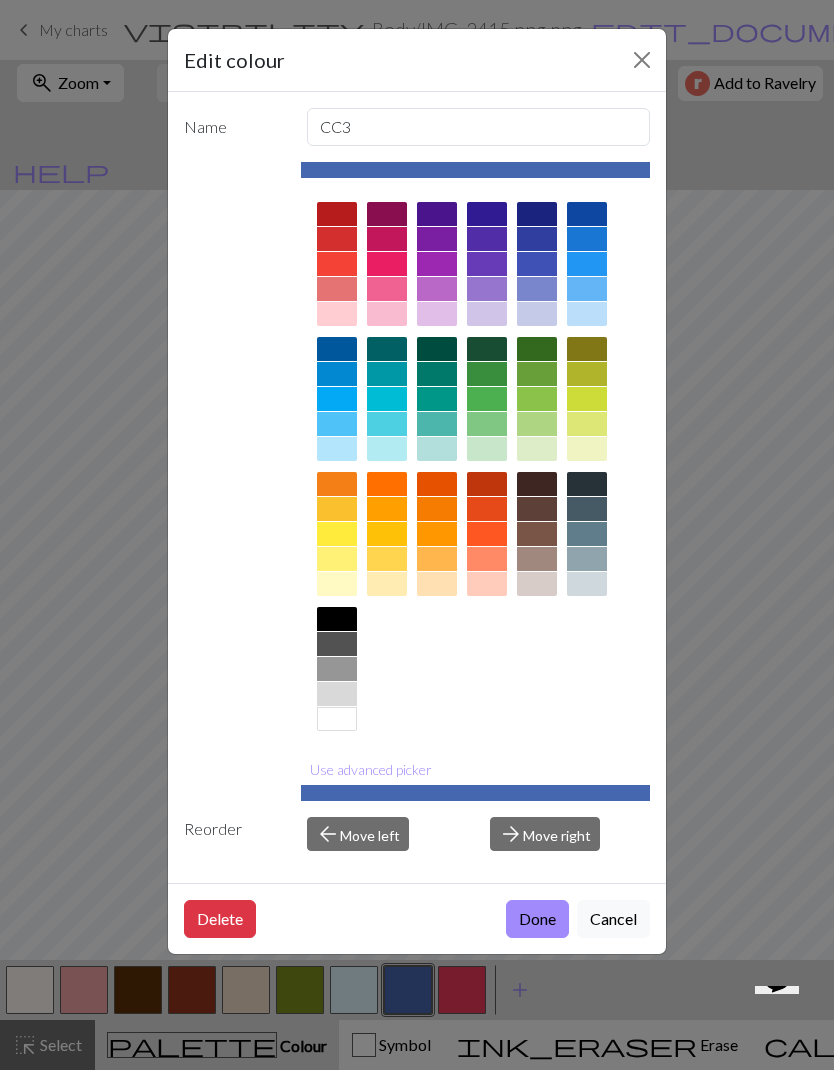click on "Use advanced picker" at bounding box center (371, 769) 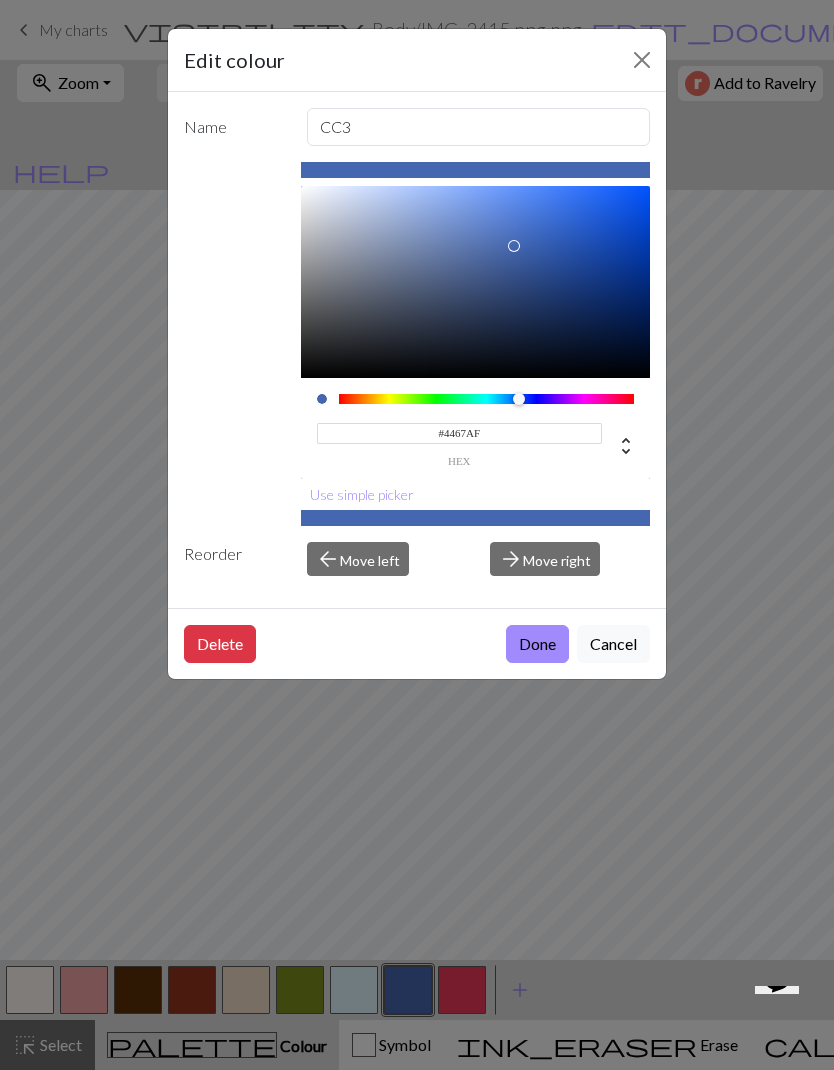 click at bounding box center (642, 60) 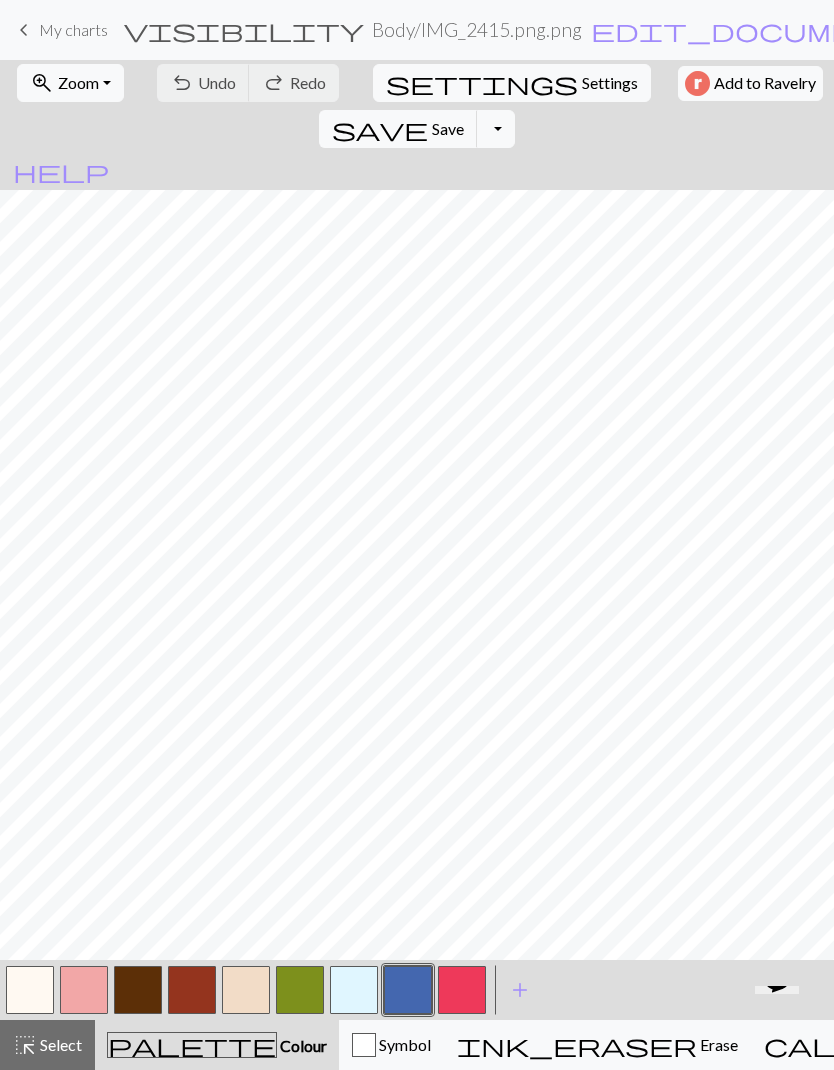 click on "My charts" at bounding box center [73, 29] 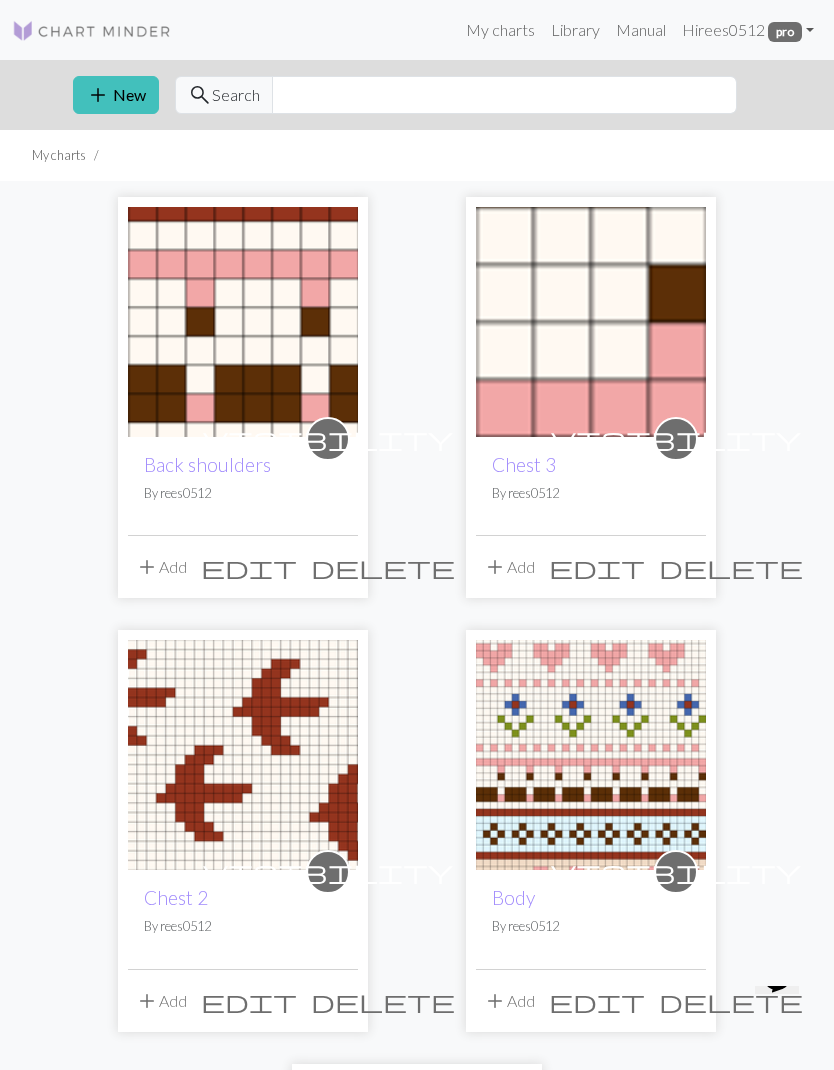 click on "Back shoulders" at bounding box center [207, 464] 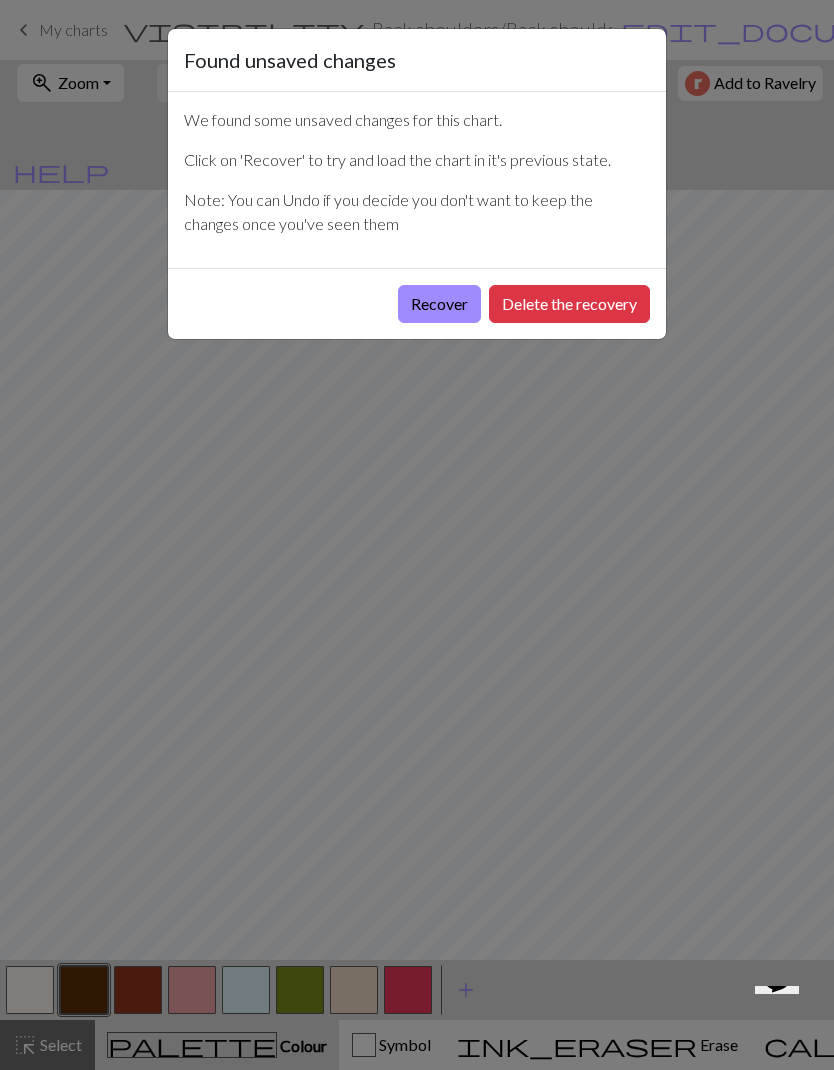 click on "Delete the recovery" at bounding box center [569, 304] 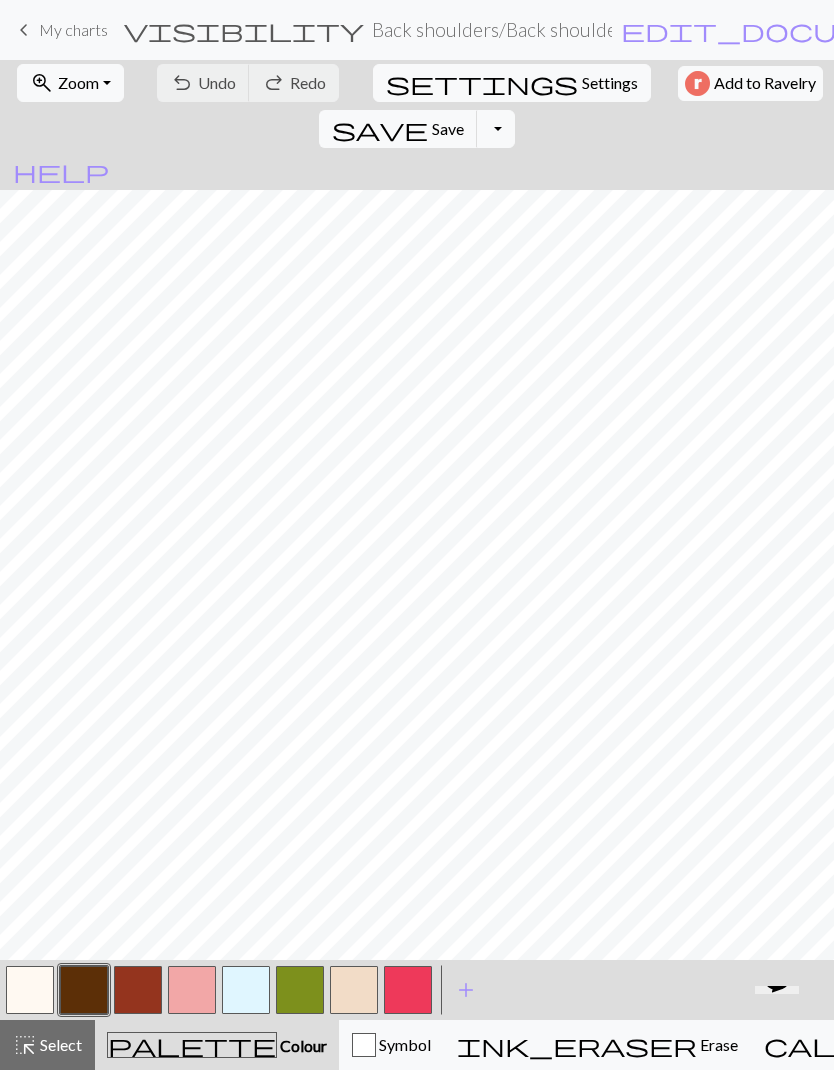 click on "add" at bounding box center (466, 990) 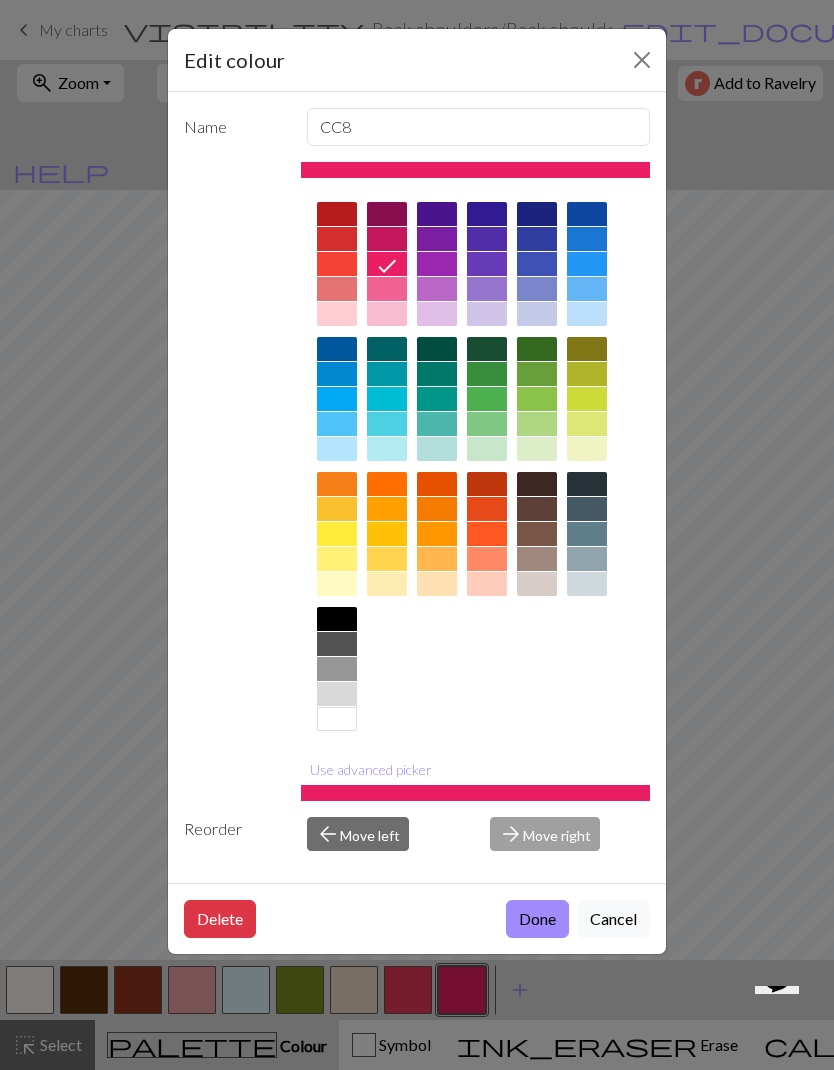 click on "Use advanced picker" at bounding box center [371, 769] 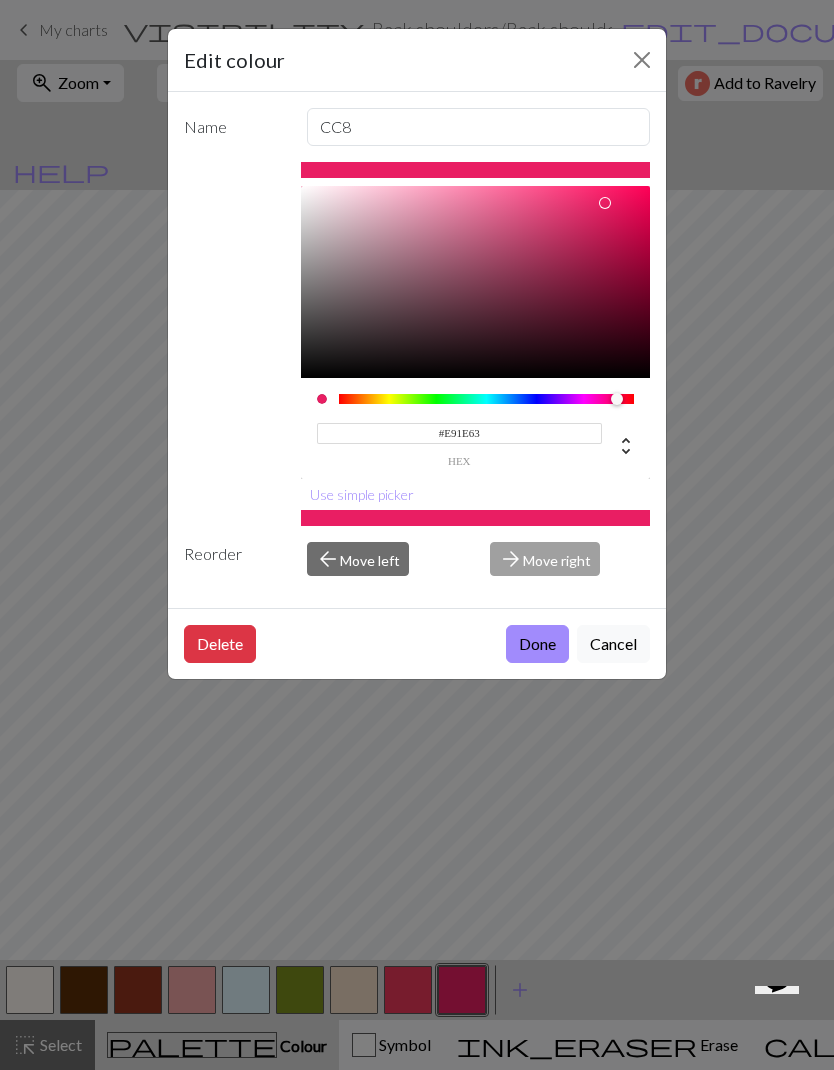 click on "#E91E63" at bounding box center (460, 433) 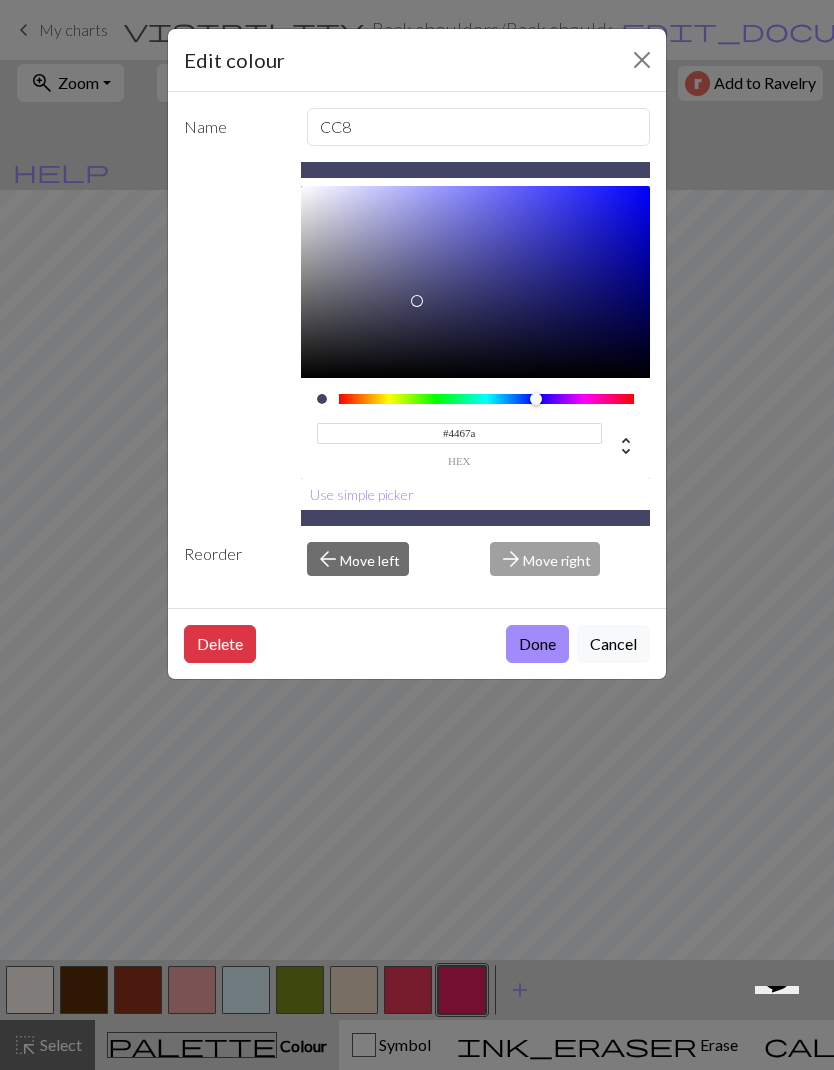 type on "#4467af" 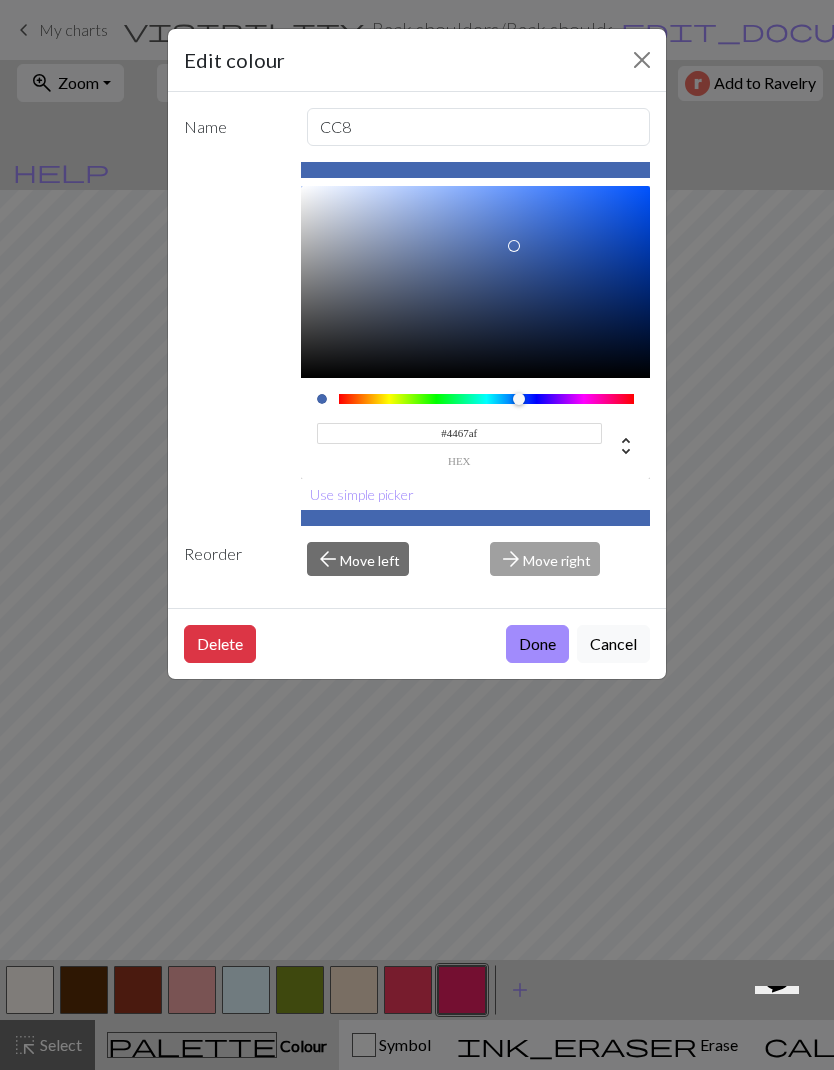 click on "Done" at bounding box center [537, 644] 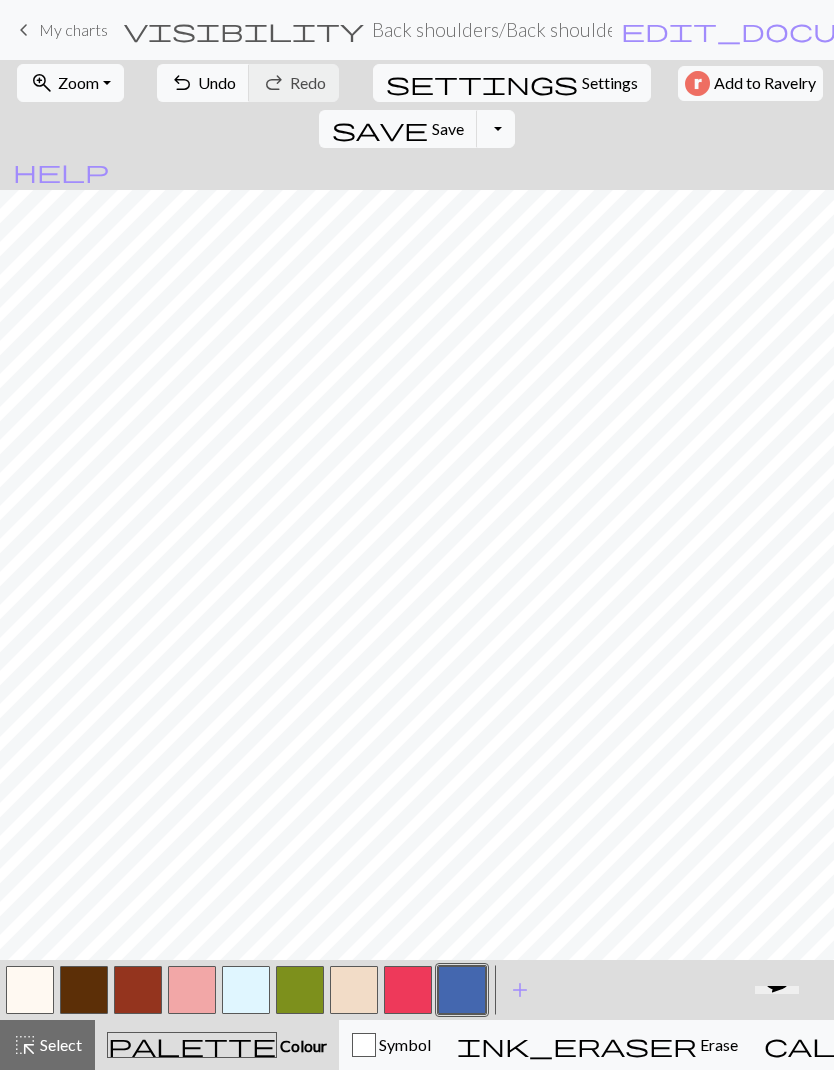 click on "Undo" at bounding box center [217, 82] 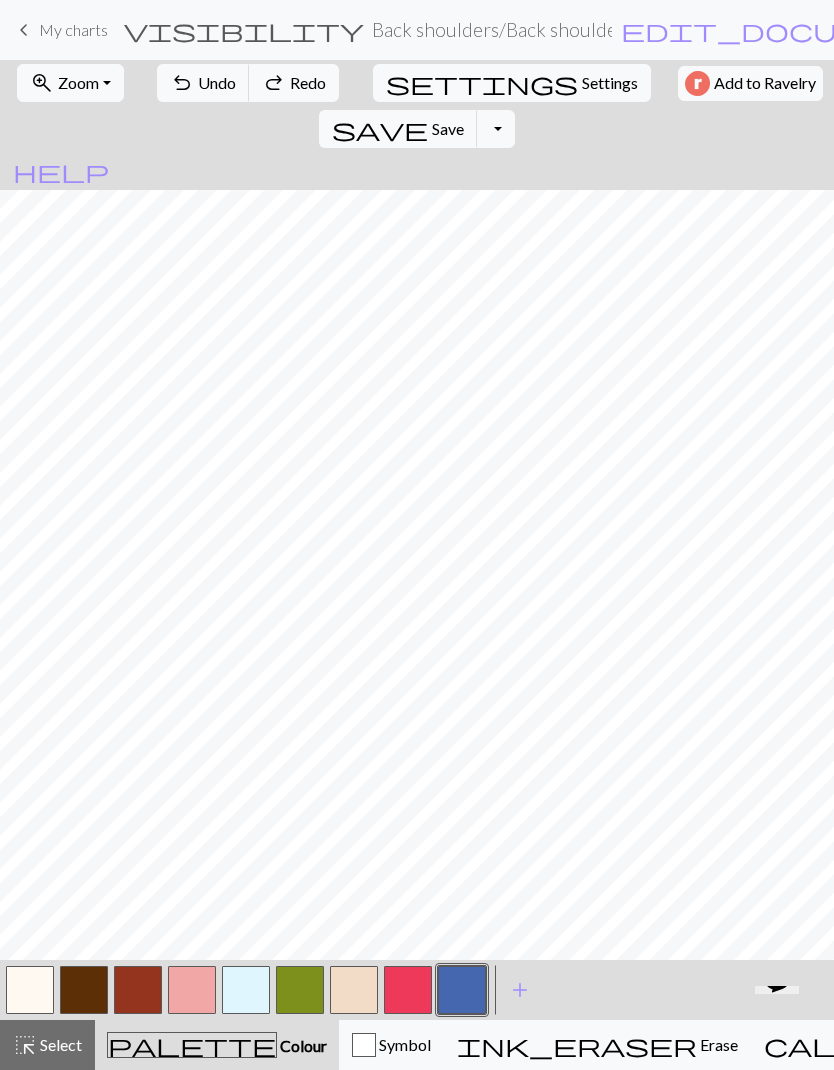 click on "Undo" at bounding box center [217, 82] 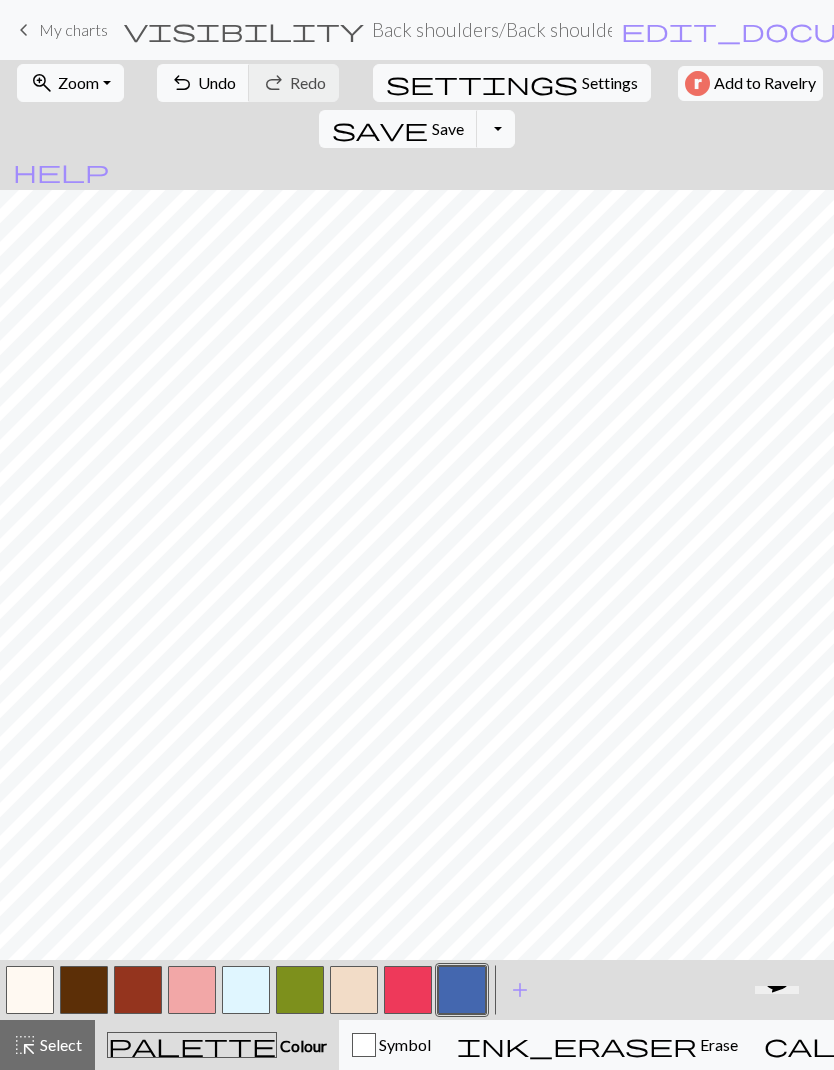 click on "Undo" at bounding box center [217, 82] 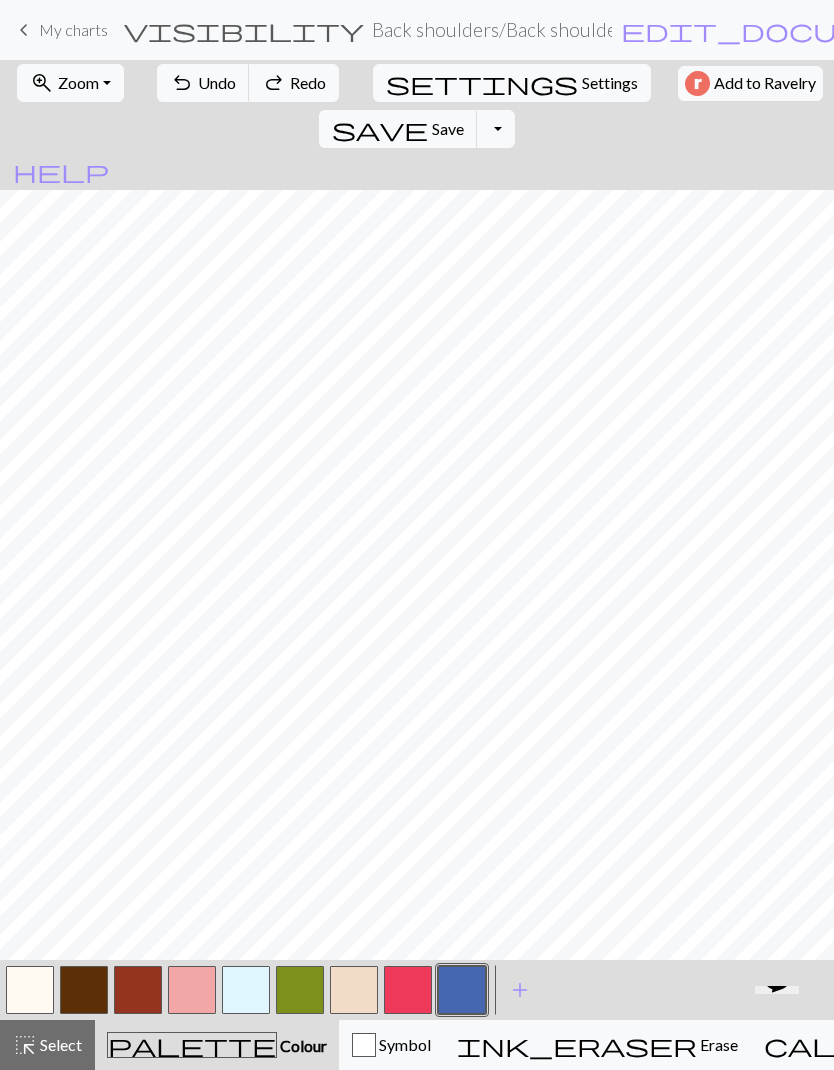 click on "Undo" at bounding box center [217, 82] 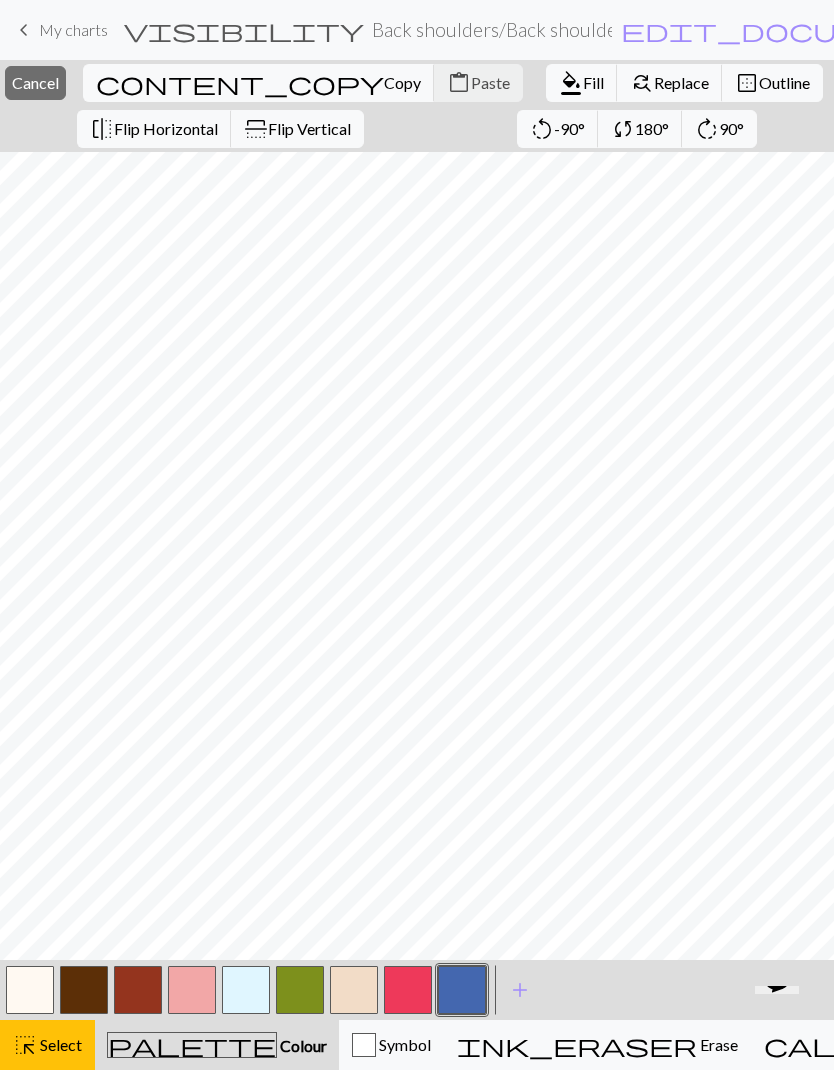 click on "Cancel" at bounding box center [35, 82] 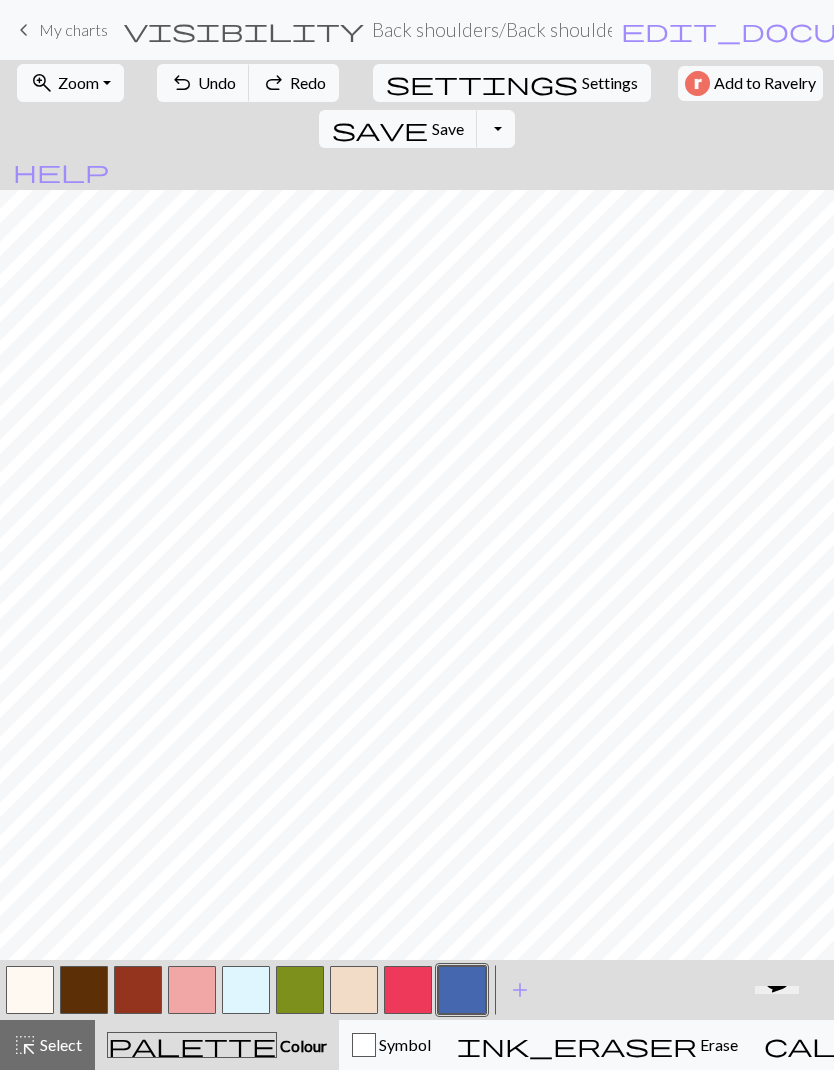click at bounding box center [462, 990] 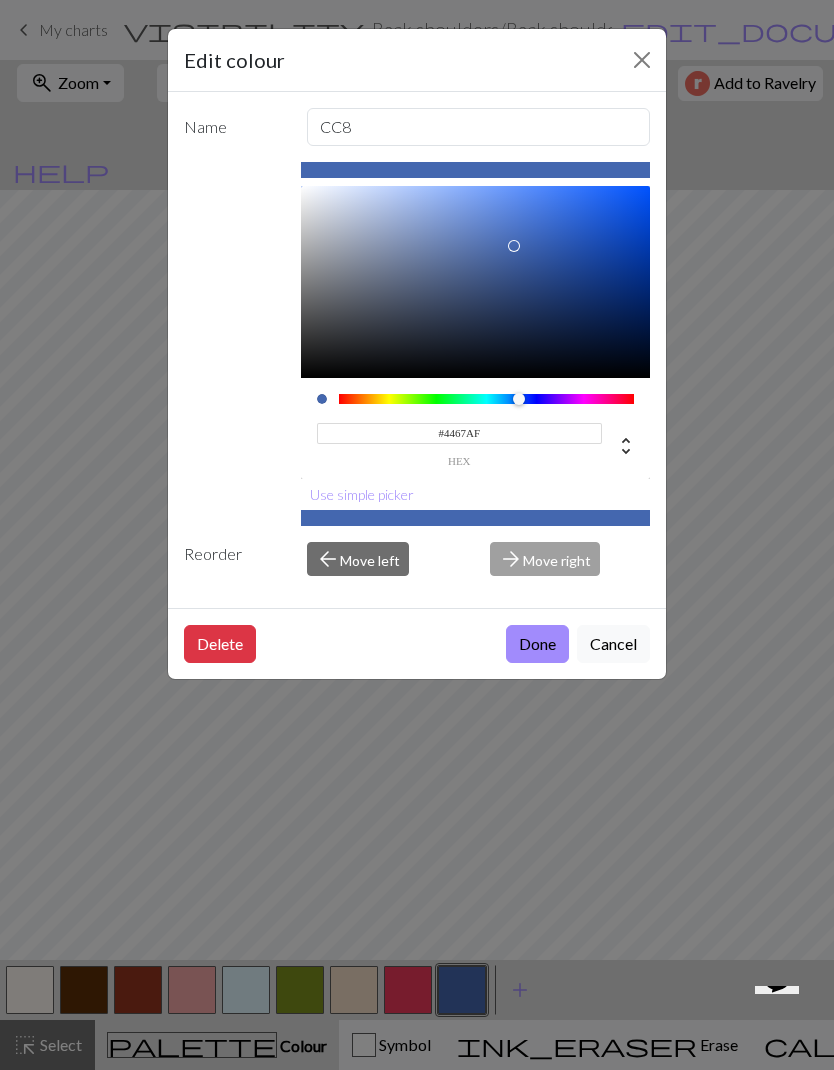 click on "Cancel" at bounding box center (613, 644) 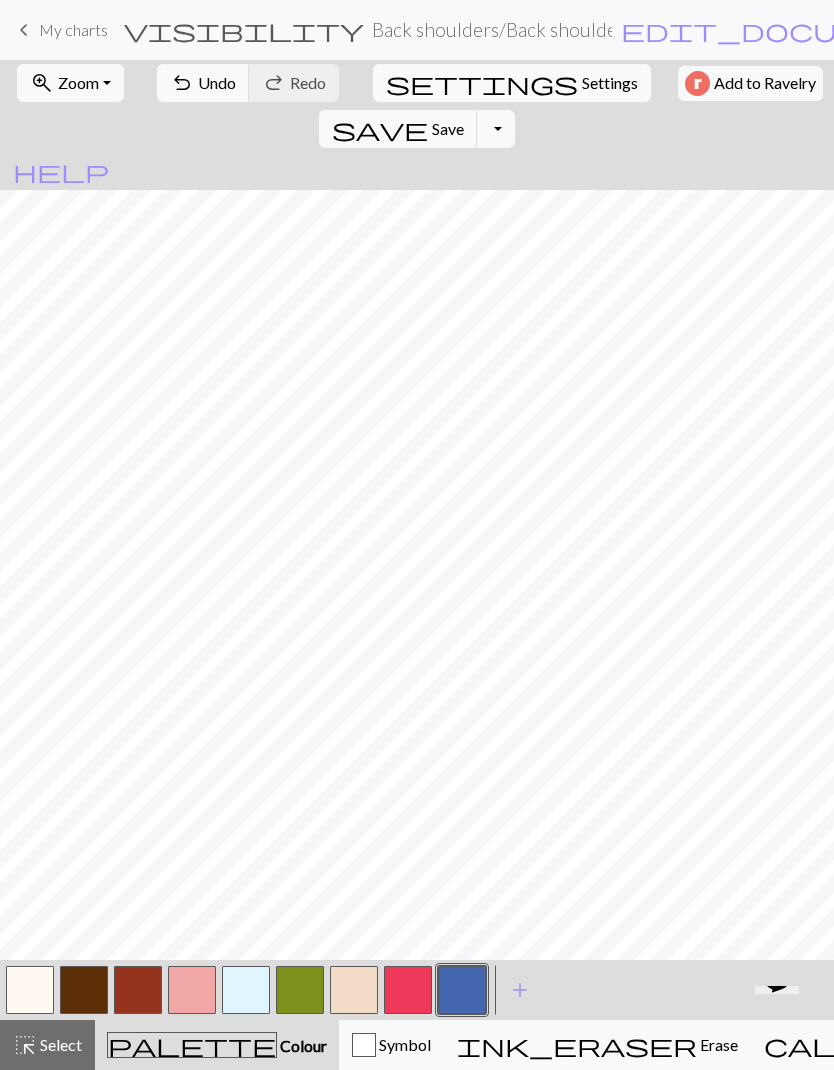click at bounding box center (192, 990) 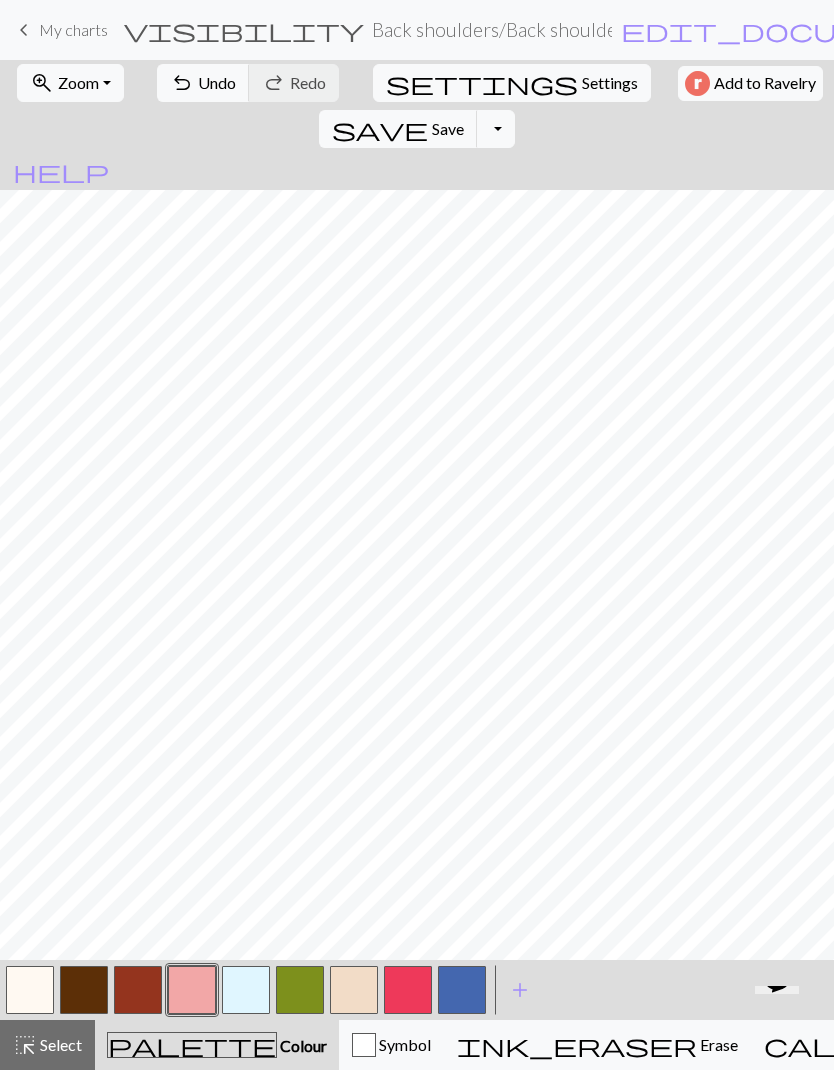 click on "Undo" at bounding box center [217, 82] 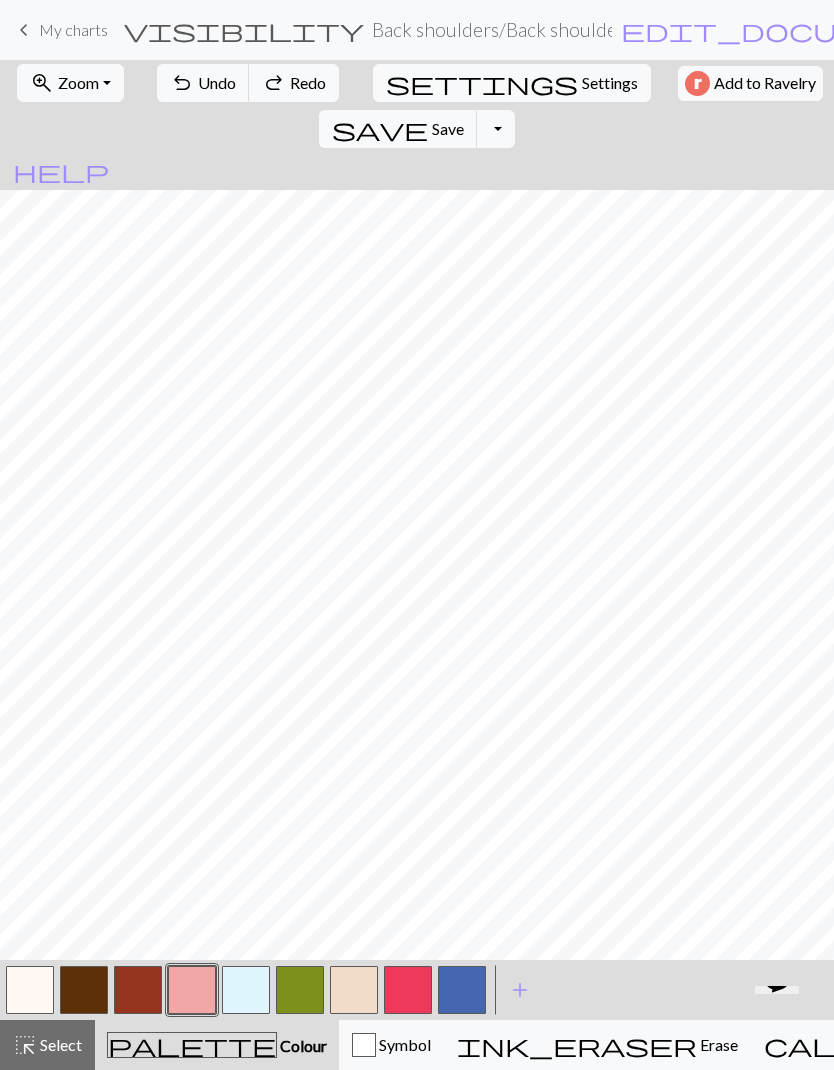 click on "Undo" at bounding box center [217, 82] 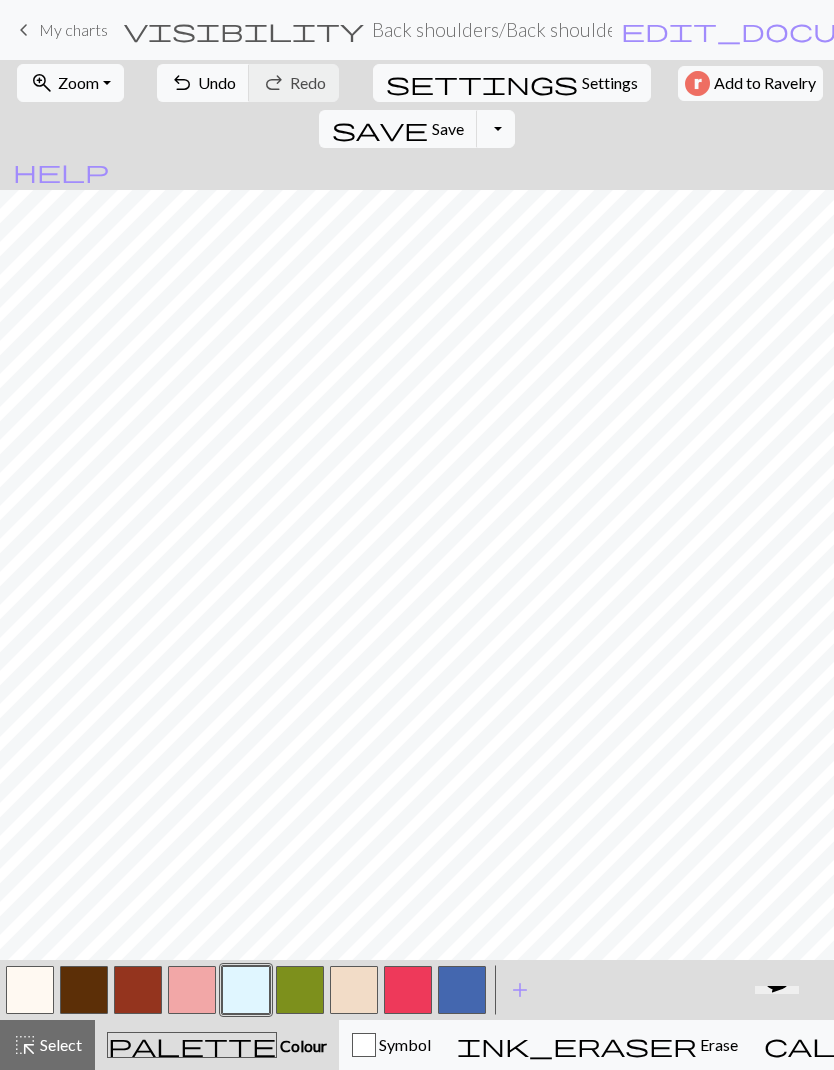 click at bounding box center [84, 990] 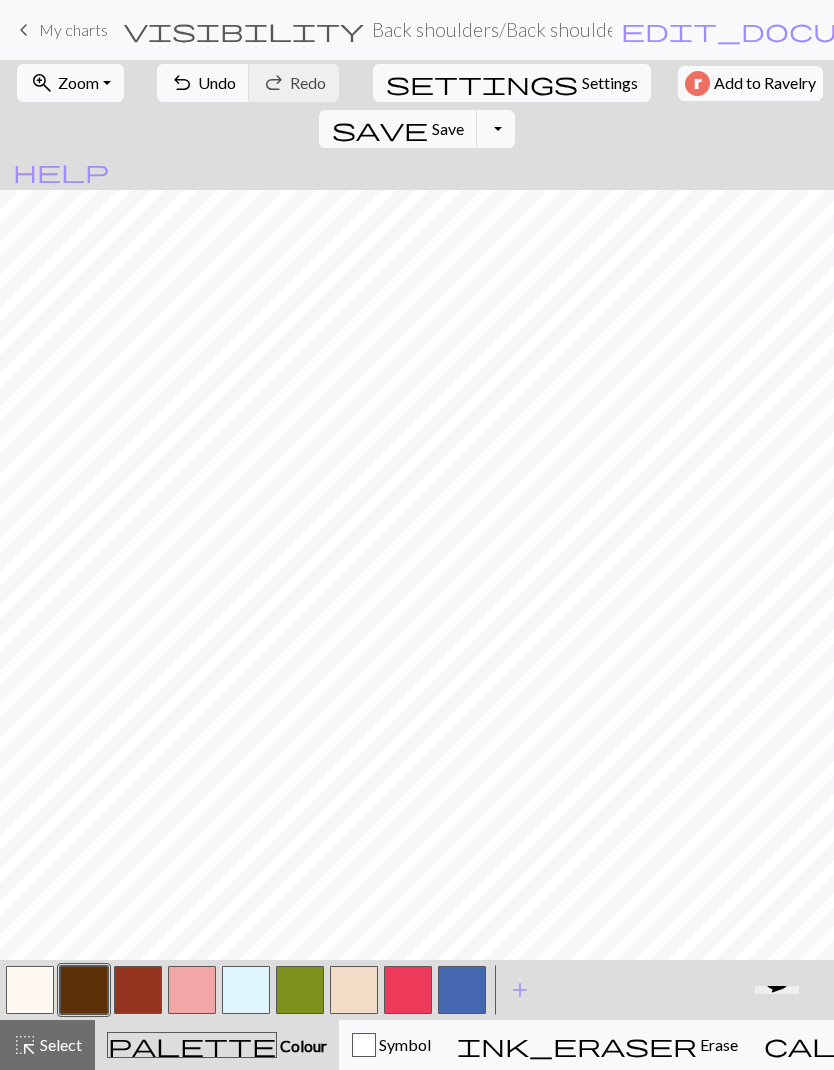 click at bounding box center (138, 990) 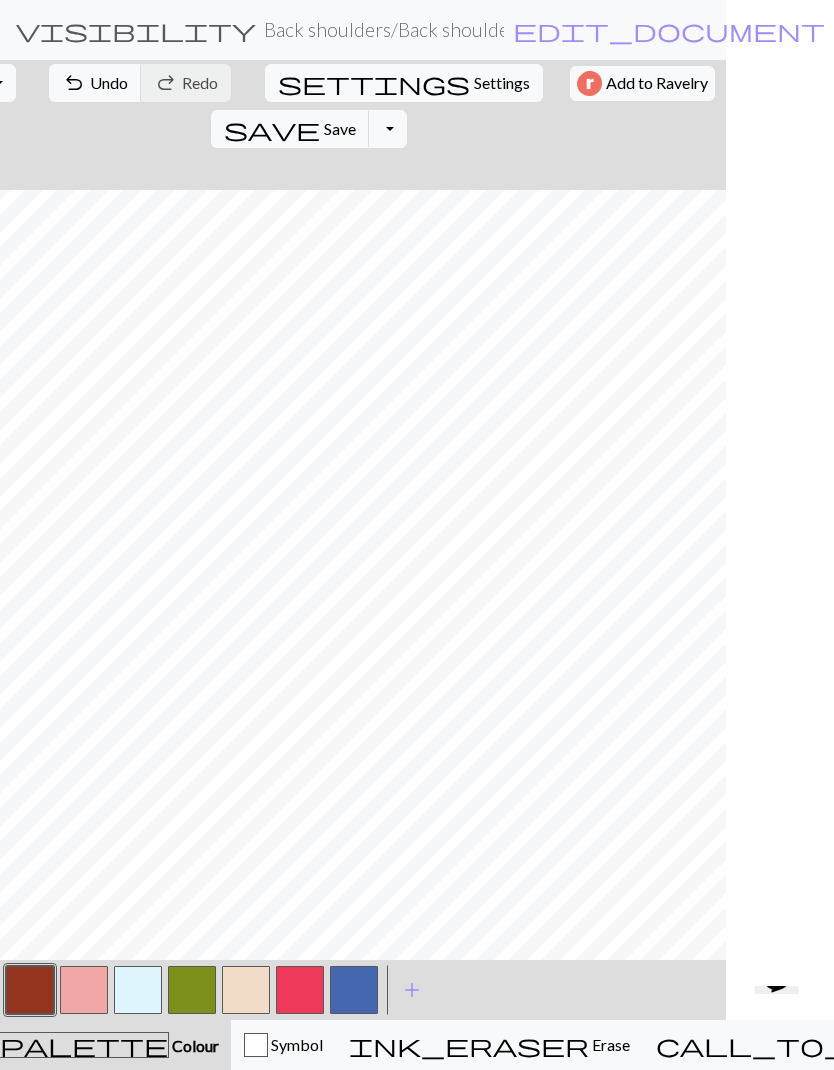 click on "Undo" at bounding box center [110, 82] 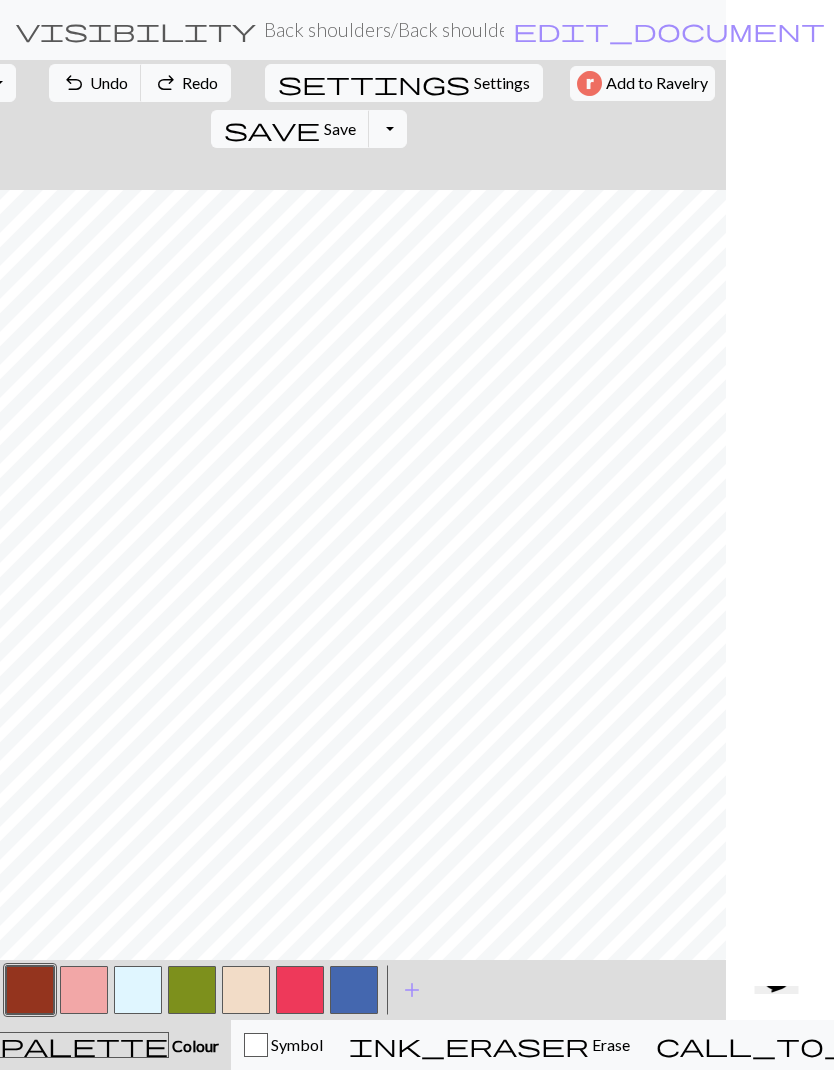 scroll, scrollTop: 0, scrollLeft: 108, axis: horizontal 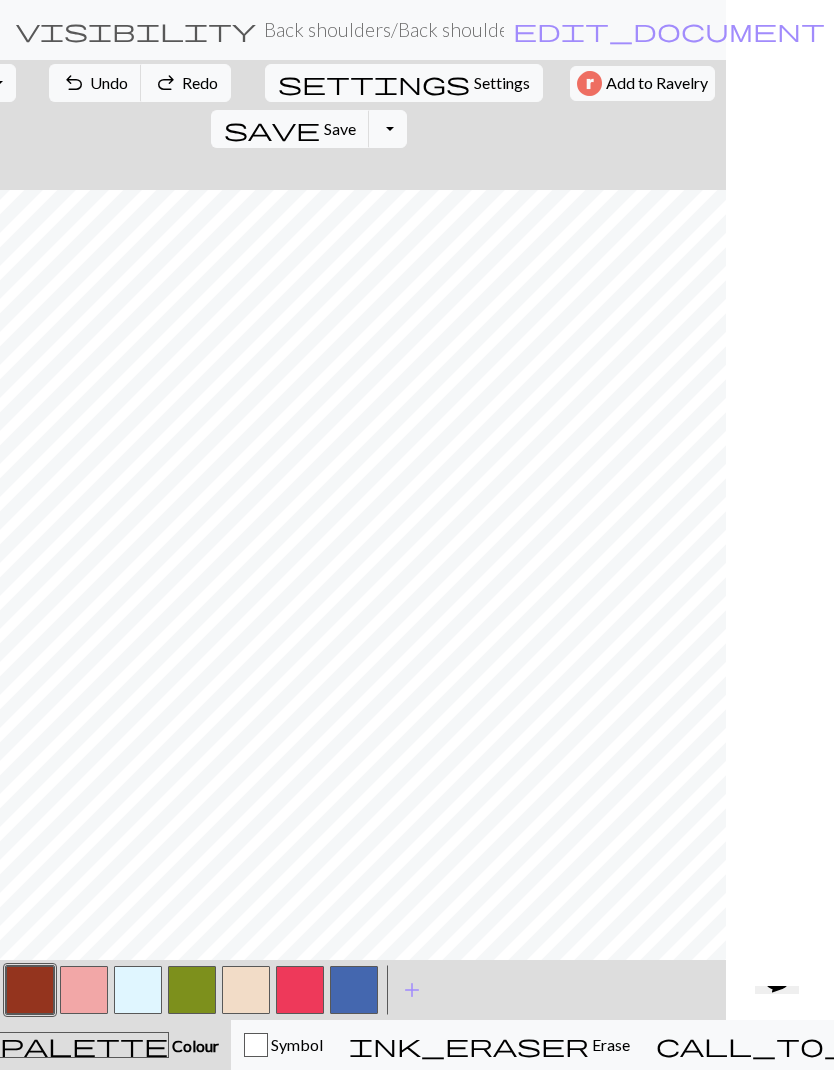 click at bounding box center [354, 990] 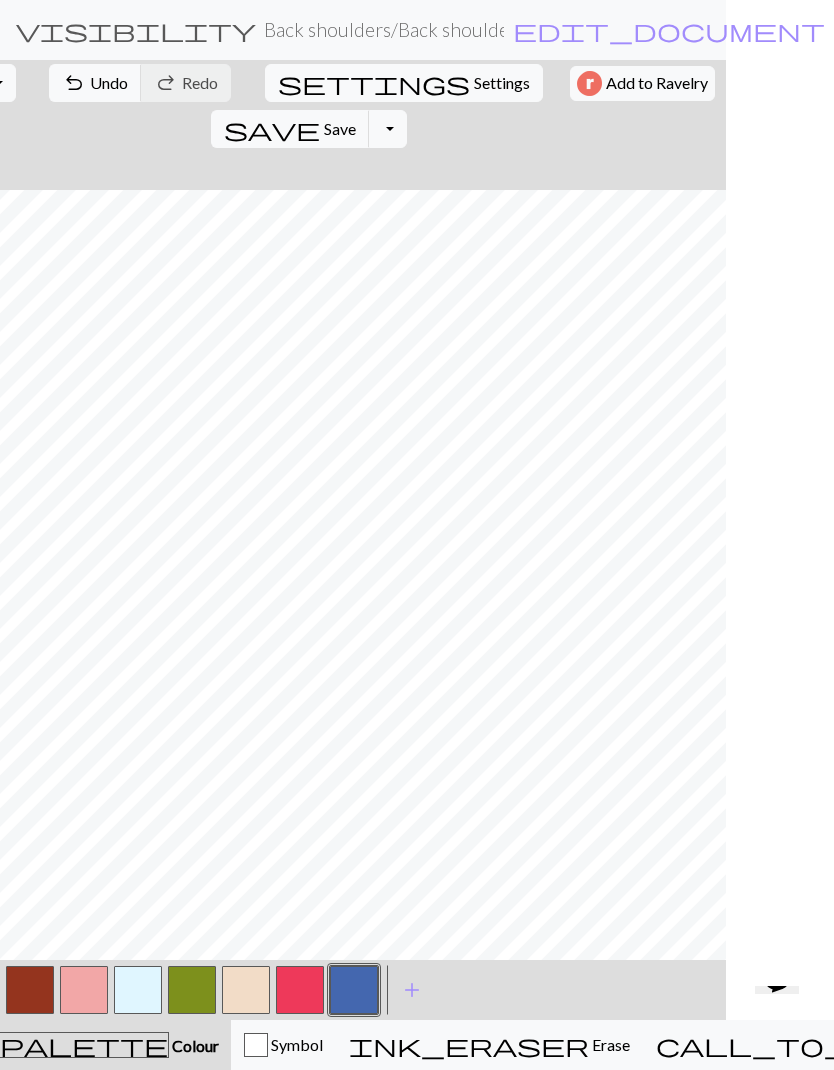 click at bounding box center [30, 990] 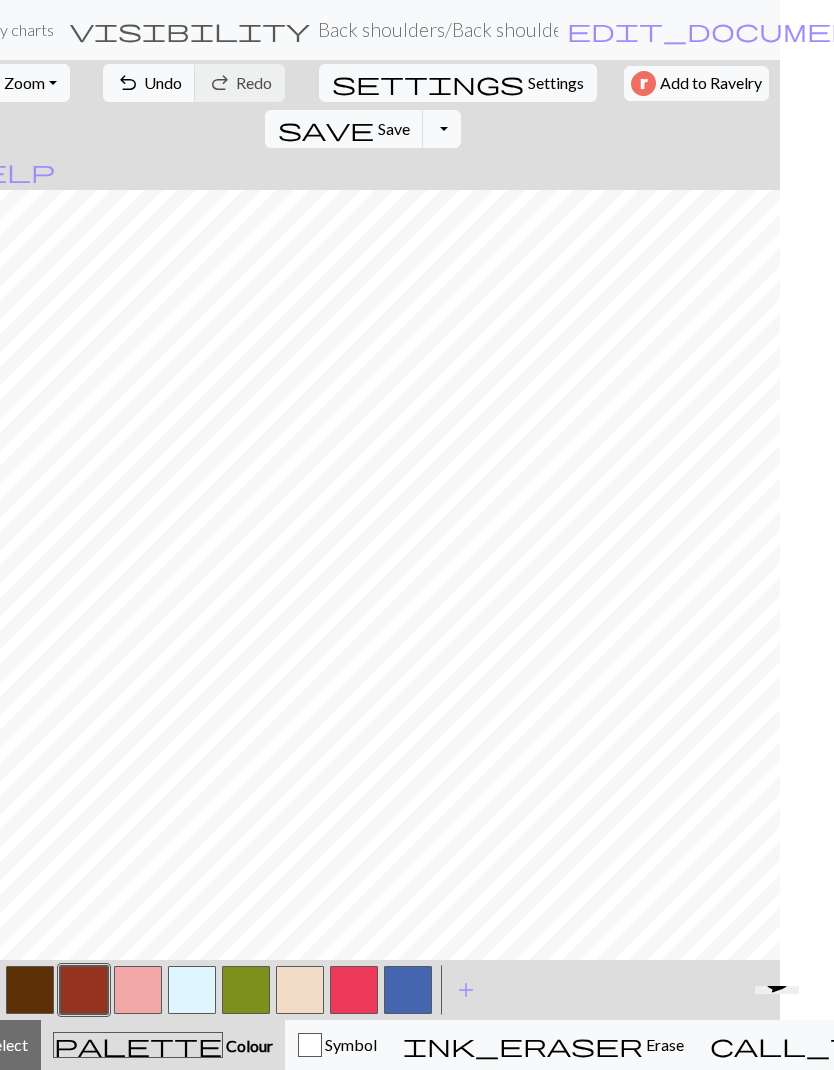 scroll, scrollTop: 0, scrollLeft: 0, axis: both 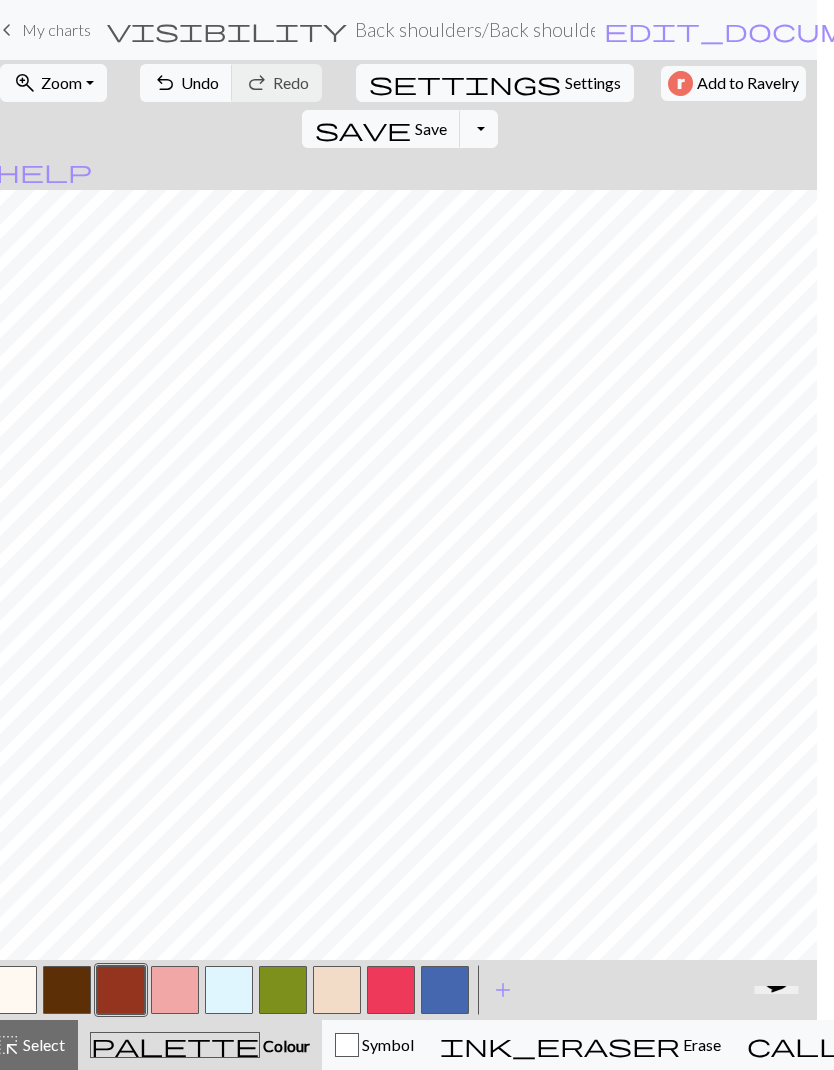 click at bounding box center [68, 990] 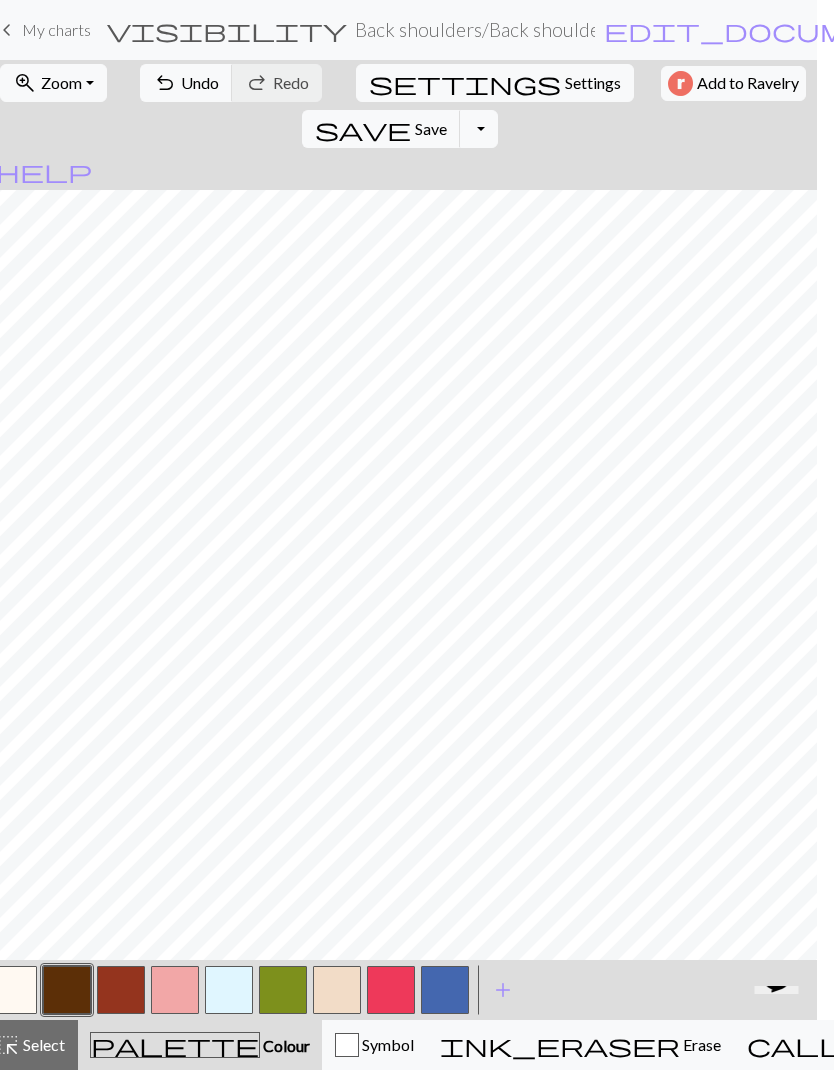 scroll, scrollTop: 0, scrollLeft: 17, axis: horizontal 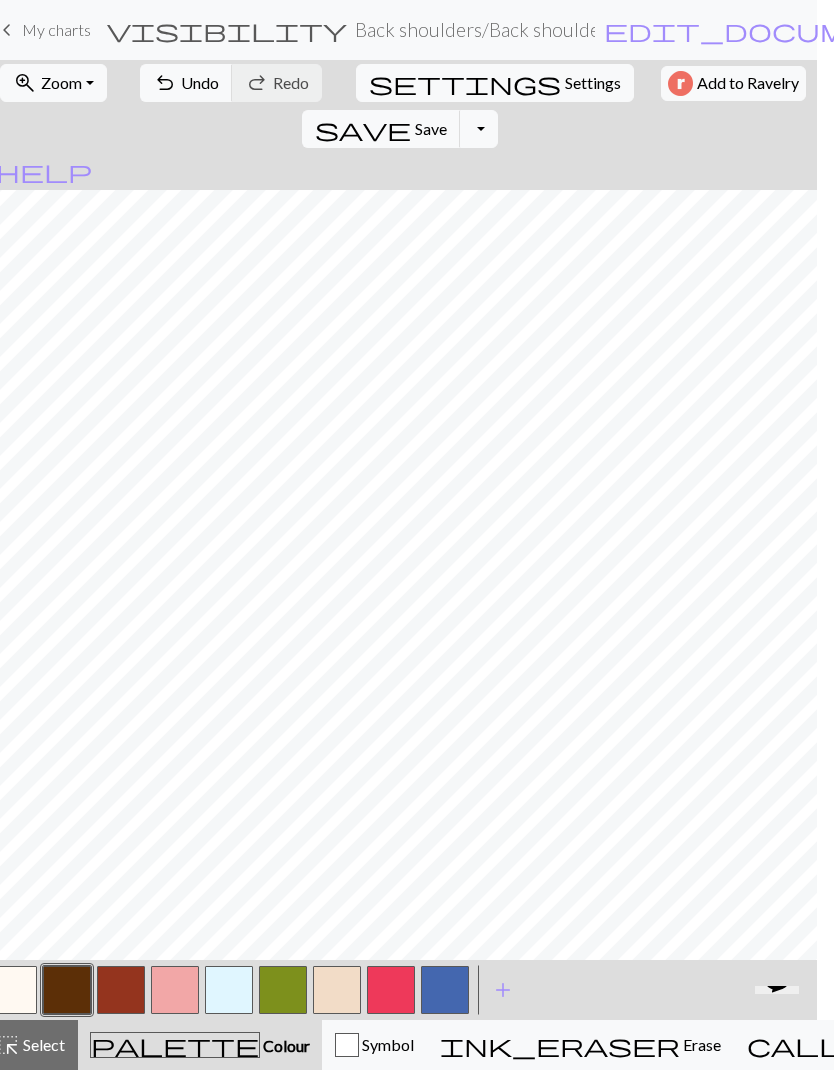 click at bounding box center [175, 990] 